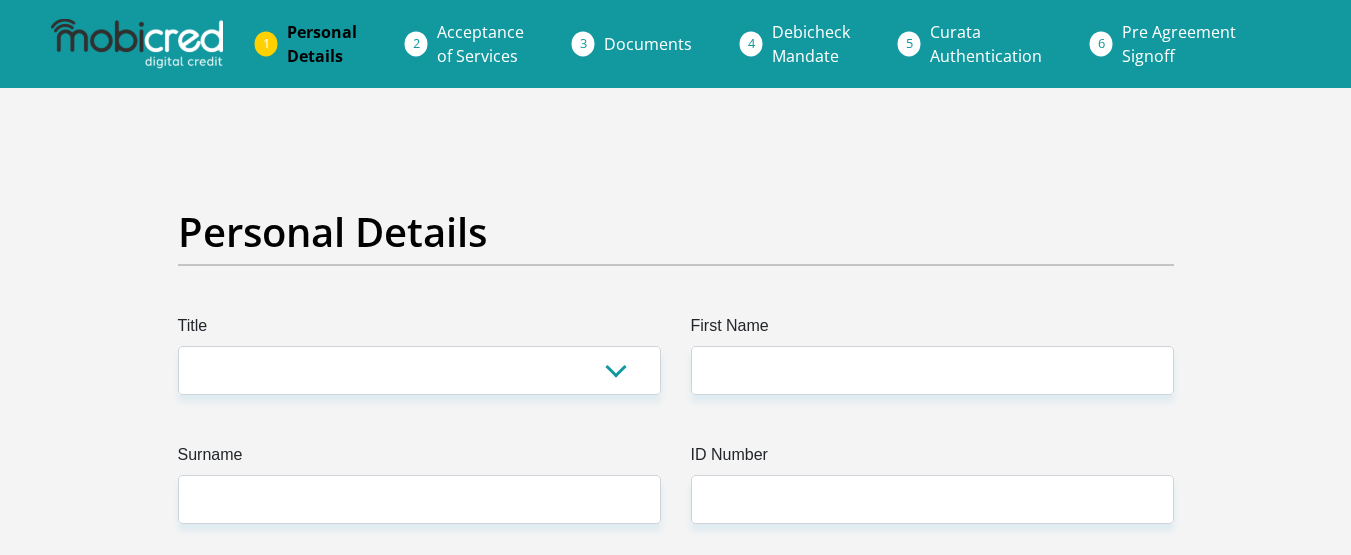scroll, scrollTop: 0, scrollLeft: 0, axis: both 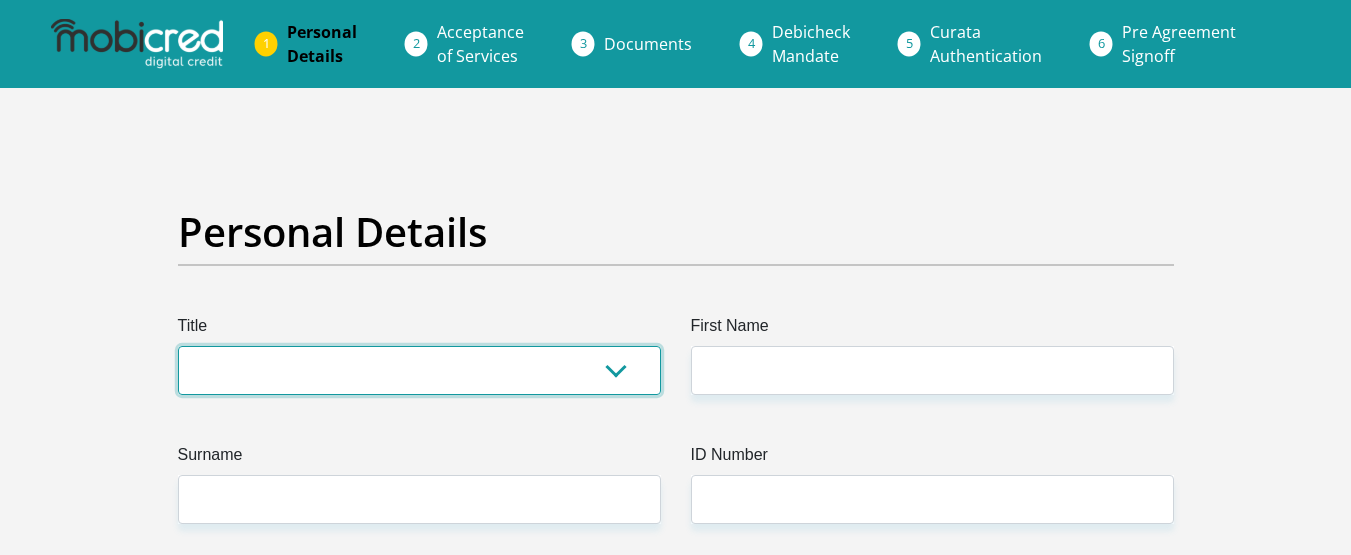 click on "Mr
Ms
Mrs
Dr
Other" at bounding box center [419, 370] 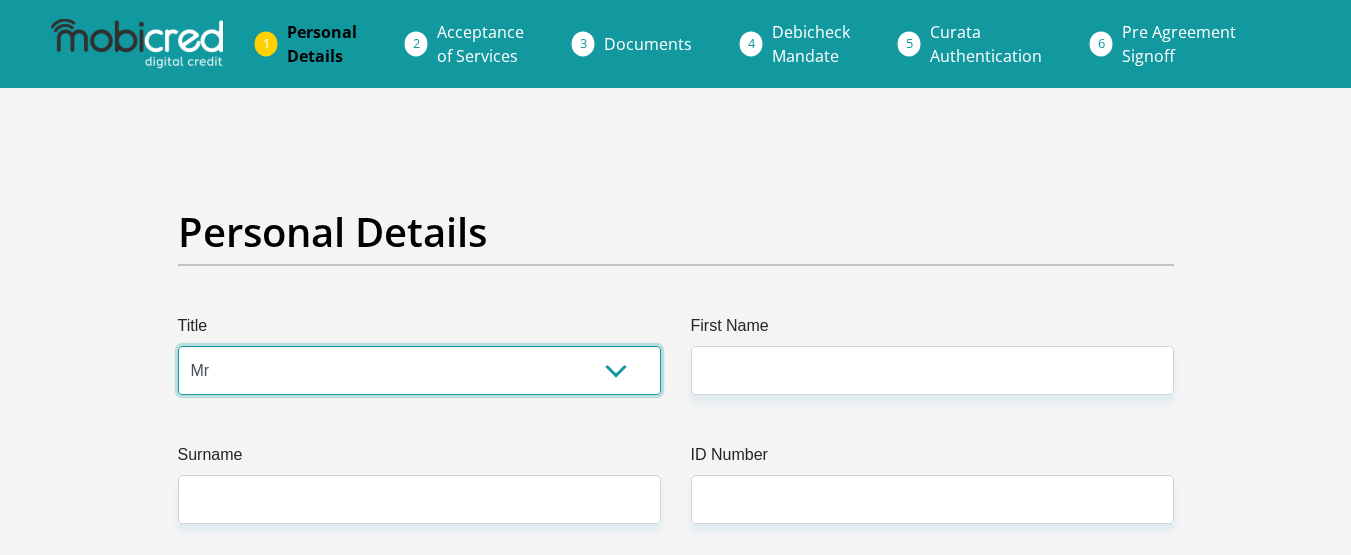 click on "Mr
Ms
Mrs
Dr
Other" at bounding box center (419, 370) 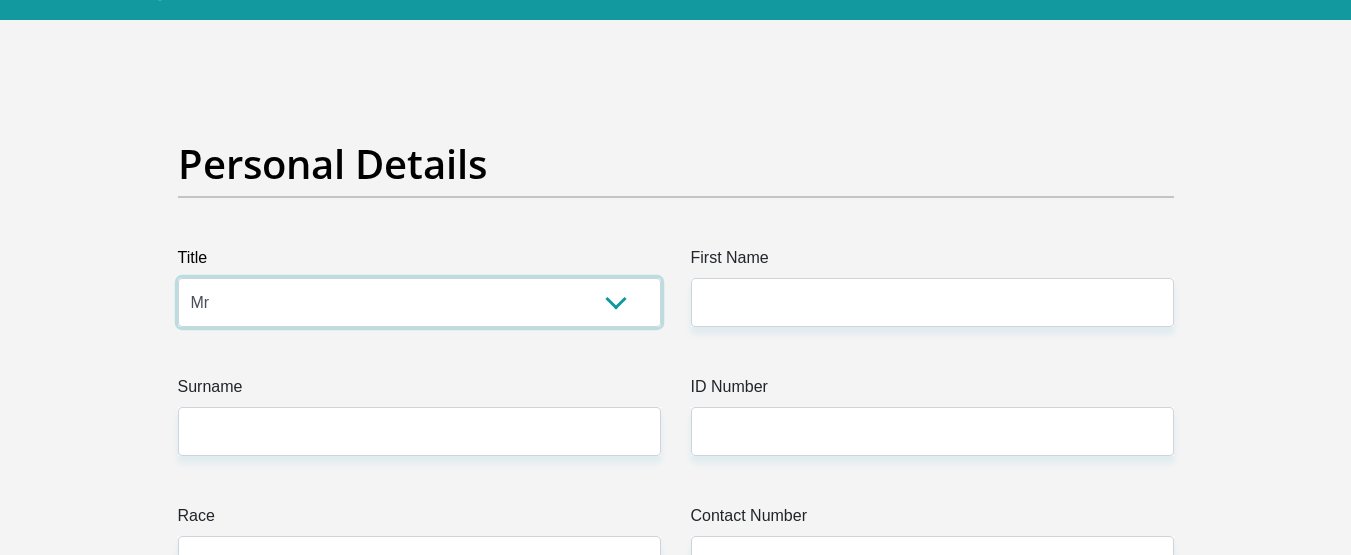 scroll, scrollTop: 100, scrollLeft: 0, axis: vertical 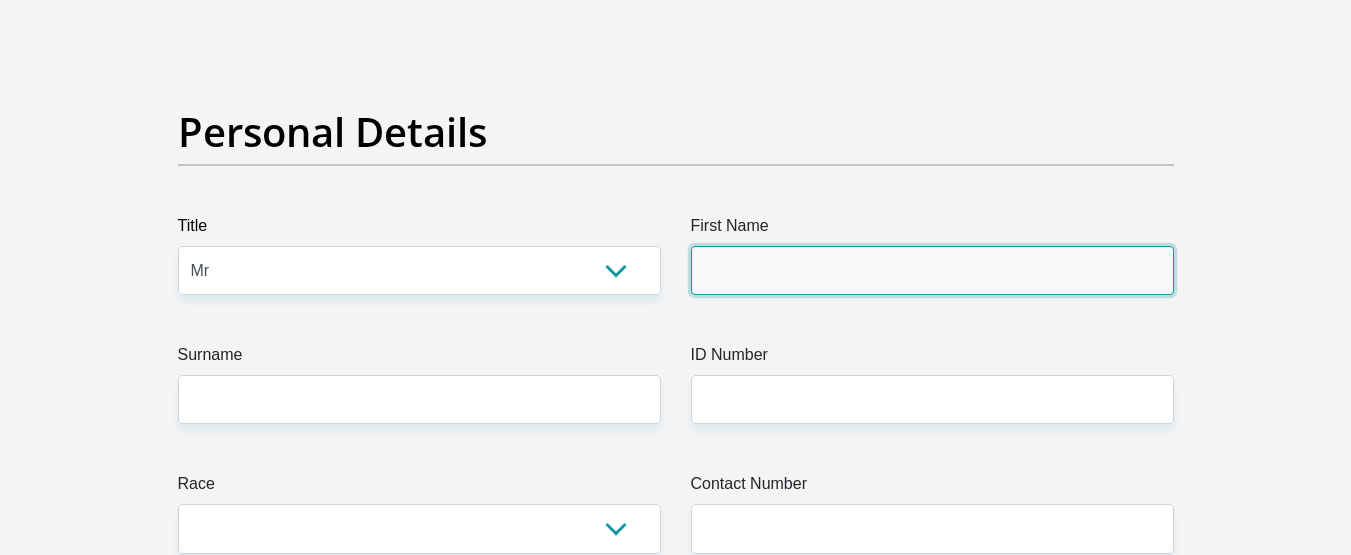 click on "First Name" at bounding box center [932, 270] 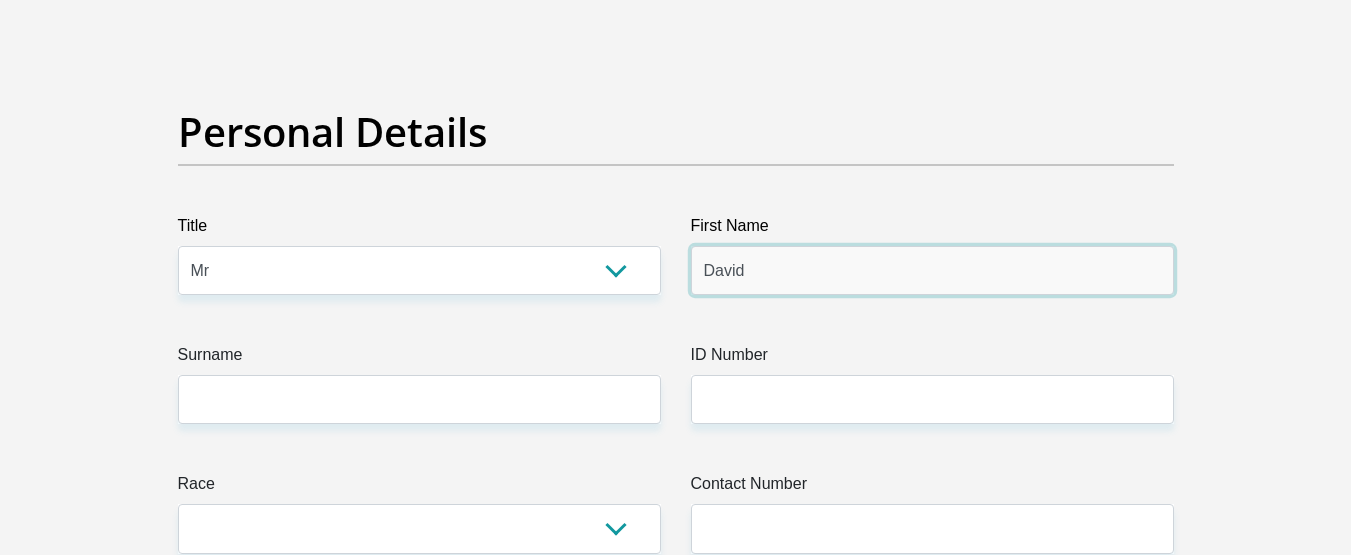 type on "David" 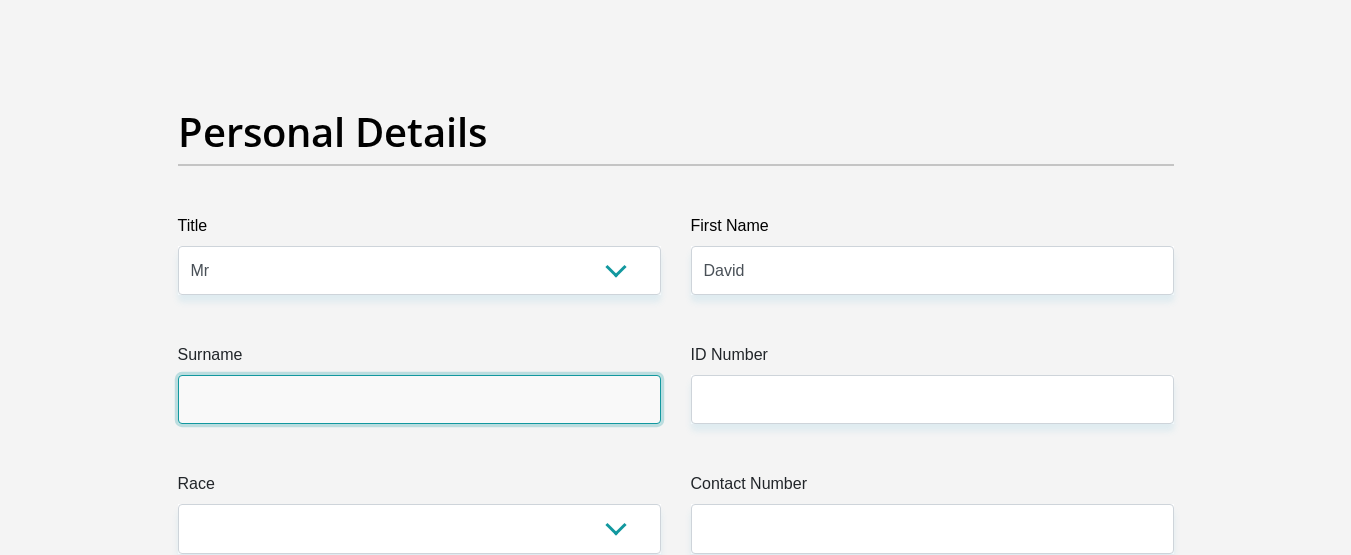 click on "Surname" at bounding box center (419, 399) 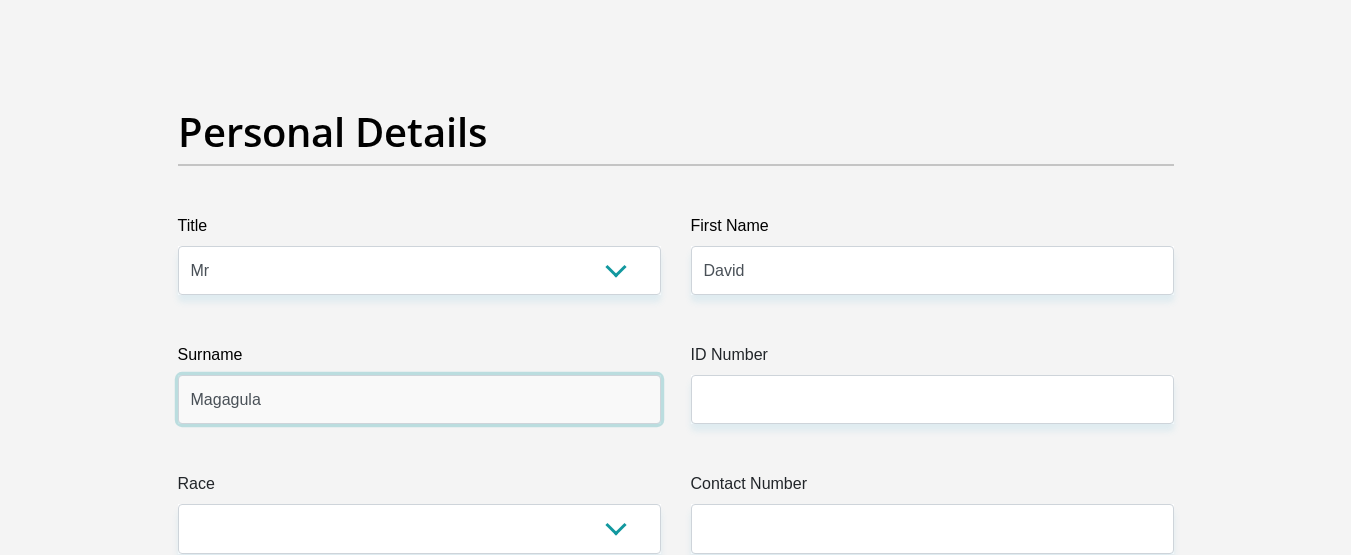 type on "Magagula" 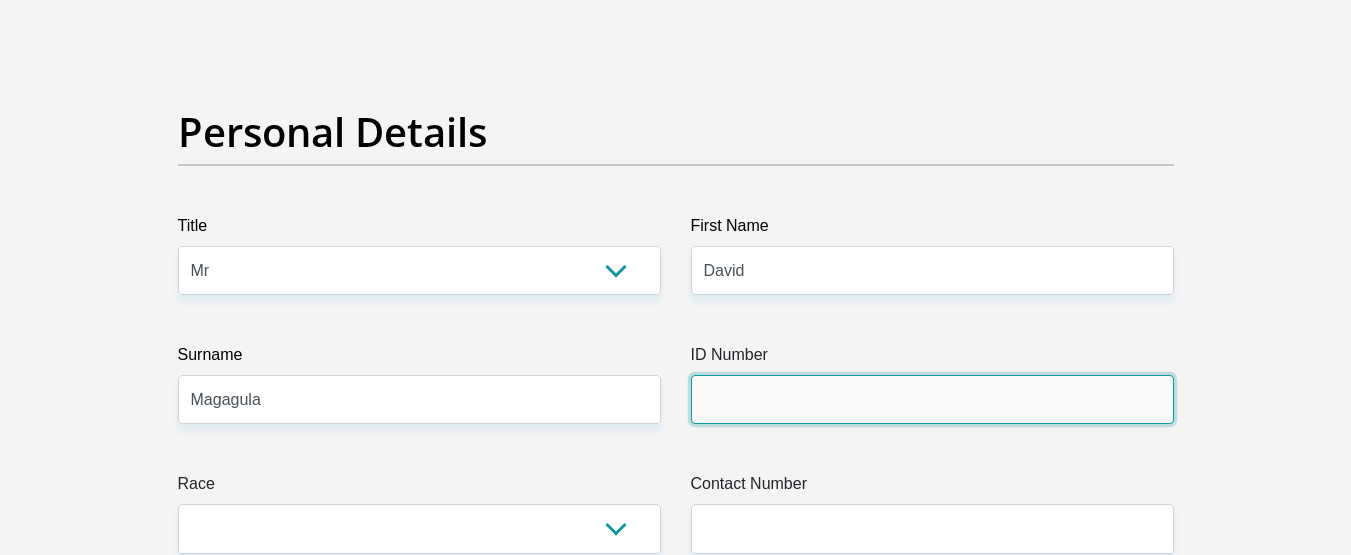 click on "ID Number" at bounding box center [932, 399] 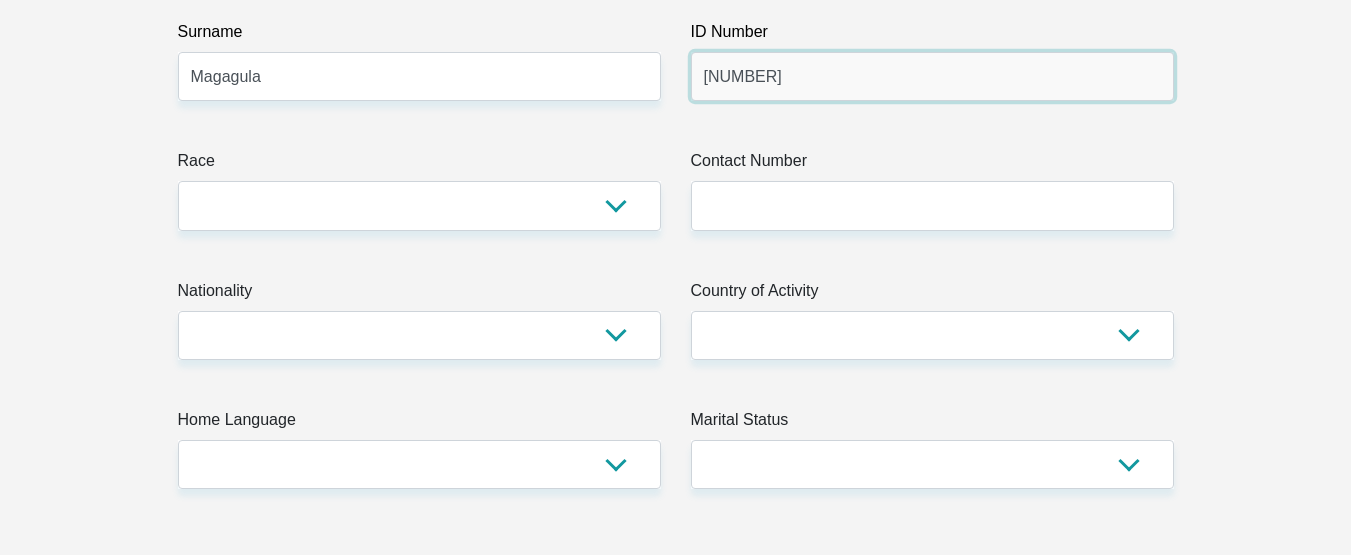 scroll, scrollTop: 500, scrollLeft: 0, axis: vertical 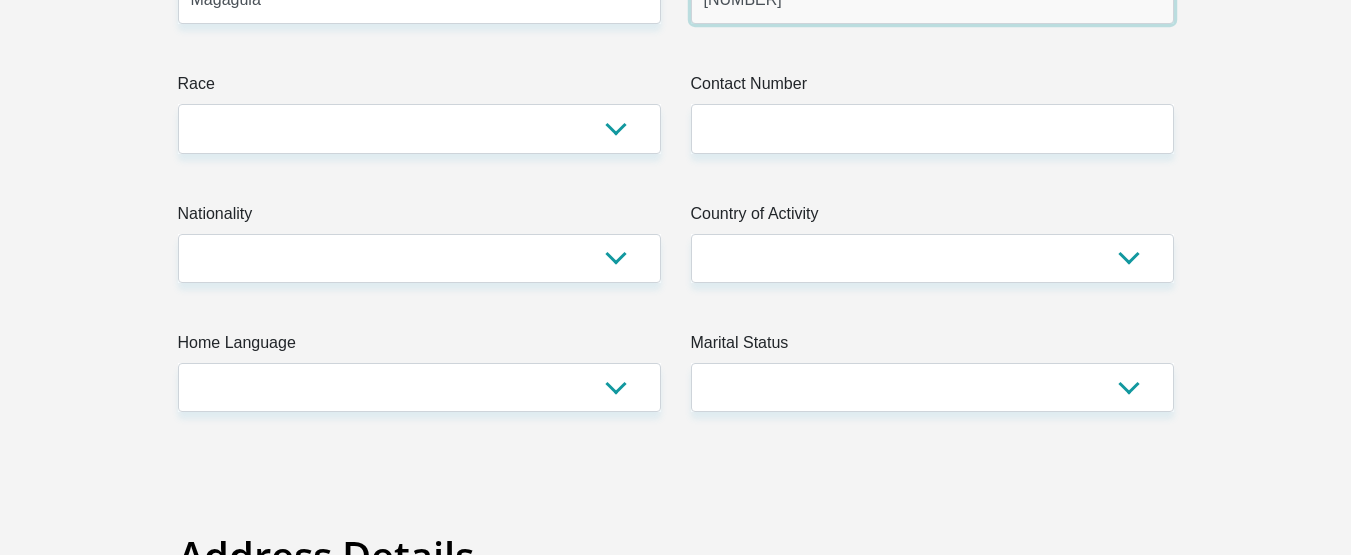 type on "[NUMBER]" 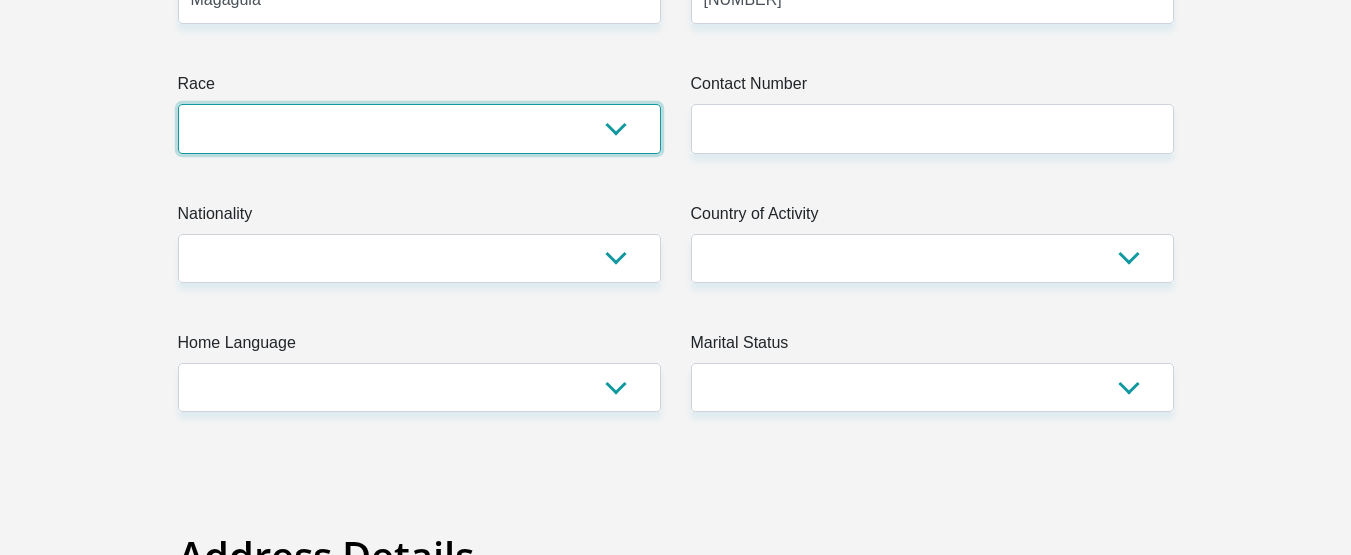 click on "Black
Coloured
Indian
White
Other" at bounding box center (419, 128) 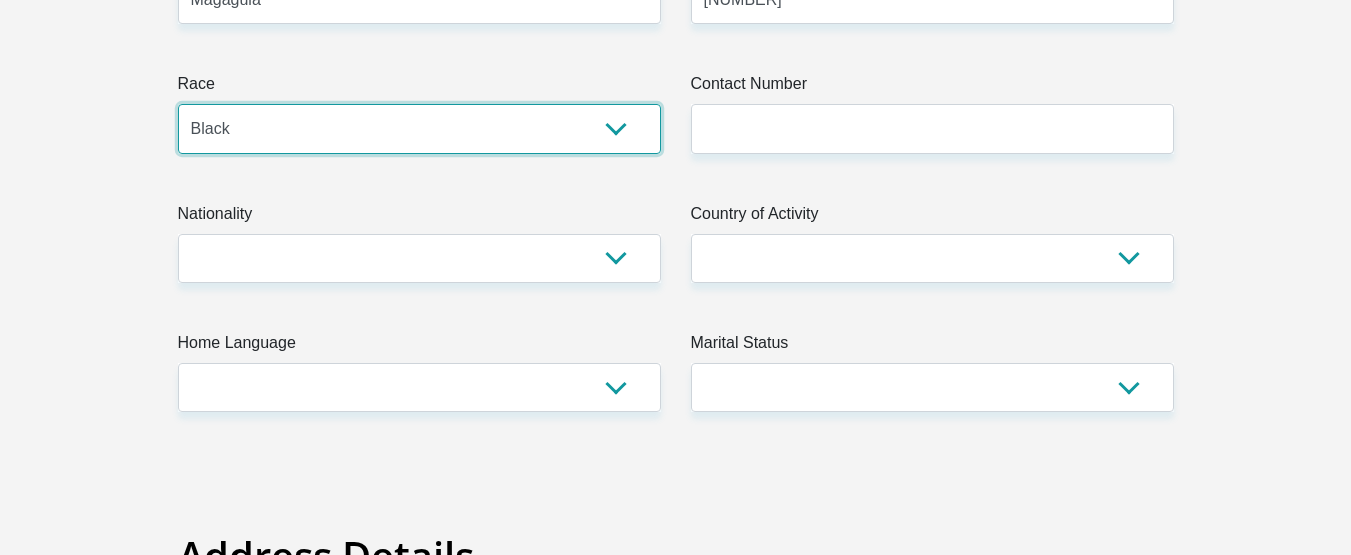 click on "Black
Coloured
Indian
White
Other" at bounding box center [419, 128] 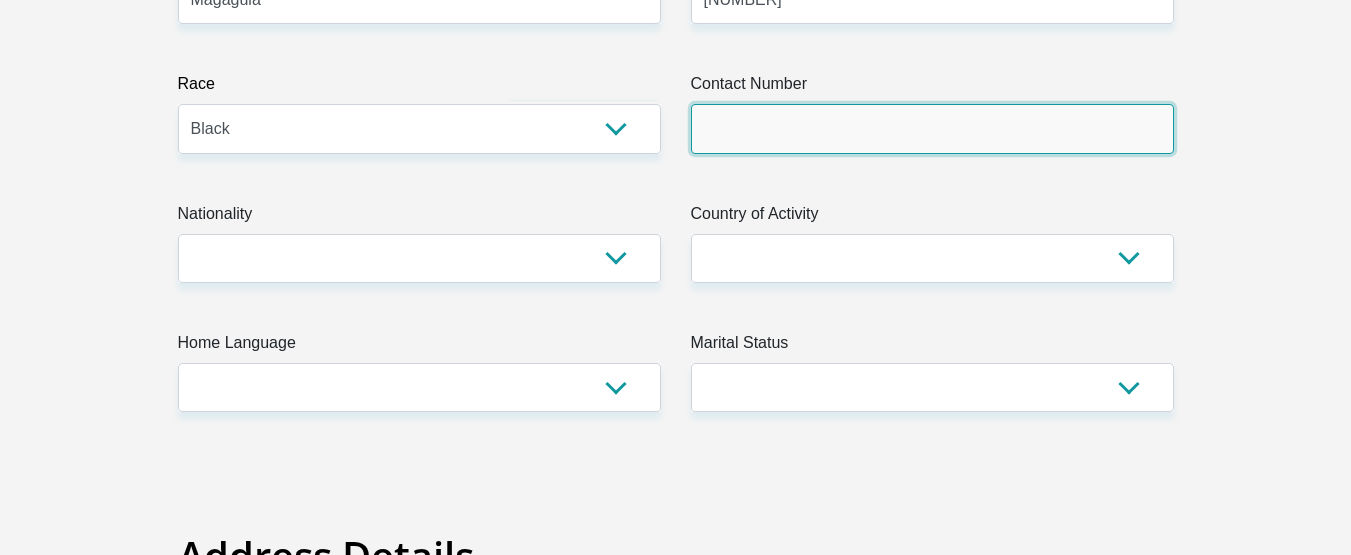 click on "Contact Number" at bounding box center [932, 128] 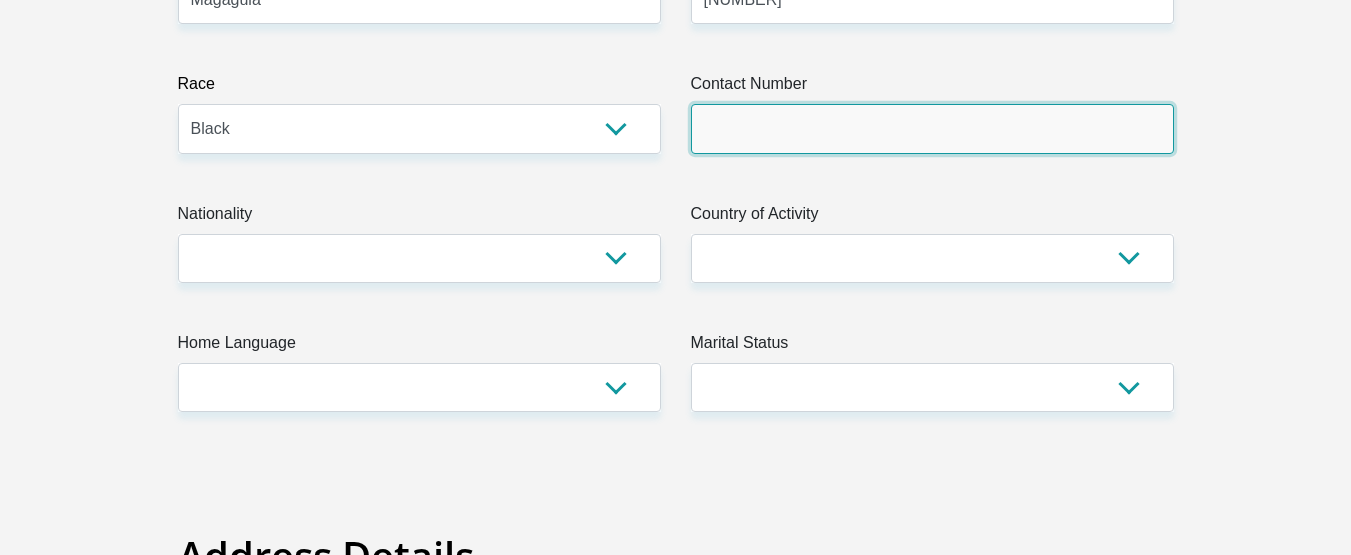 type on "0" 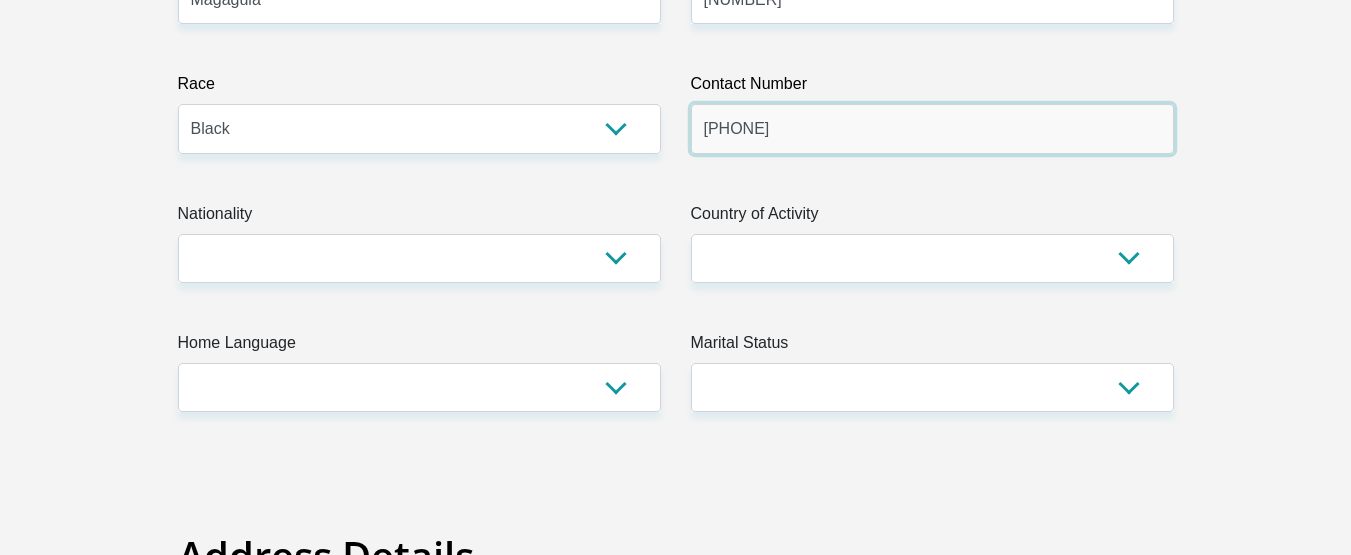 type on "[PHONE]" 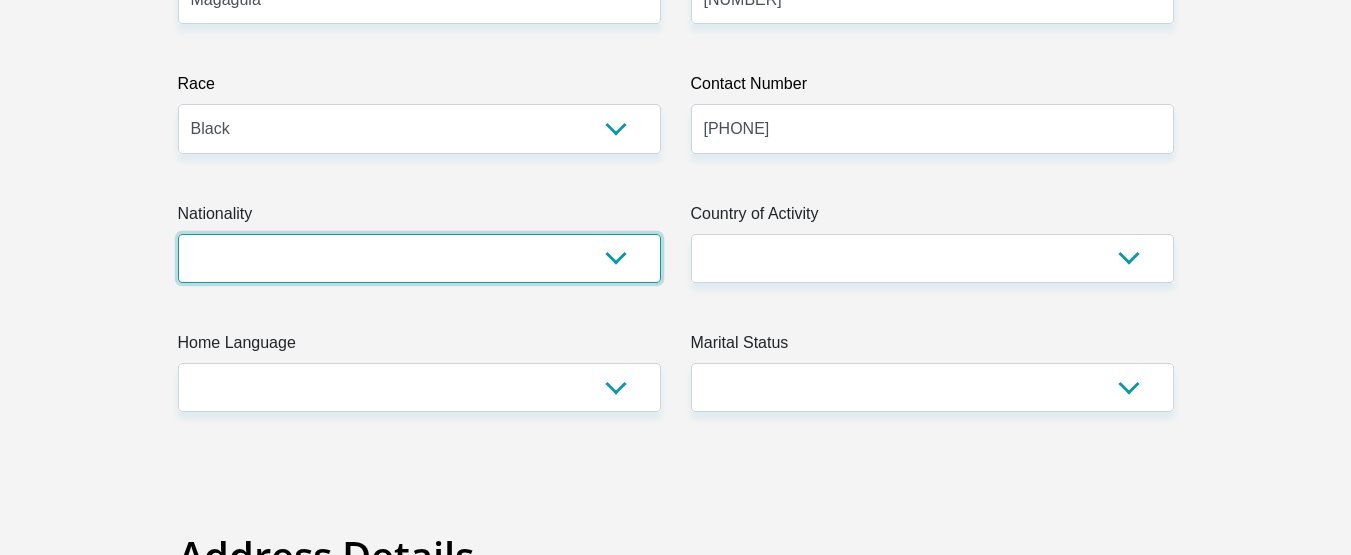 click on "South Africa
Afghanistan
Aland Islands
Albania
Algeria
America Samoa
American Virgin Islands
Andorra
Angola
Anguilla
Antarctica
Antigua and Barbuda
Argentina
Armenia
Aruba
Ascension Island
Australia
Austria
Azerbaijan
Bahamas
Bahrain
Bangladesh
Barbados
Chad" at bounding box center [419, 258] 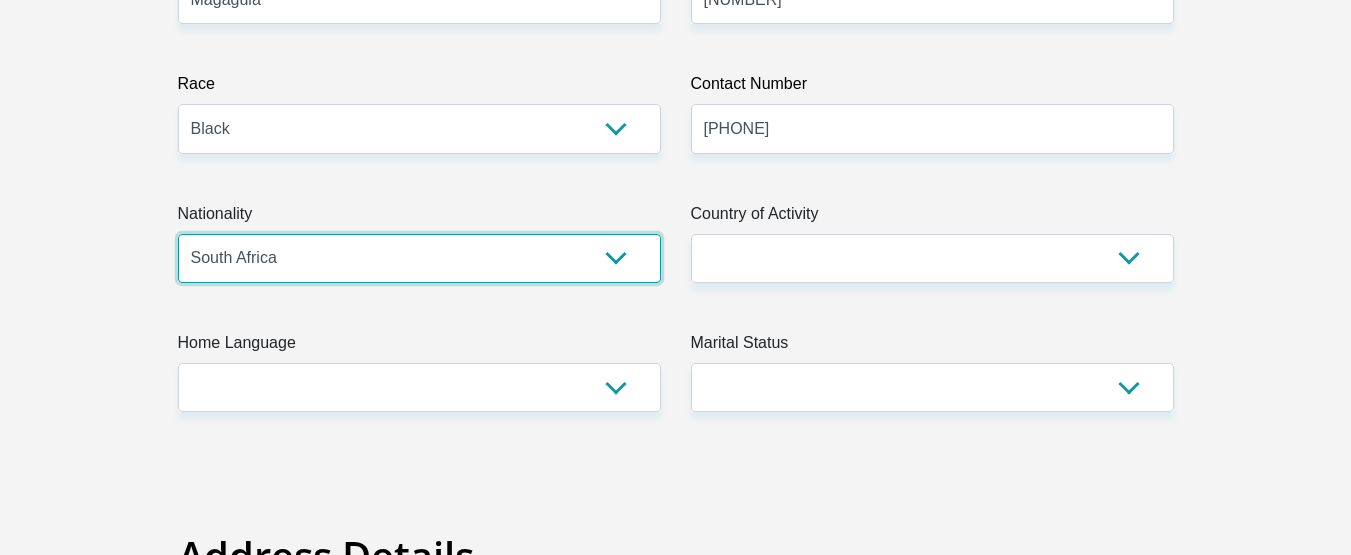 click on "South Africa
Afghanistan
Aland Islands
Albania
Algeria
America Samoa
American Virgin Islands
Andorra
Angola
Anguilla
Antarctica
Antigua and Barbuda
Argentina
Armenia
Aruba
Ascension Island
Australia
Austria
Azerbaijan
Bahamas
Bahrain
Bangladesh
Barbados
Chad" at bounding box center [419, 258] 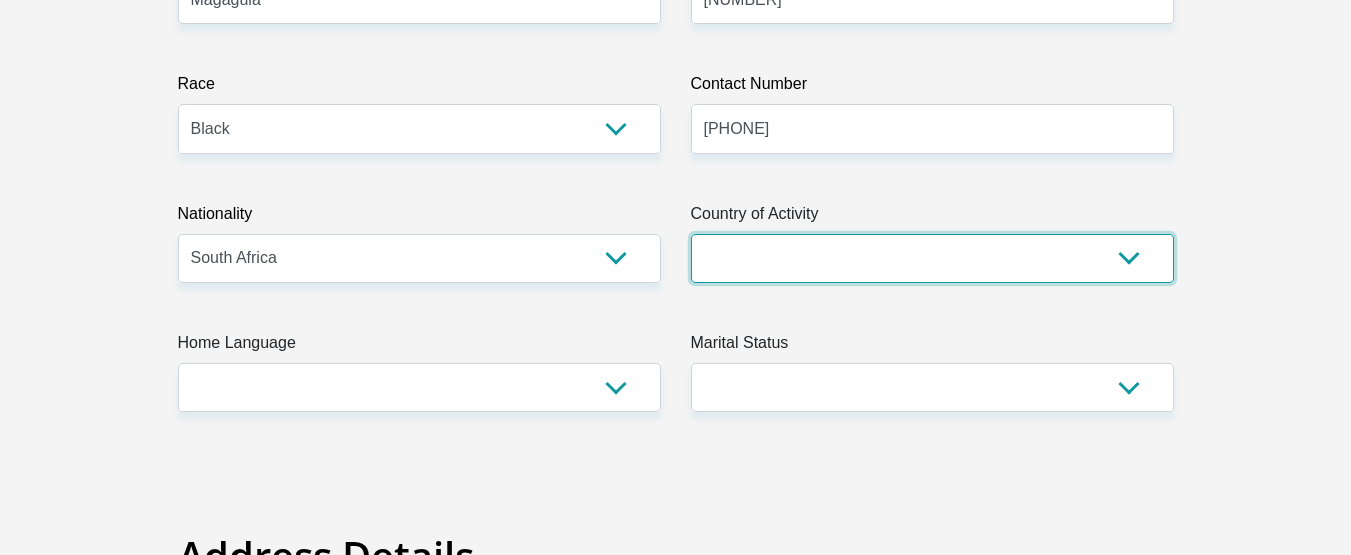 click on "South Africa
Afghanistan
Aland Islands
Albania
Algeria
America Samoa
American Virgin Islands
Andorra
Angola
Anguilla
Antarctica
Antigua and Barbuda
Argentina
Armenia
Aruba
Ascension Island
Australia
Austria
Azerbaijan
Chad" at bounding box center (932, 258) 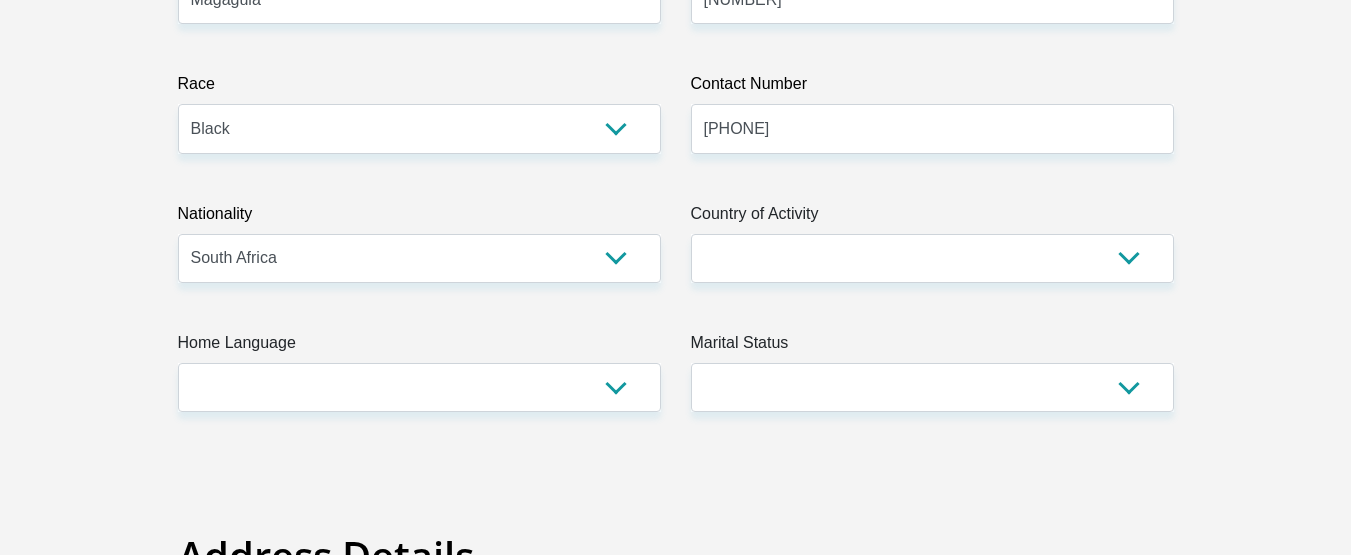 click on "Nationality" at bounding box center [419, 218] 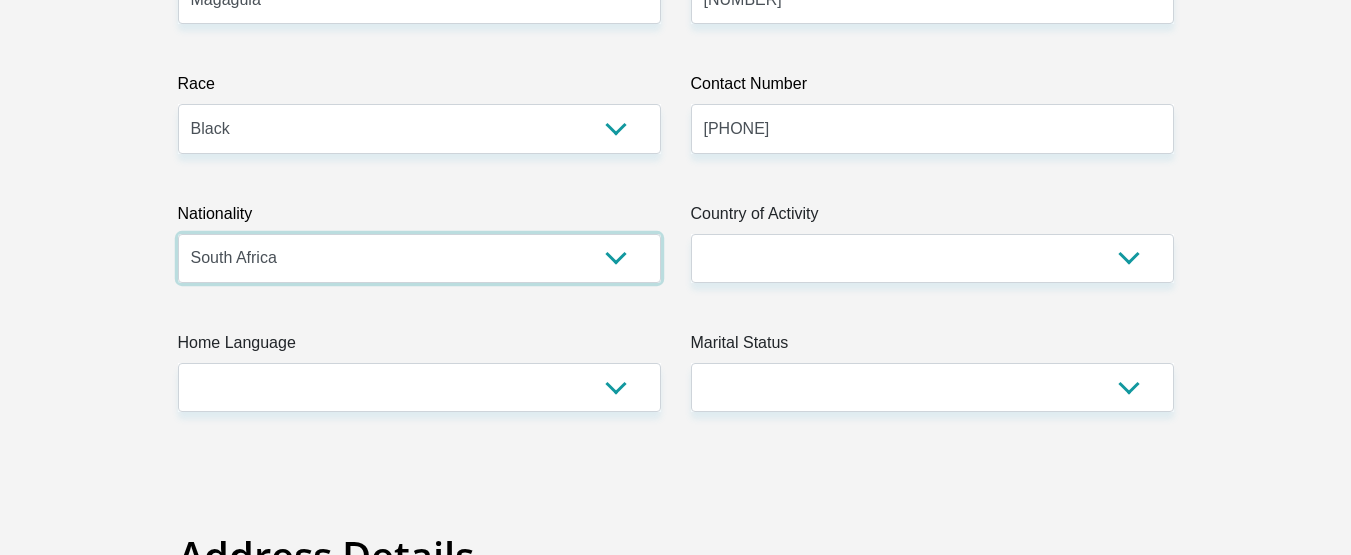 click on "South Africa
Afghanistan
Aland Islands
Albania
Algeria
America Samoa
American Virgin Islands
Andorra
Angola
Anguilla
Antarctica
Antigua and Barbuda
Argentina
Armenia
Aruba
Ascension Island
Australia
Austria
Azerbaijan
Bahamas
Bahrain
Bangladesh
Barbados
Chad" at bounding box center (419, 258) 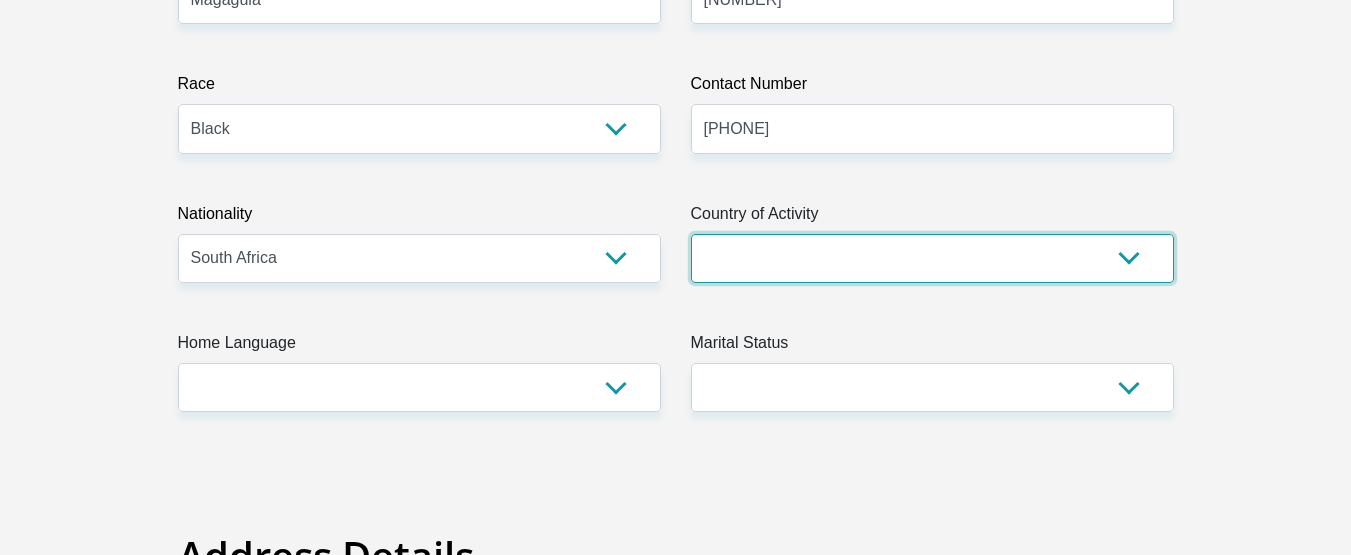 click on "South Africa
Afghanistan
Aland Islands
Albania
Algeria
America Samoa
American Virgin Islands
Andorra
Angola
Anguilla
Antarctica
Antigua and Barbuda
Argentina
Armenia
Aruba
Ascension Island
Australia
Austria
Azerbaijan
Chad" at bounding box center [932, 258] 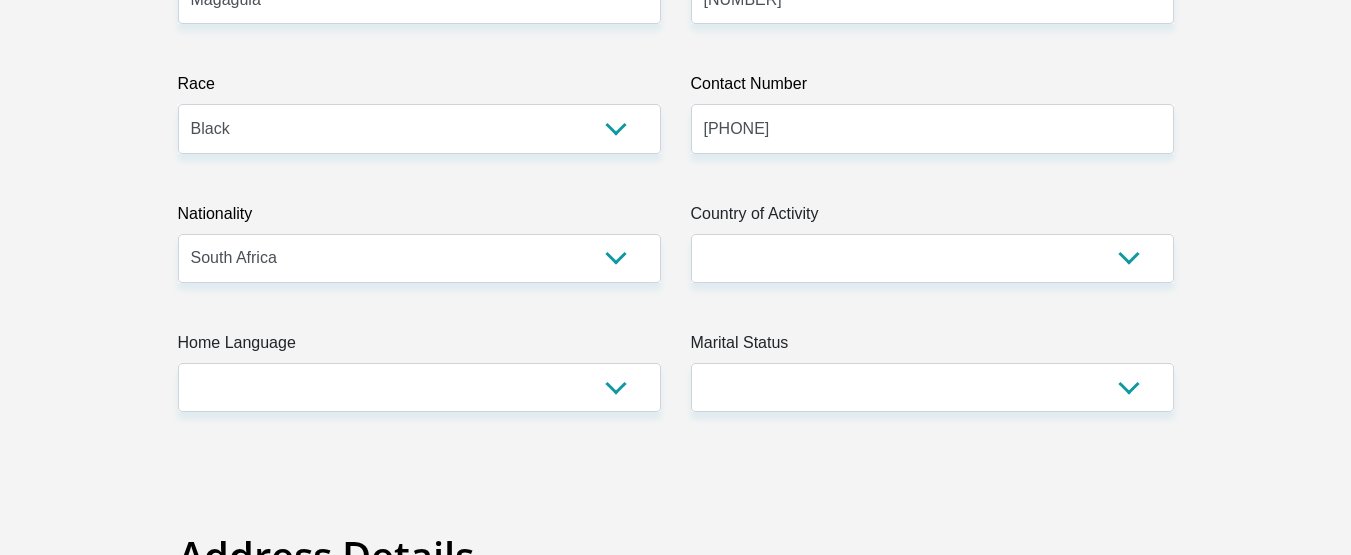 click on "Title
Mr
Ms
Mrs
Dr
Other
First Name
[NAME]
Surname
[NAME]
ID Number
[NUMBER]
Please input valid ID number
Race
Black
Coloured
Indian
White
Other
Contact Number
[PHONE]
Please input valid contact number
Nationality
South Africa
Afghanistan
Aland Islands  Albania  Algeria" at bounding box center [676, 3067] 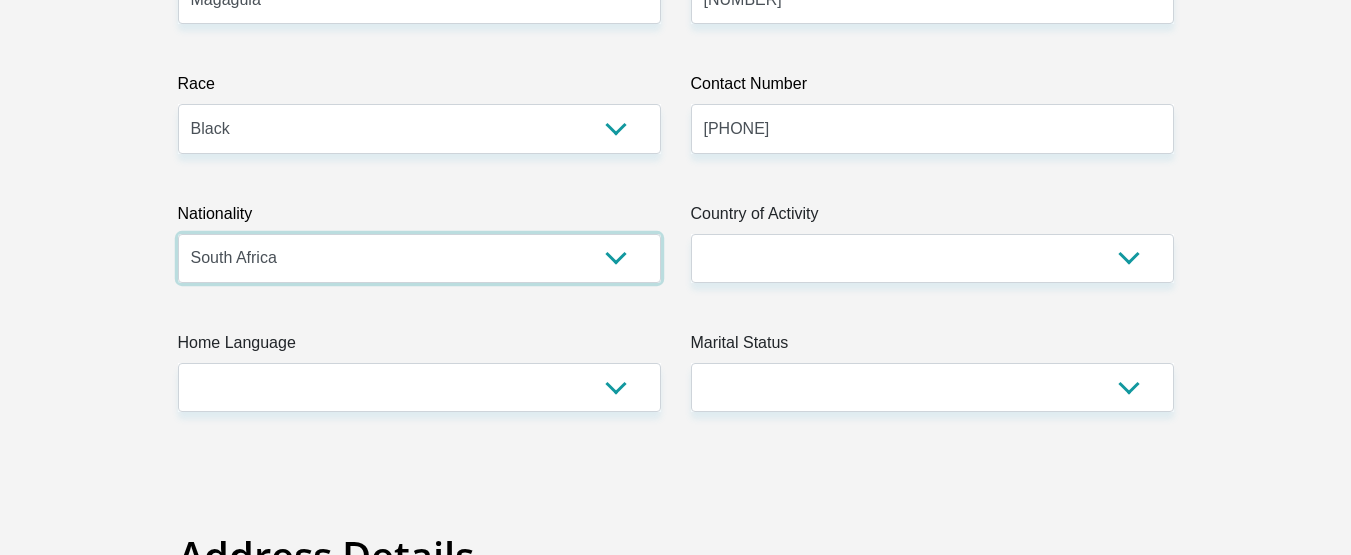 click on "South Africa
Afghanistan
Aland Islands
Albania
Algeria
America Samoa
American Virgin Islands
Andorra
Angola
Anguilla
Antarctica
Antigua and Barbuda
Argentina
Armenia
Aruba
Ascension Island
Australia
Austria
Azerbaijan
Bahamas
Bahrain
Bangladesh
Barbados
Chad" at bounding box center [419, 258] 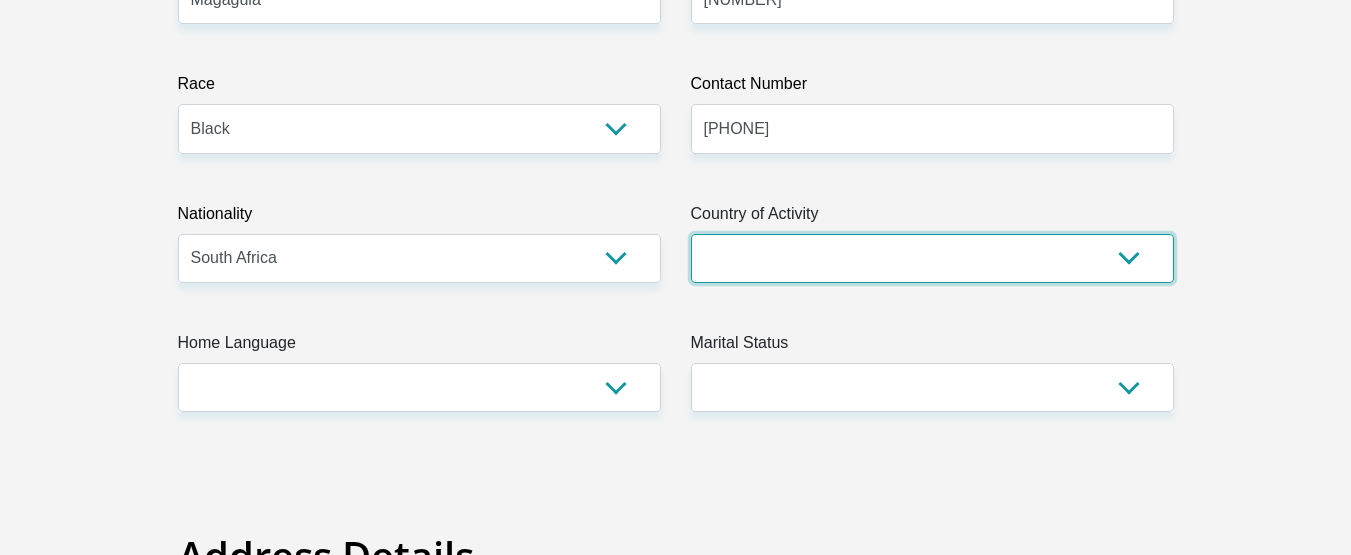 click on "South Africa
Afghanistan
Aland Islands
Albania
Algeria
America Samoa
American Virgin Islands
Andorra
Angola
Anguilla
Antarctica
Antigua and Barbuda
Argentina
Armenia
Aruba
Ascension Island
Australia
Austria
Azerbaijan
Chad" at bounding box center [932, 258] 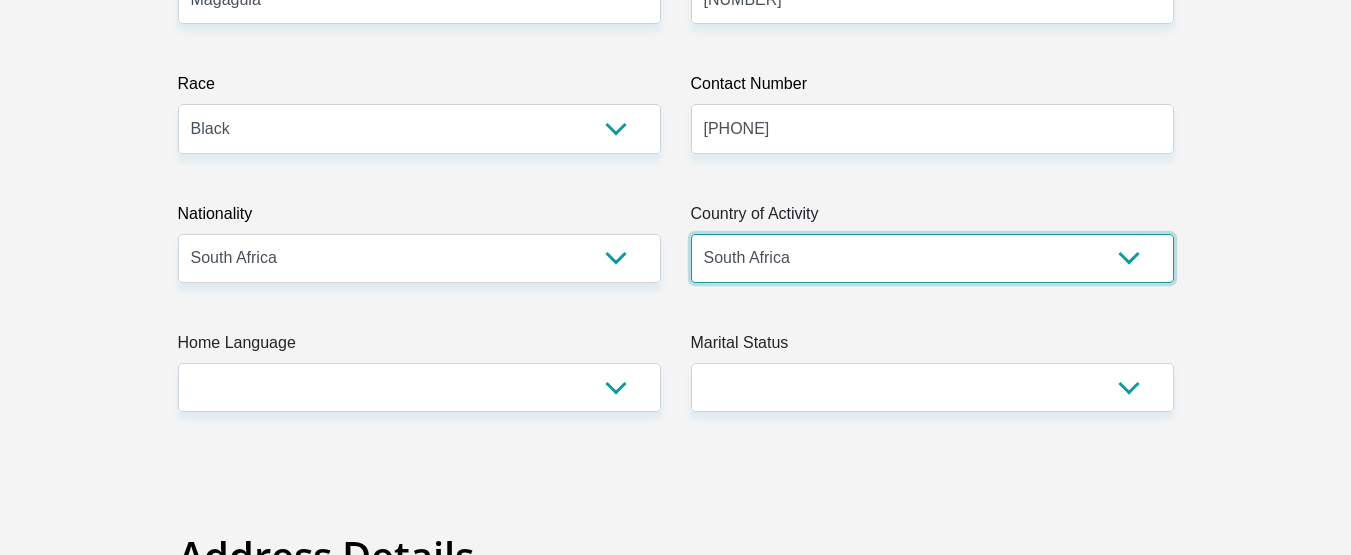 click on "South Africa
Afghanistan
Aland Islands
Albania
Algeria
America Samoa
American Virgin Islands
Andorra
Angola
Anguilla
Antarctica
Antigua and Barbuda
Argentina
Armenia
Aruba
Ascension Island
Australia
Austria
Azerbaijan
Chad" at bounding box center (932, 258) 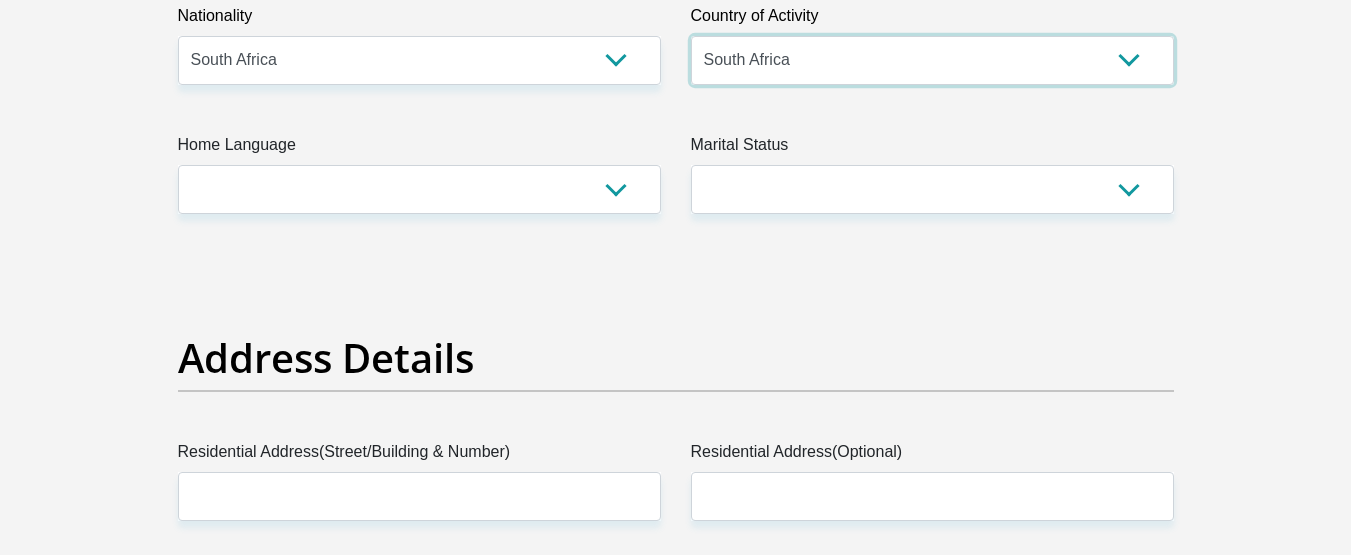 scroll, scrollTop: 700, scrollLeft: 0, axis: vertical 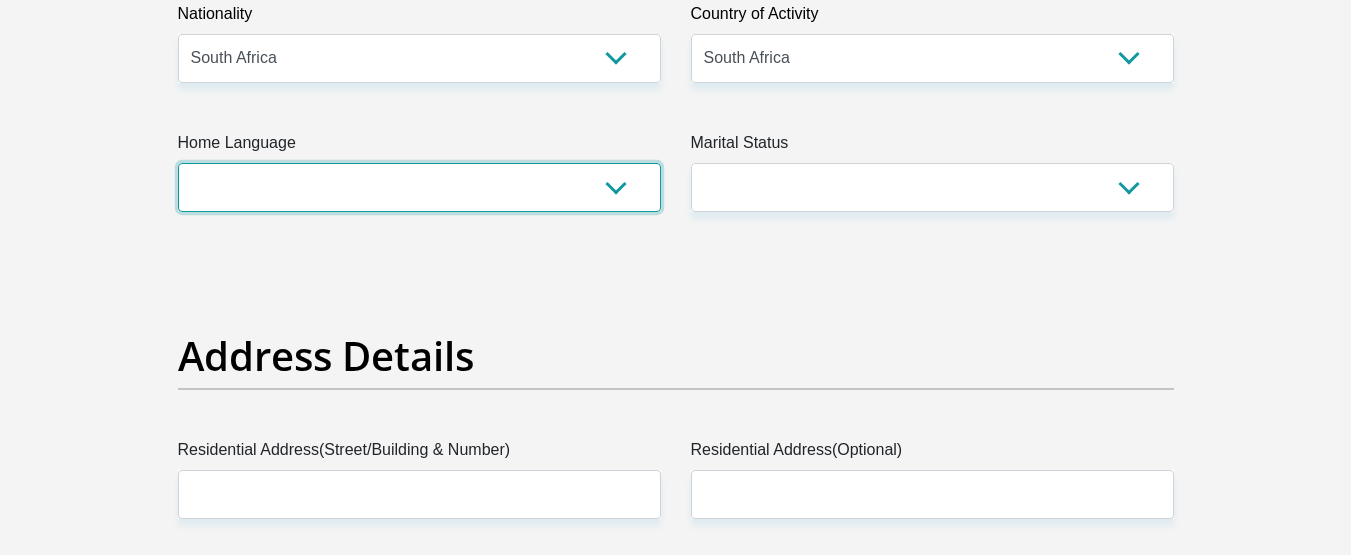 click on "Afrikaans
English
Sepedi
South Ndebele
Southern Sotho
Swati
Tsonga
Tswana
Venda
Xhosa
Zulu
Other" at bounding box center (419, 187) 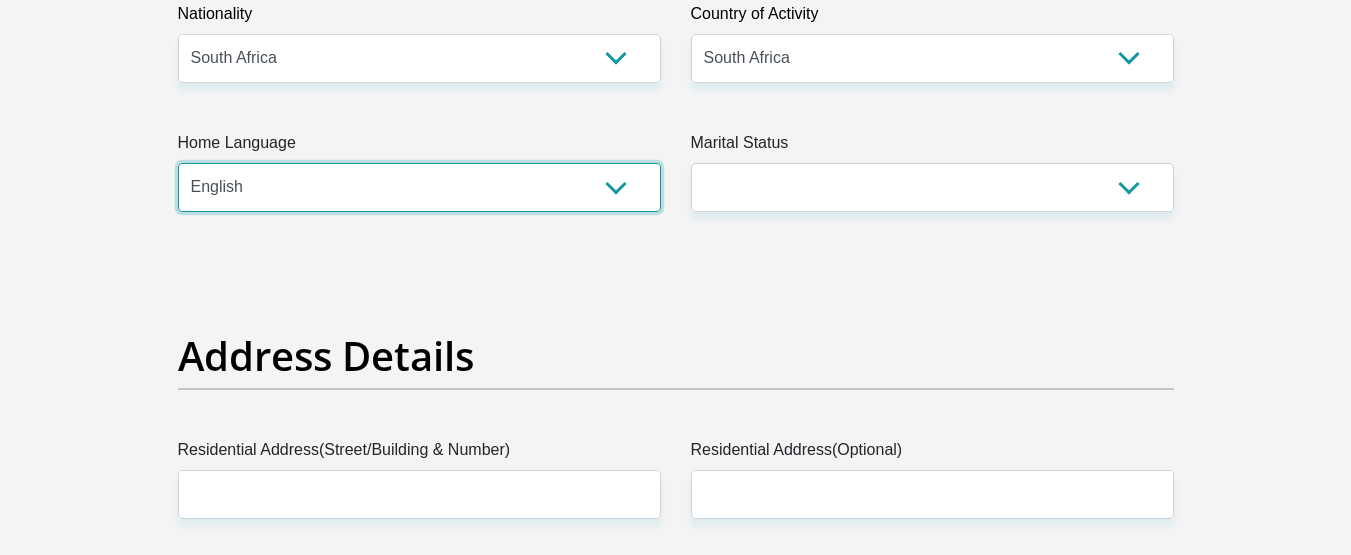 click on "Afrikaans
English
Sepedi
South Ndebele
Southern Sotho
Swati
Tsonga
Tswana
Venda
Xhosa
Zulu
Other" at bounding box center [419, 187] 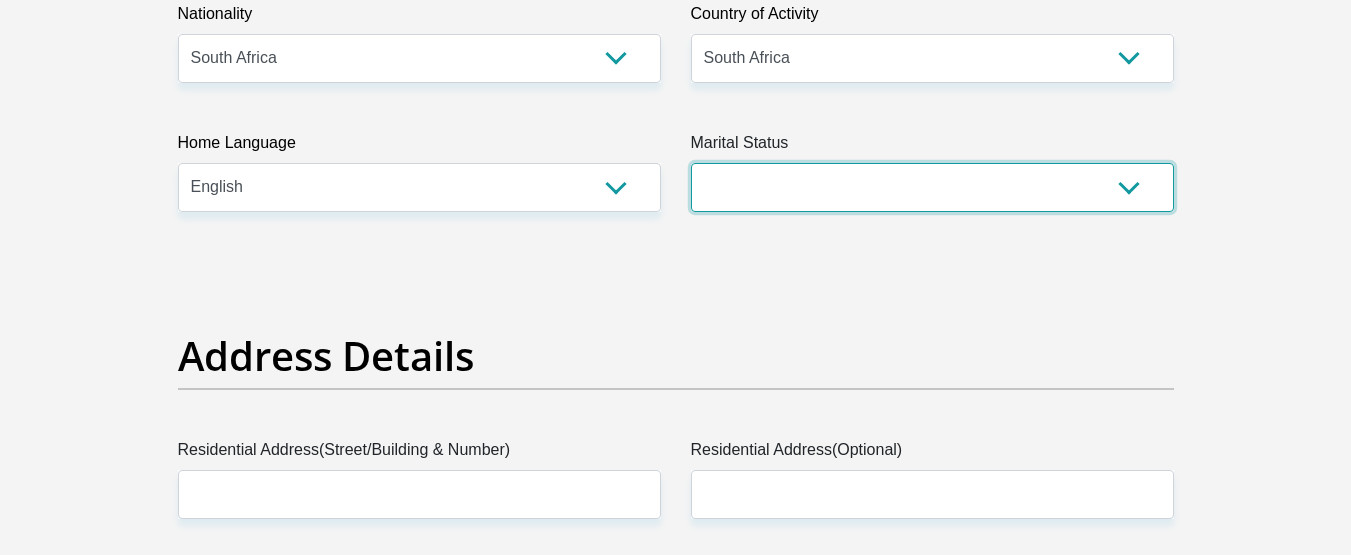 click on "Married ANC
Single
Divorced
Widowed
Married COP or Customary Law" at bounding box center [932, 187] 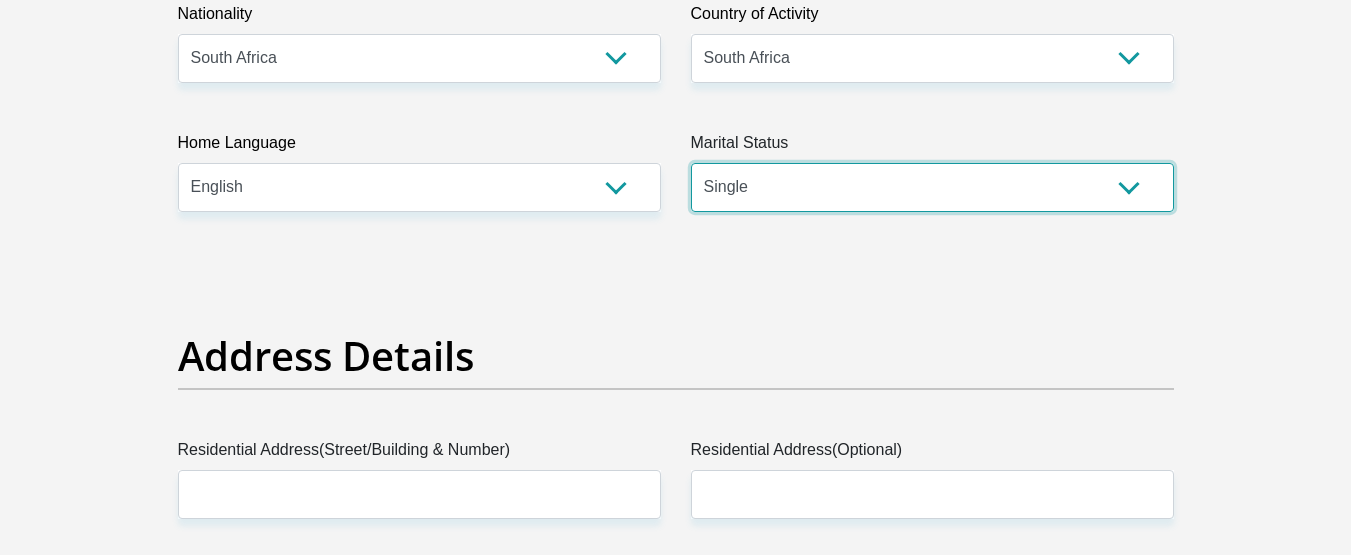 click on "Married ANC
Single
Divorced
Widowed
Married COP or Customary Law" at bounding box center (932, 187) 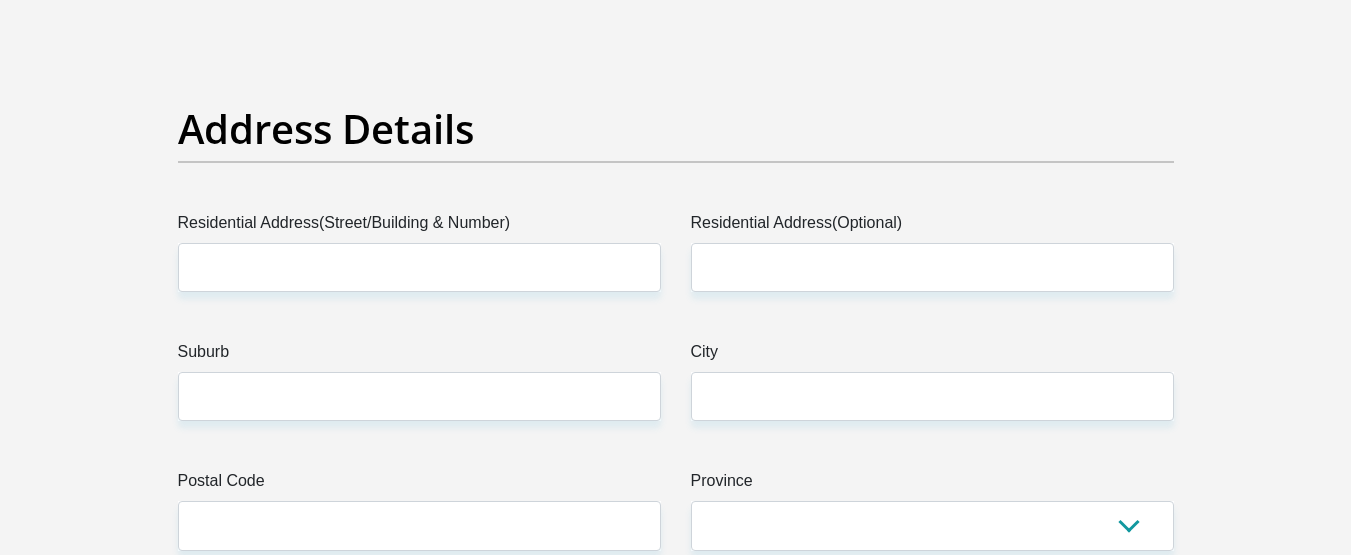 scroll, scrollTop: 1000, scrollLeft: 0, axis: vertical 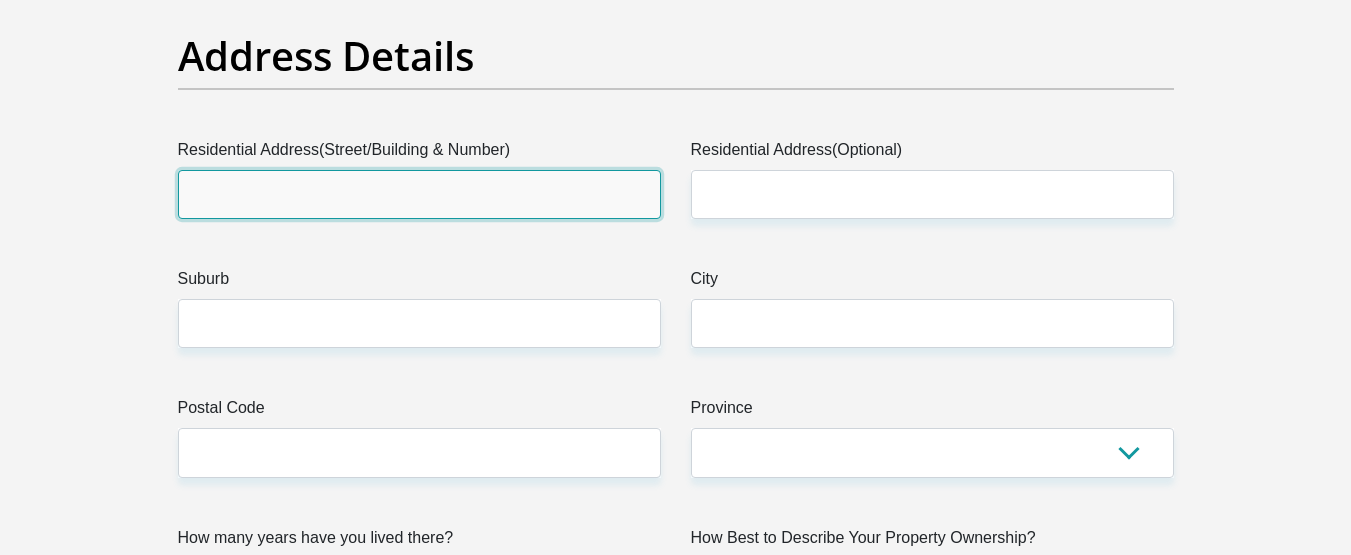 click on "Residential Address(Street/Building & Number)" at bounding box center (419, 194) 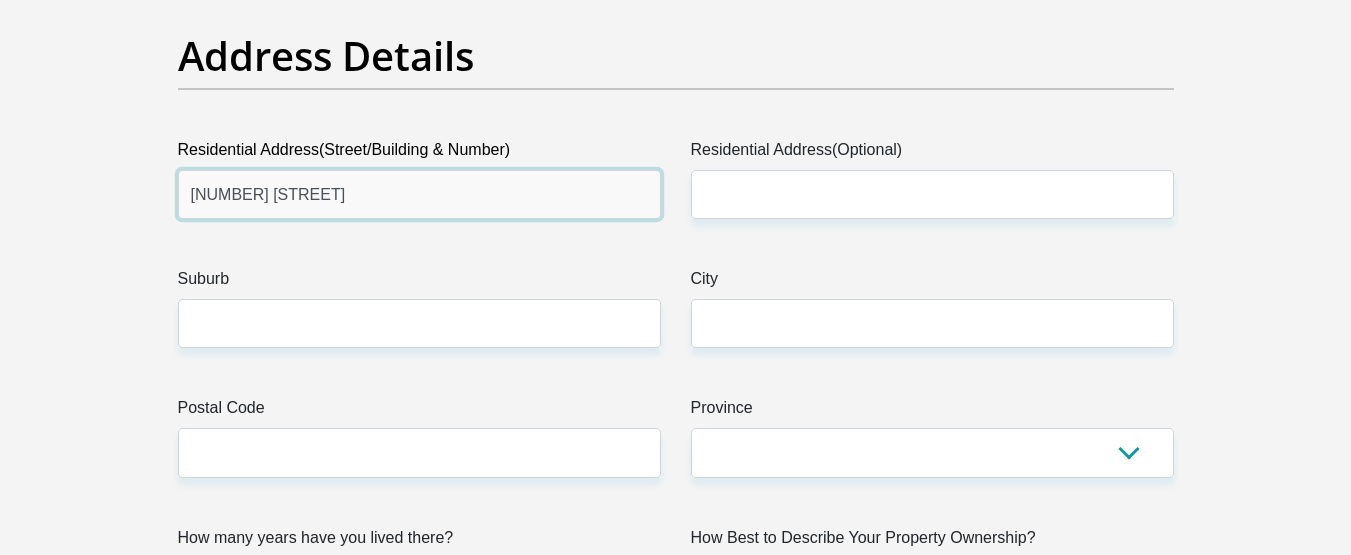 type on "[NUMBER] [STREET]" 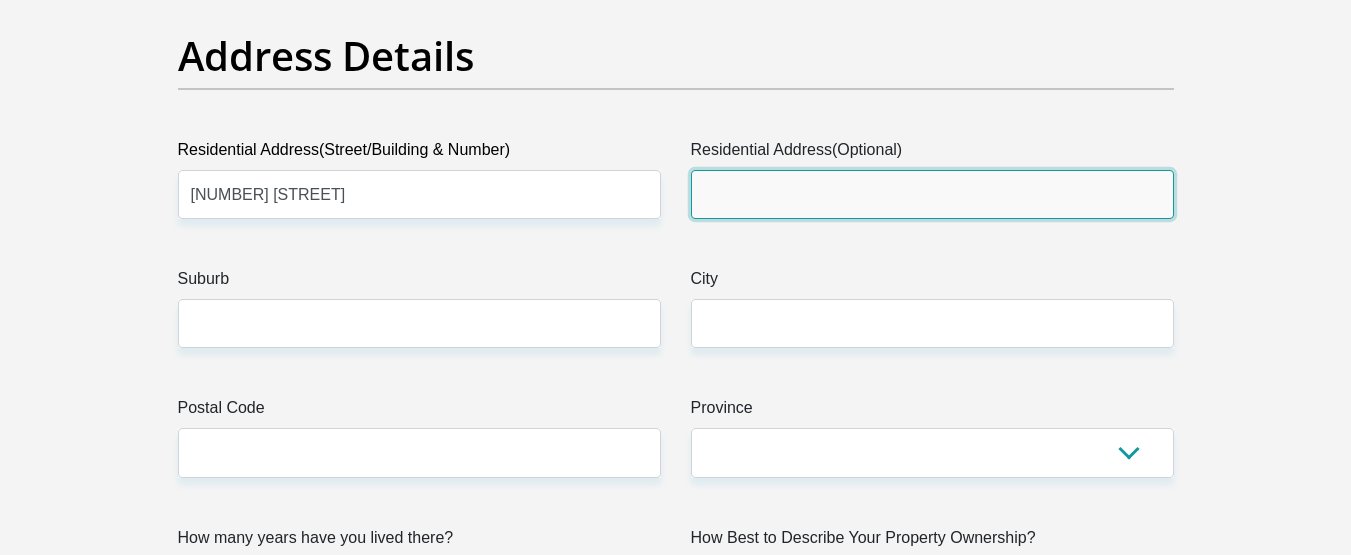 click on "Residential Address(Optional)" at bounding box center [932, 194] 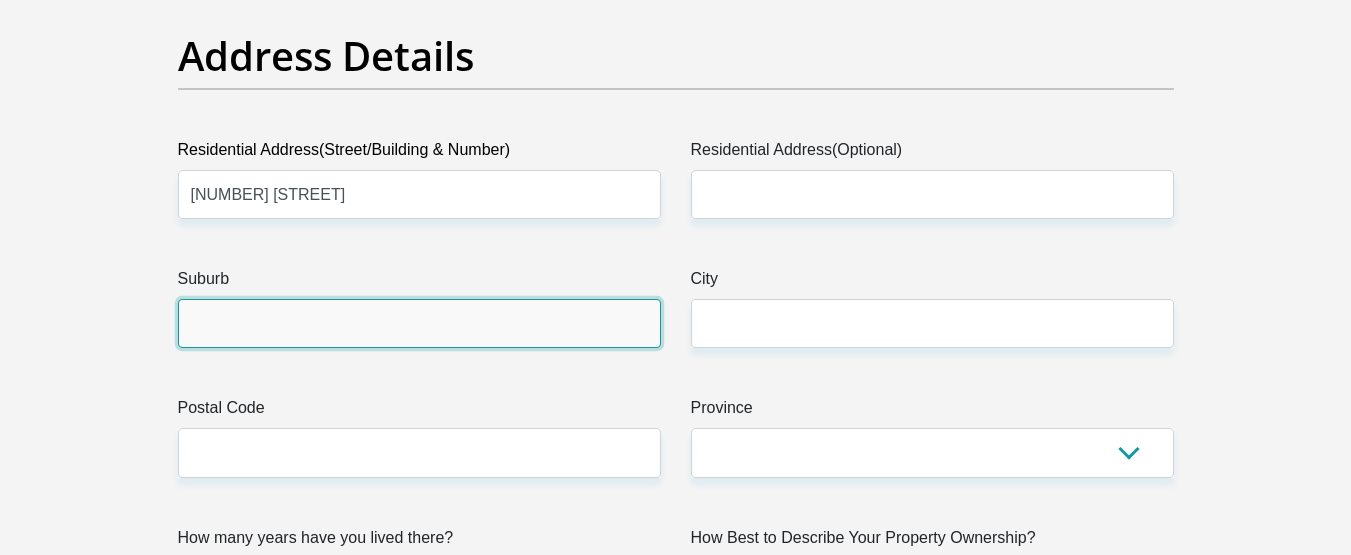 click on "Suburb" at bounding box center (419, 323) 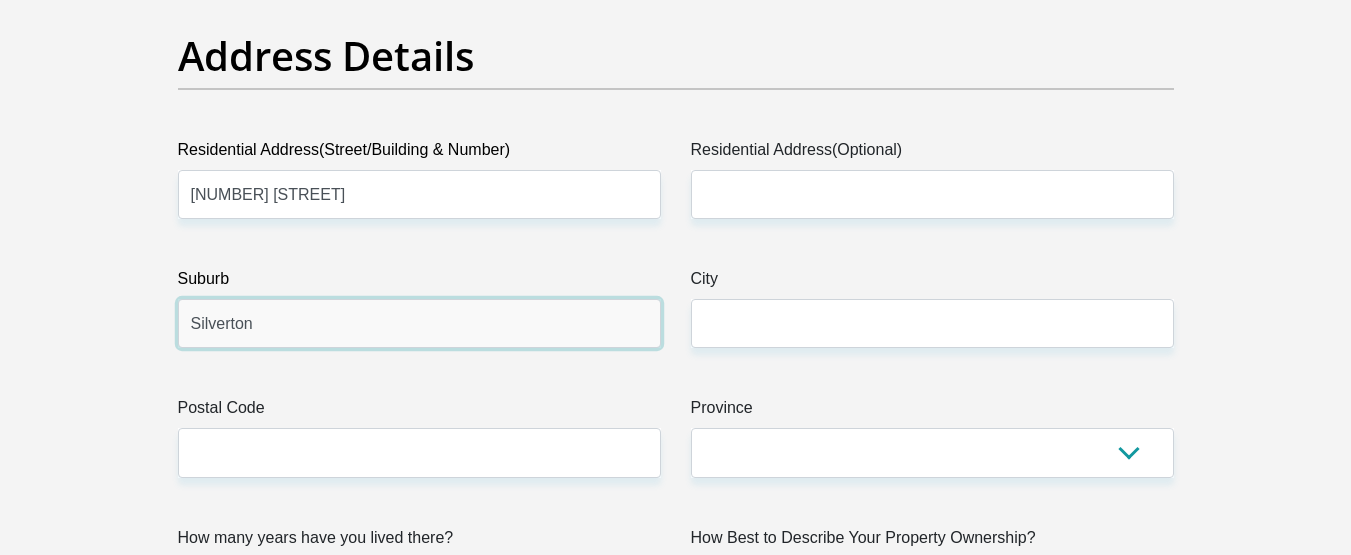 type on "Silverton" 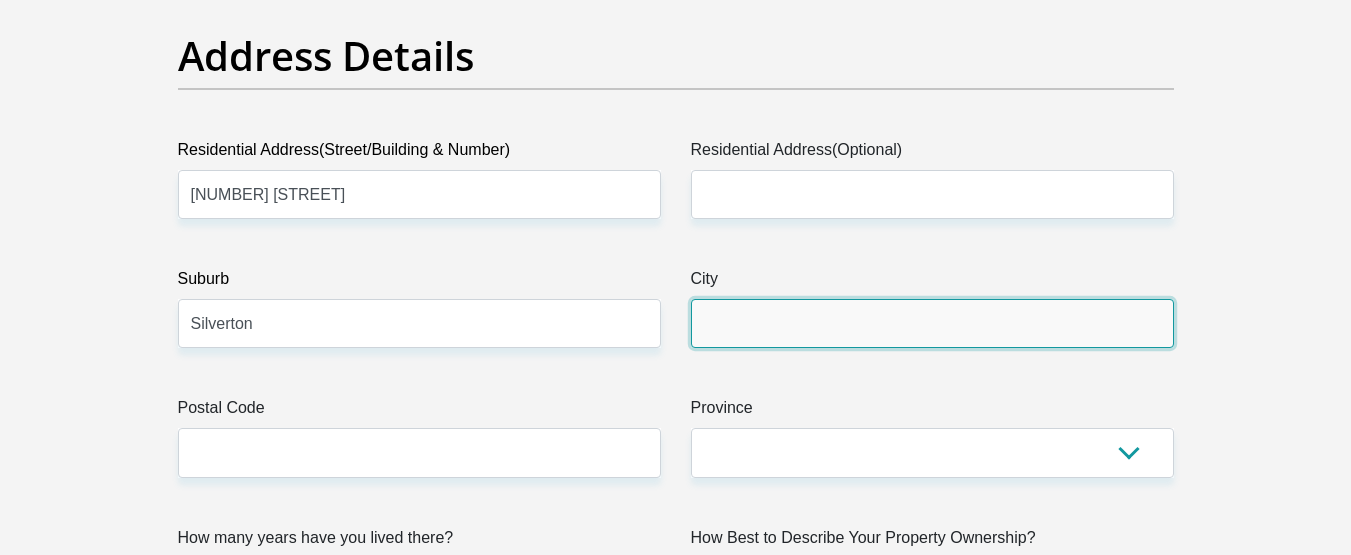 click on "City" at bounding box center (932, 323) 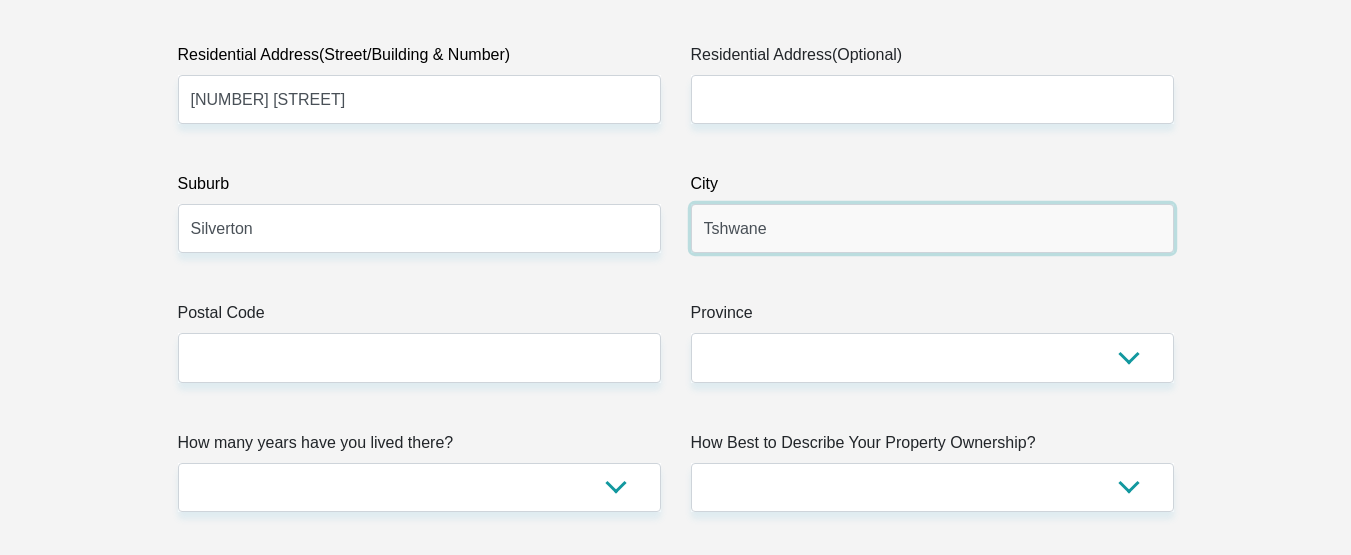 scroll, scrollTop: 1100, scrollLeft: 0, axis: vertical 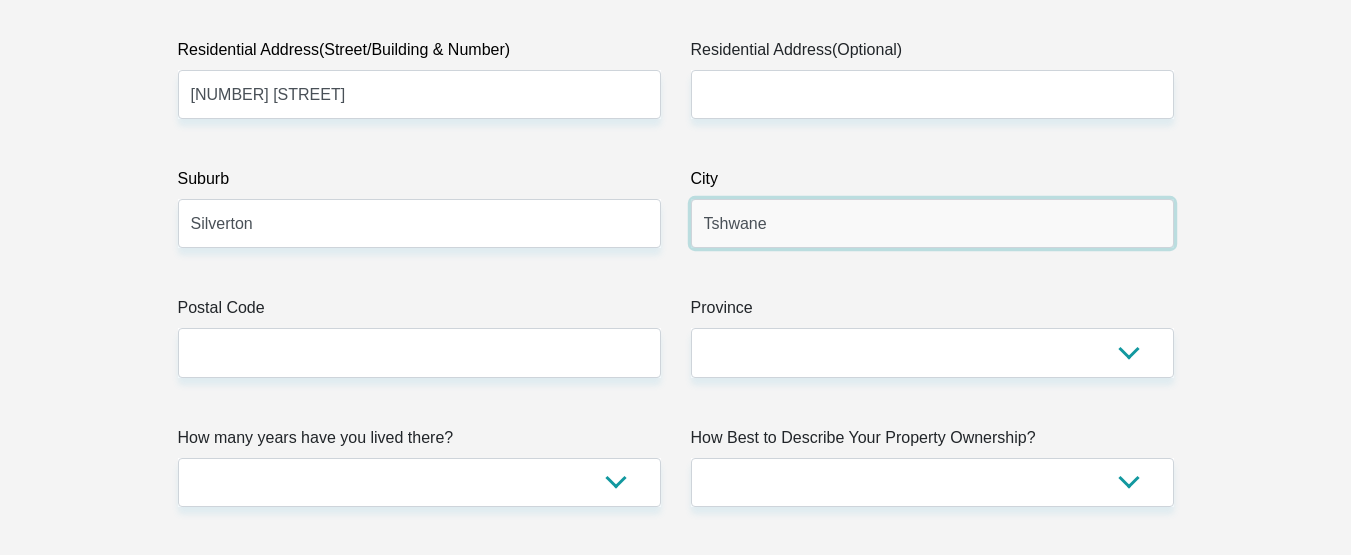 type on "Tshwane" 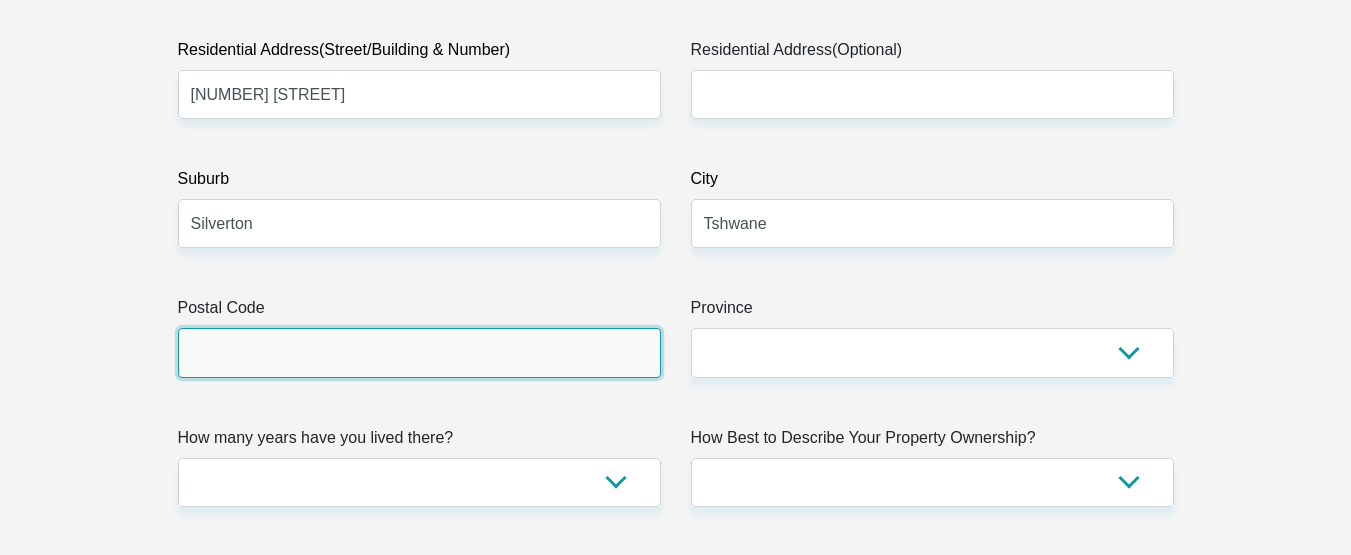 click on "Postal Code" at bounding box center [419, 352] 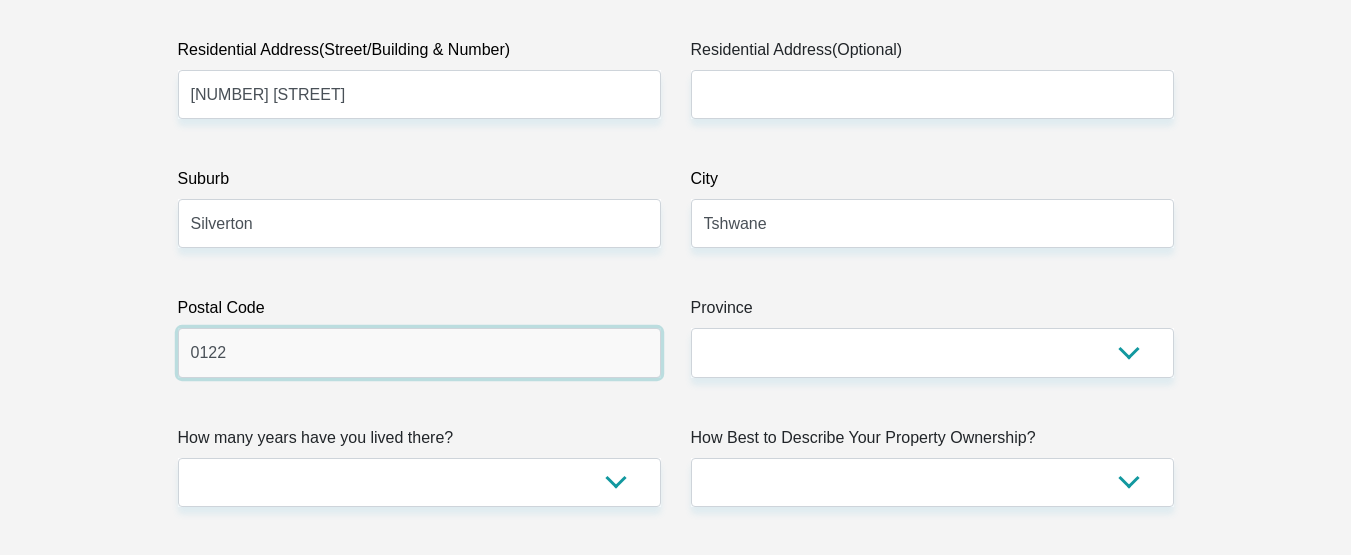 type on "0122" 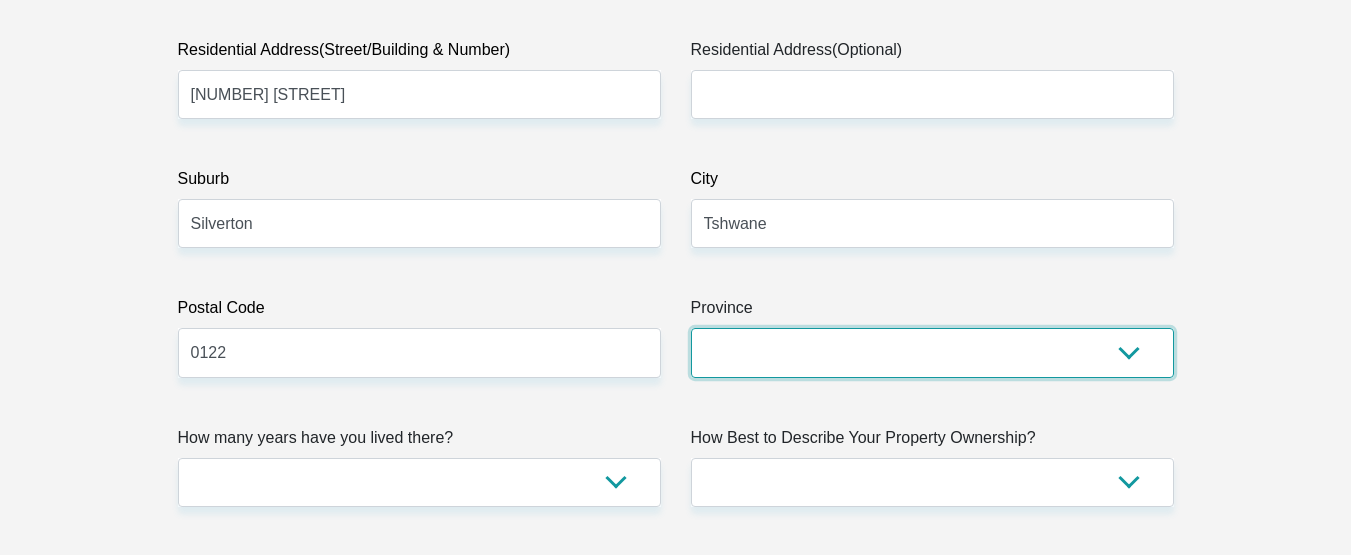click on "Eastern Cape
Free State
Gauteng
KwaZulu-Natal
Limpopo
Mpumalanga
Northern Cape
North West
Western Cape" at bounding box center [932, 352] 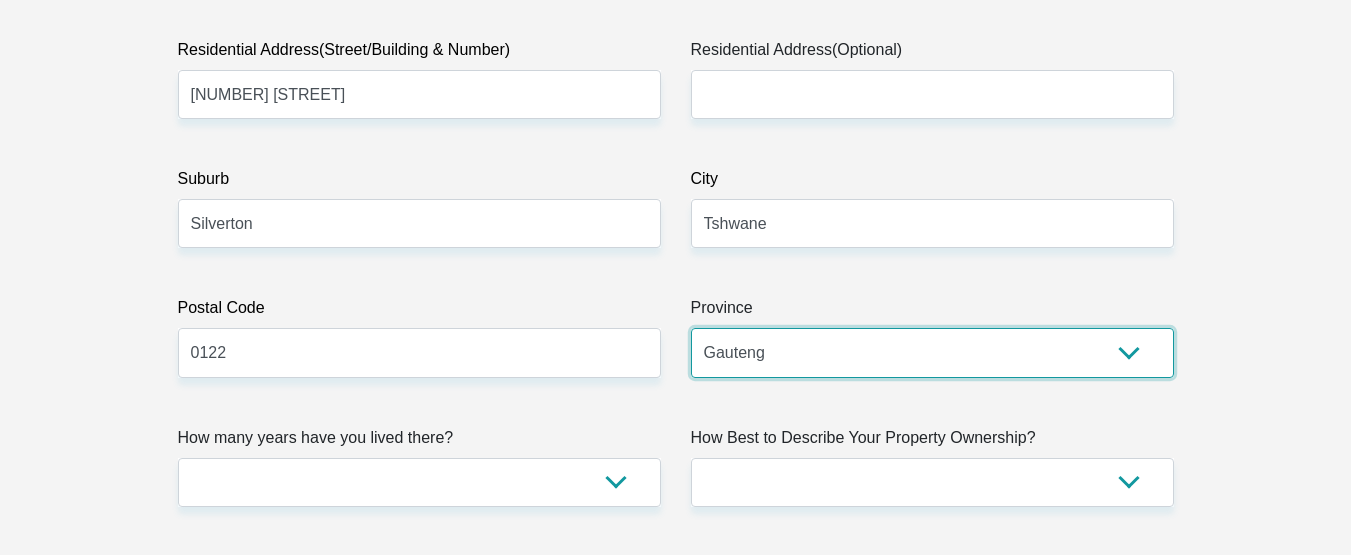 click on "Eastern Cape
Free State
Gauteng
KwaZulu-Natal
Limpopo
Mpumalanga
Northern Cape
North West
Western Cape" at bounding box center (932, 352) 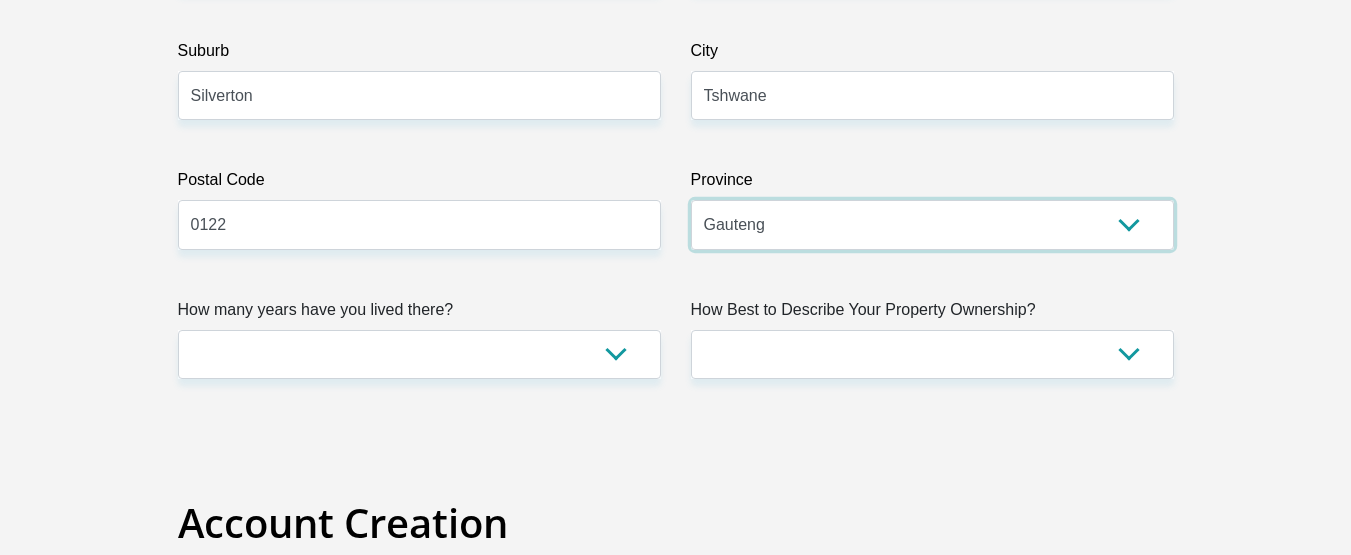 scroll, scrollTop: 1400, scrollLeft: 0, axis: vertical 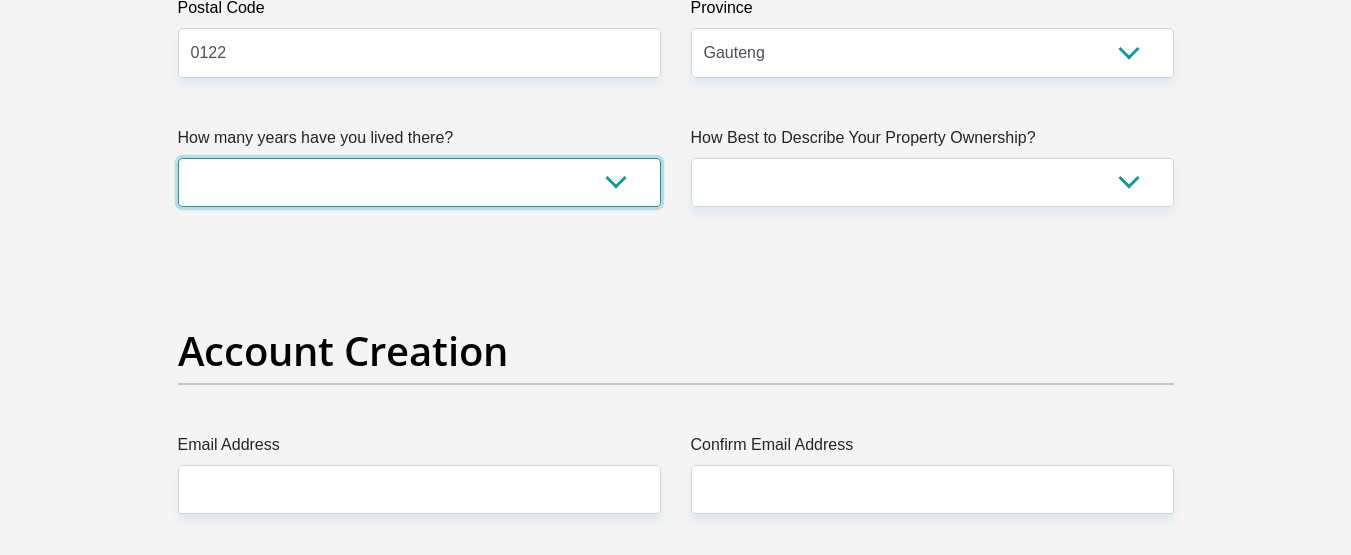 click on "less than 1 year
1-3 years
3-5 years
5+ years" at bounding box center [419, 182] 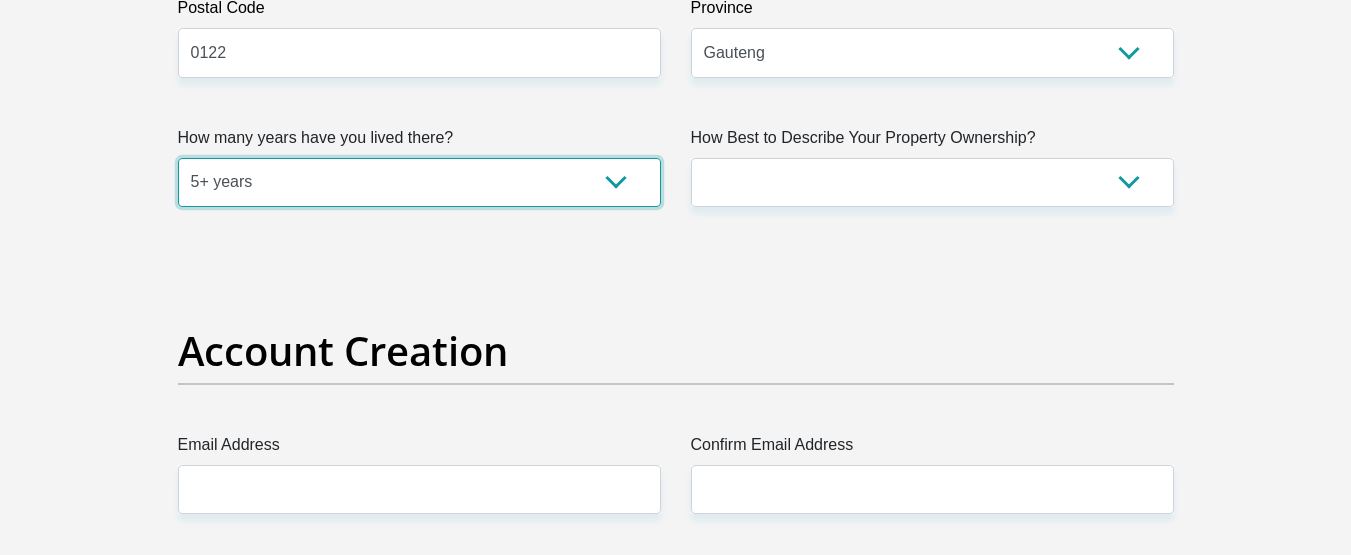click on "less than 1 year
1-3 years
3-5 years
5+ years" at bounding box center [419, 182] 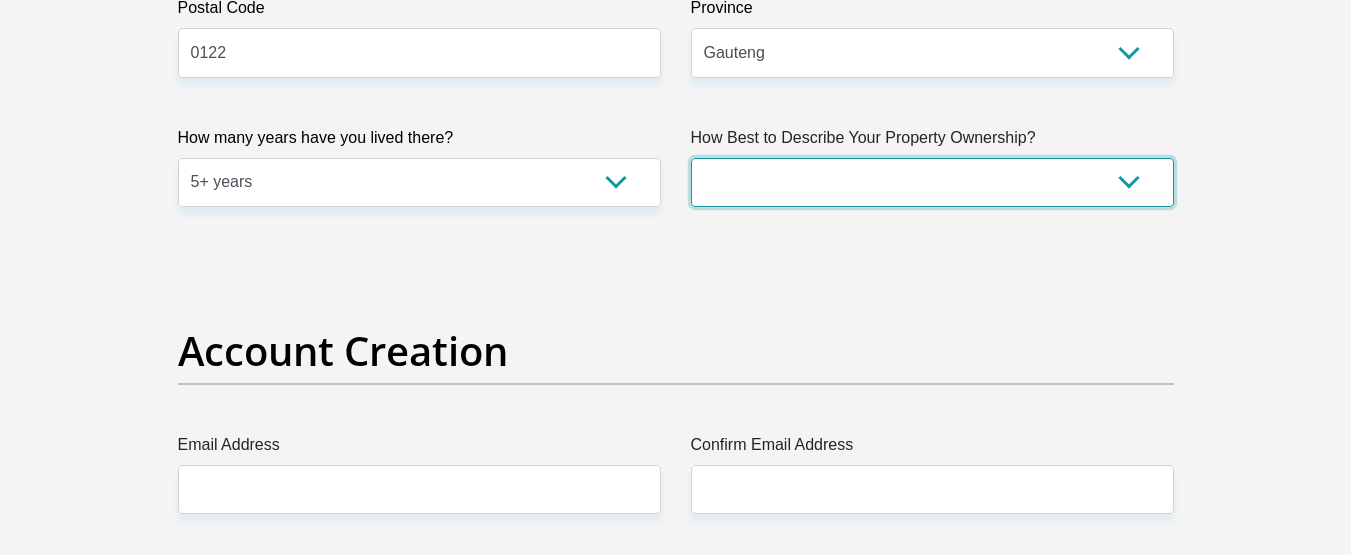 click on "Owned
Rented
Family Owned
Company Dwelling" at bounding box center (932, 182) 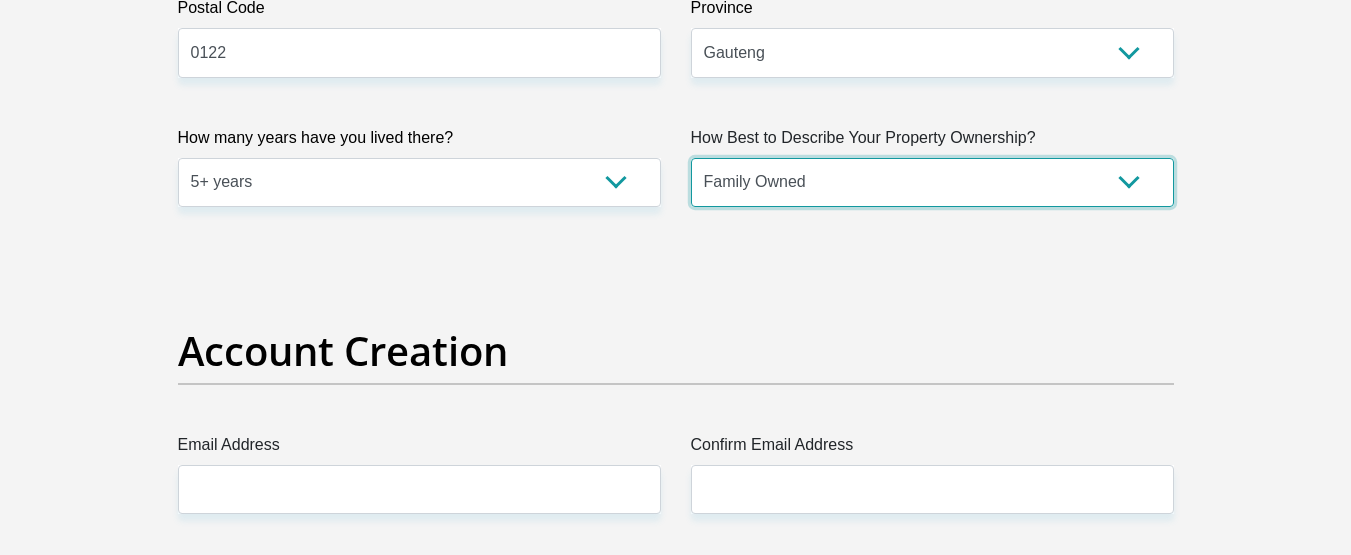 click on "Owned
Rented
Family Owned
Company Dwelling" at bounding box center (932, 182) 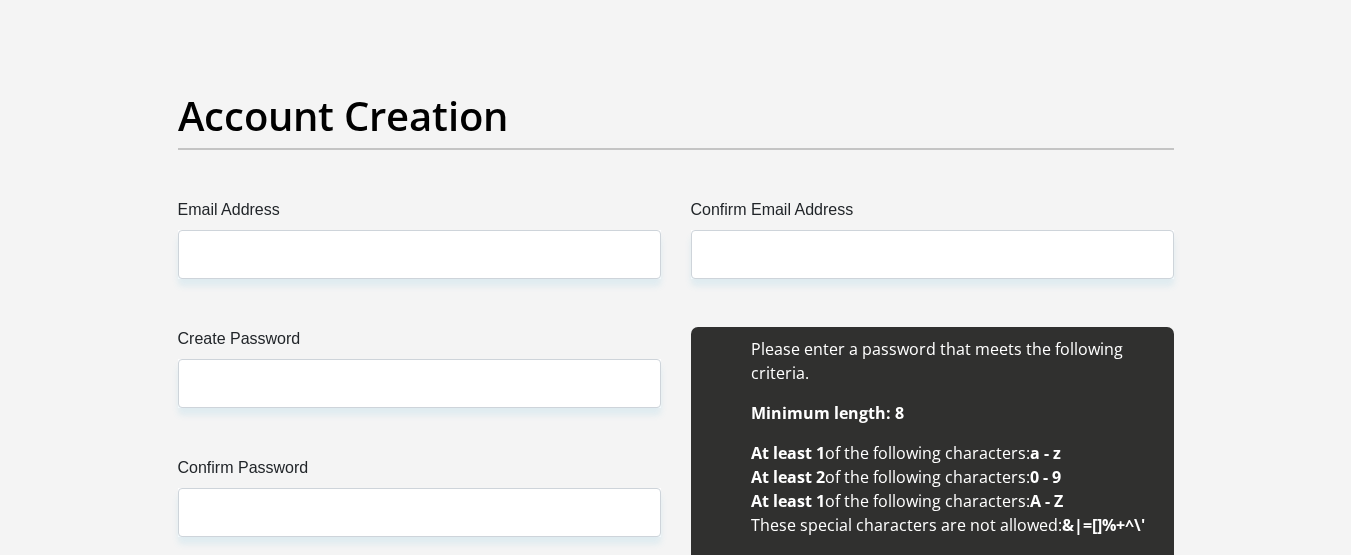 scroll, scrollTop: 1600, scrollLeft: 0, axis: vertical 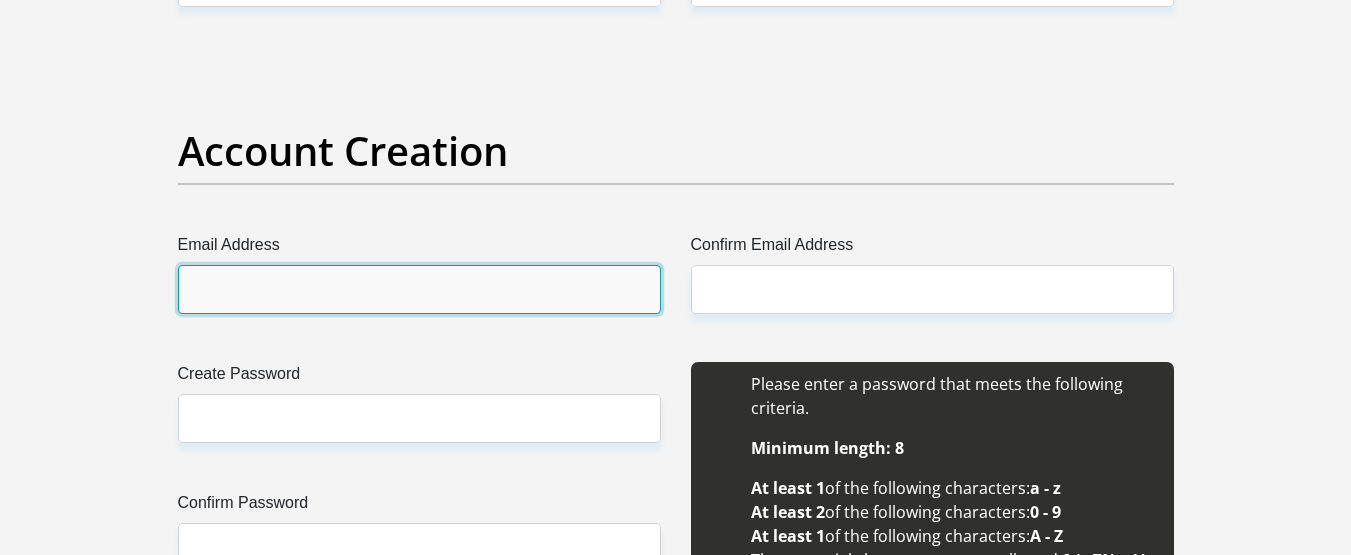 click on "Email Address" at bounding box center [419, 289] 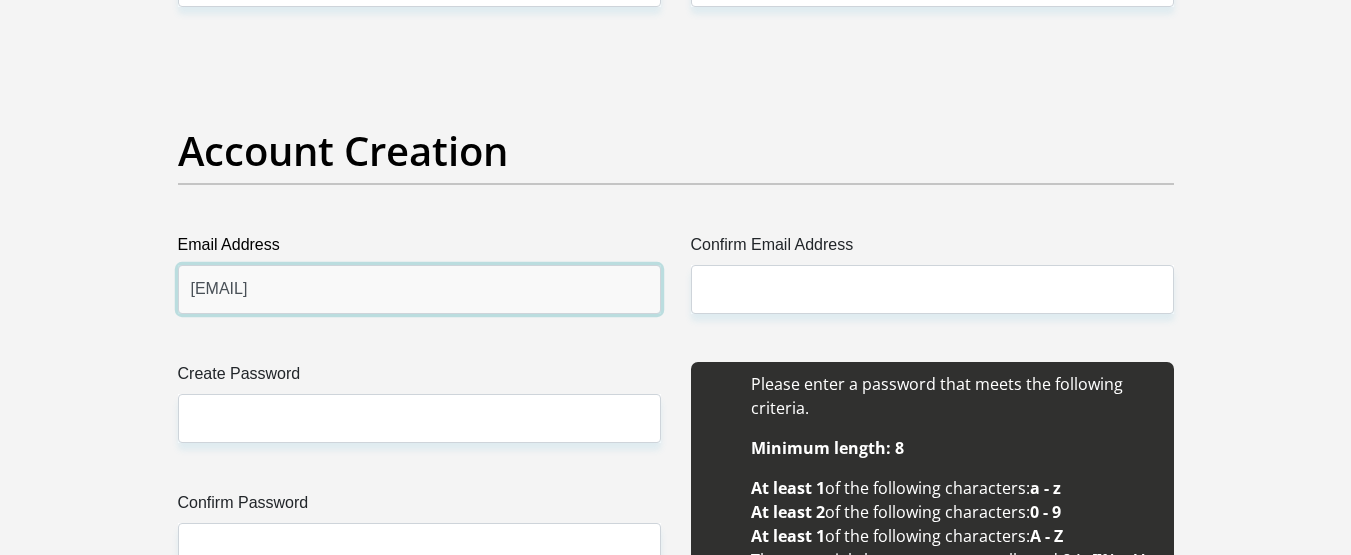 type on "[EMAIL]" 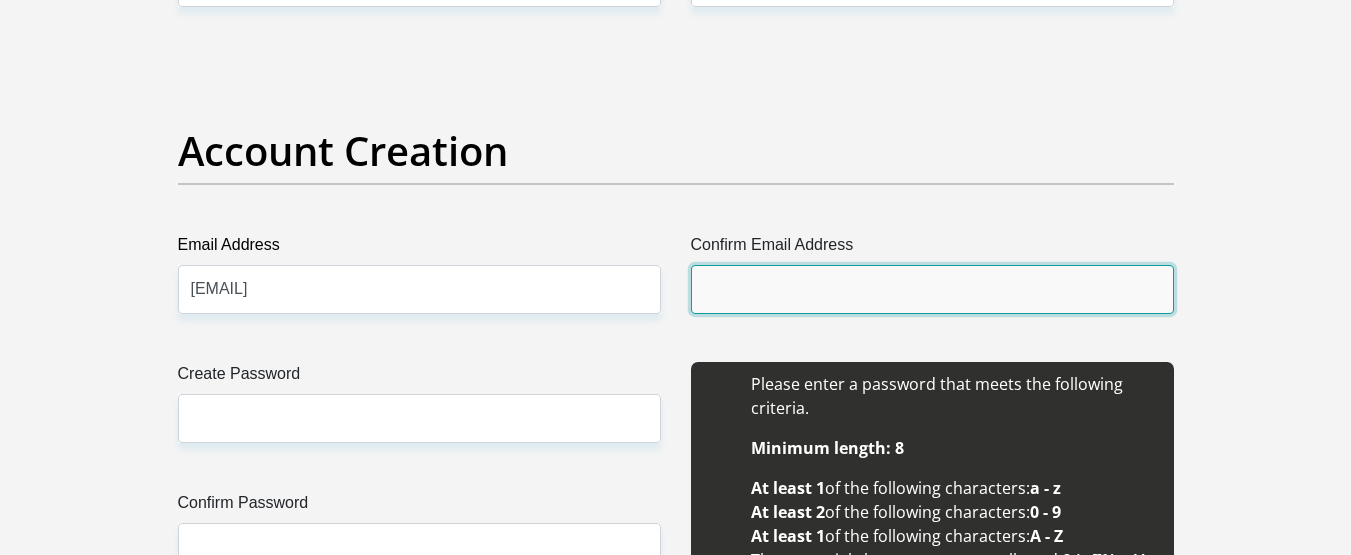 click on "Confirm Email Address" at bounding box center (932, 289) 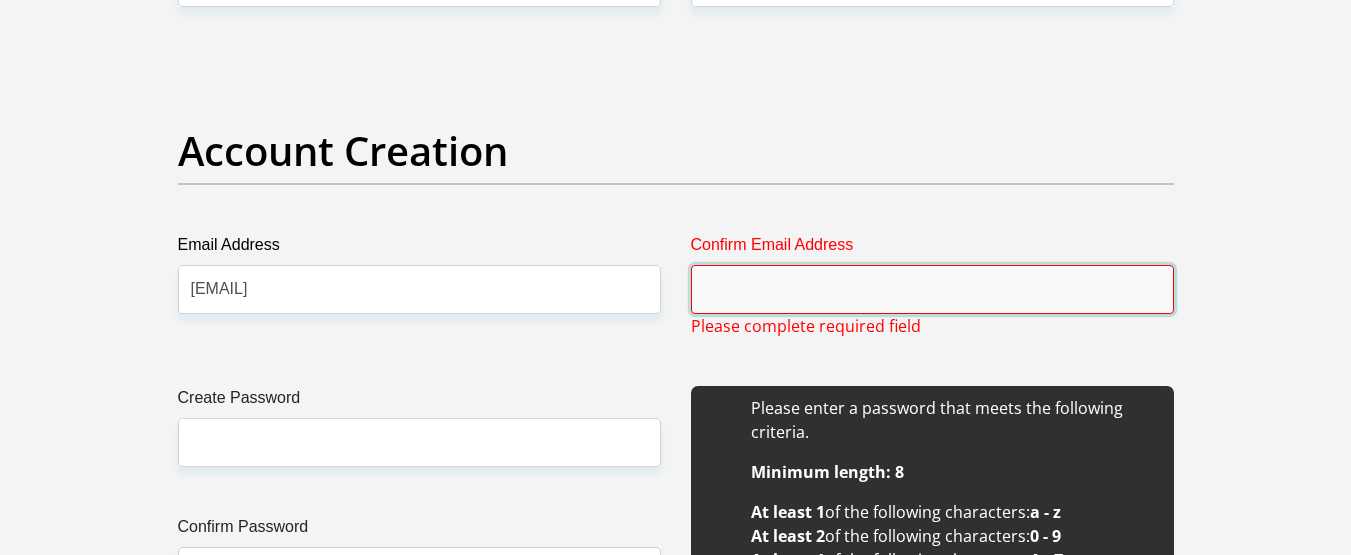 type on "s" 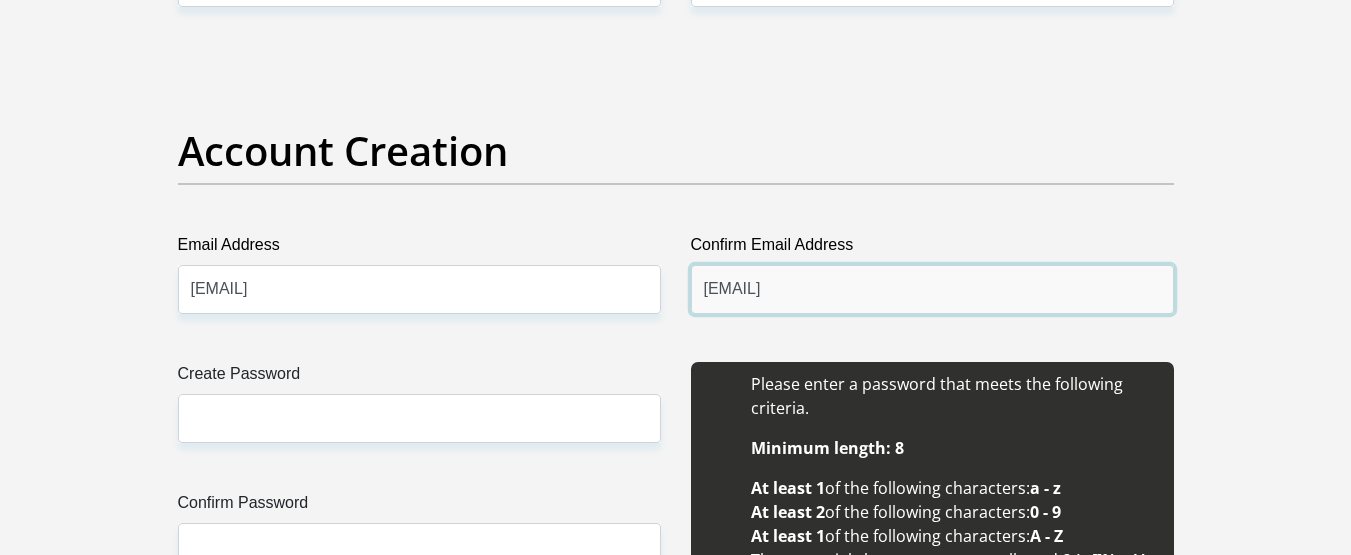 type on "[EMAIL]" 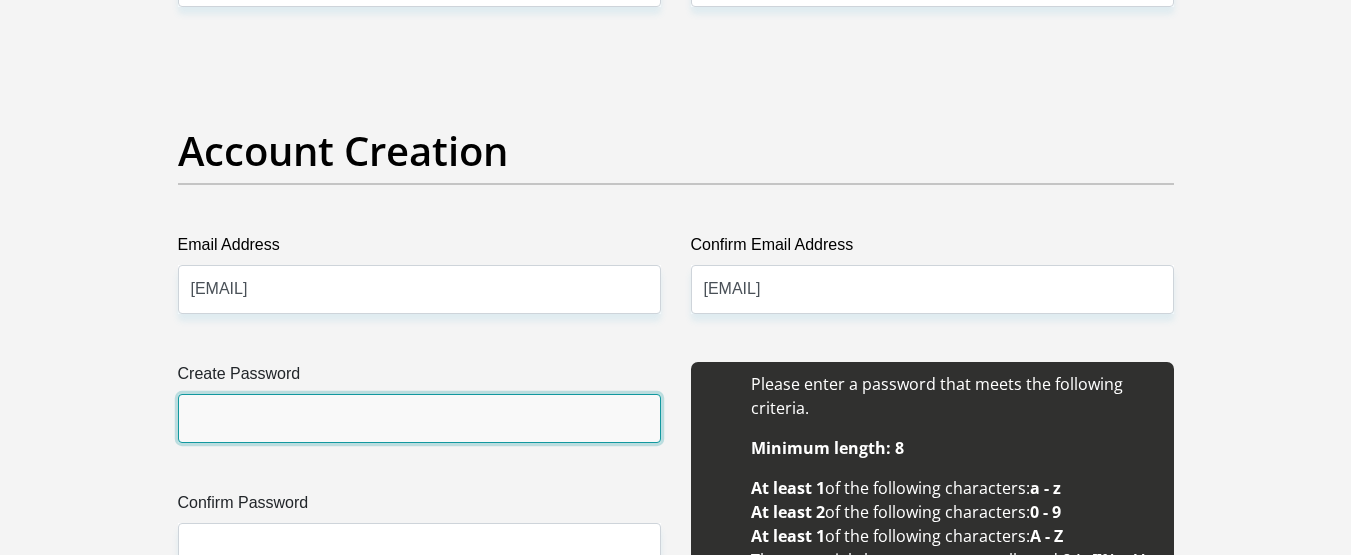 click on "Create Password" at bounding box center (419, 418) 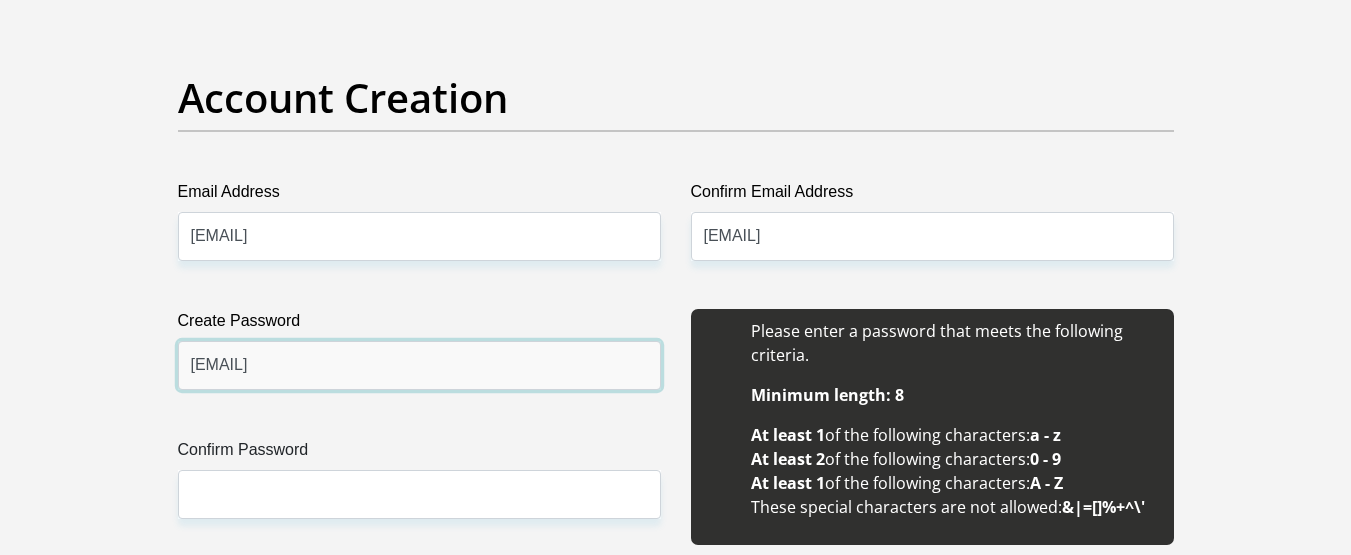 scroll, scrollTop: 1700, scrollLeft: 0, axis: vertical 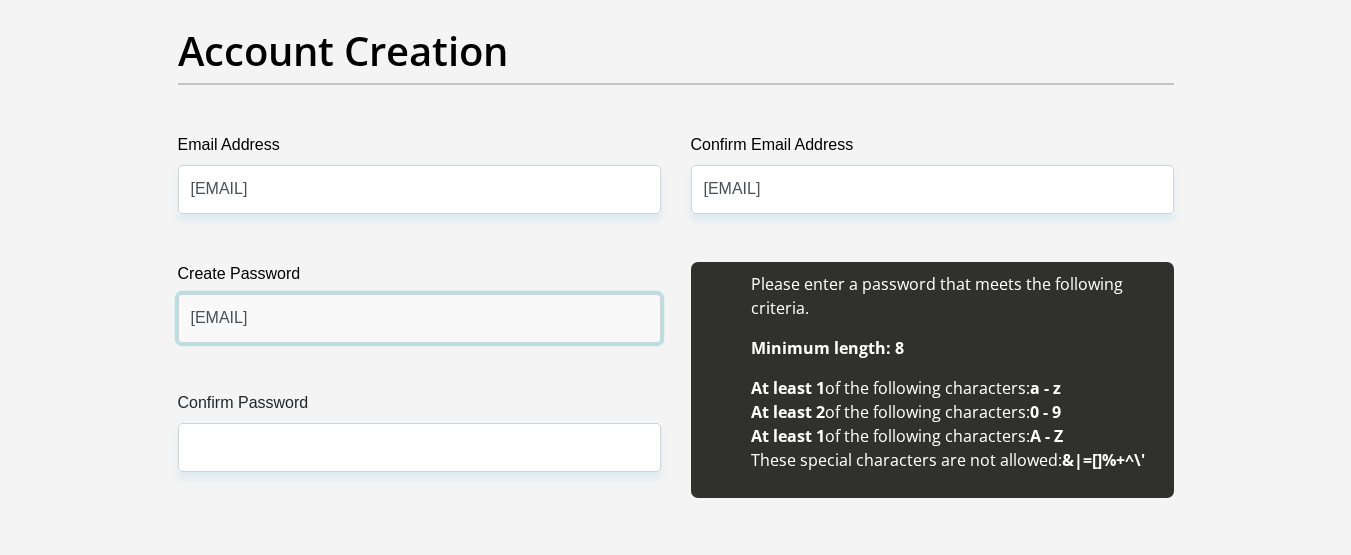type on "[EMAIL]" 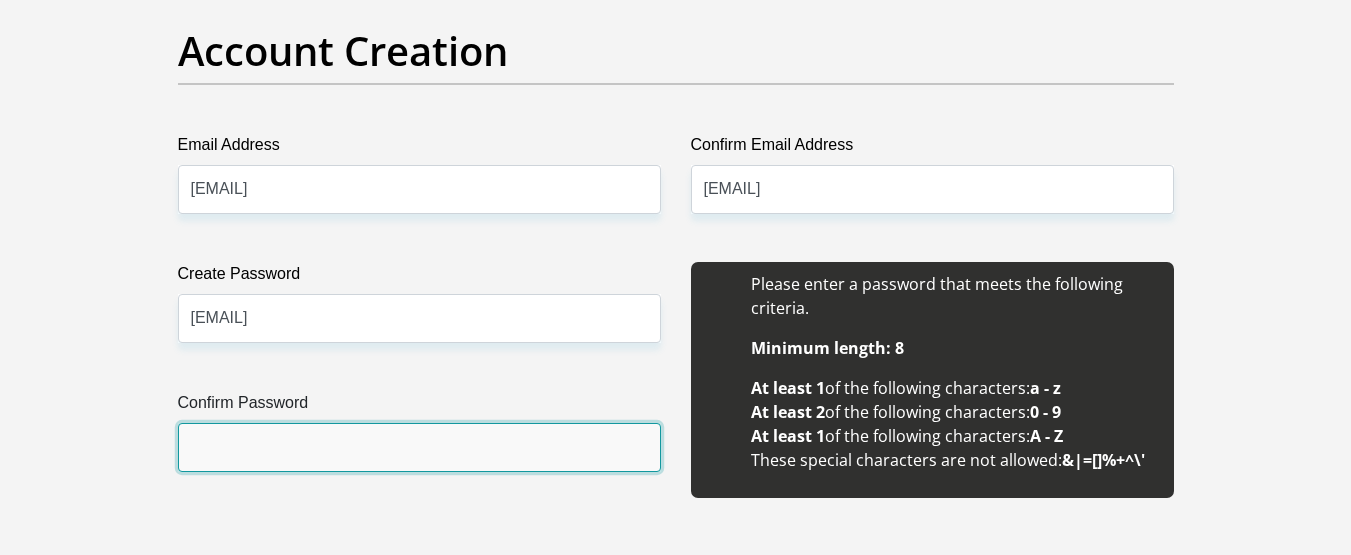 click on "Confirm Password" at bounding box center [419, 447] 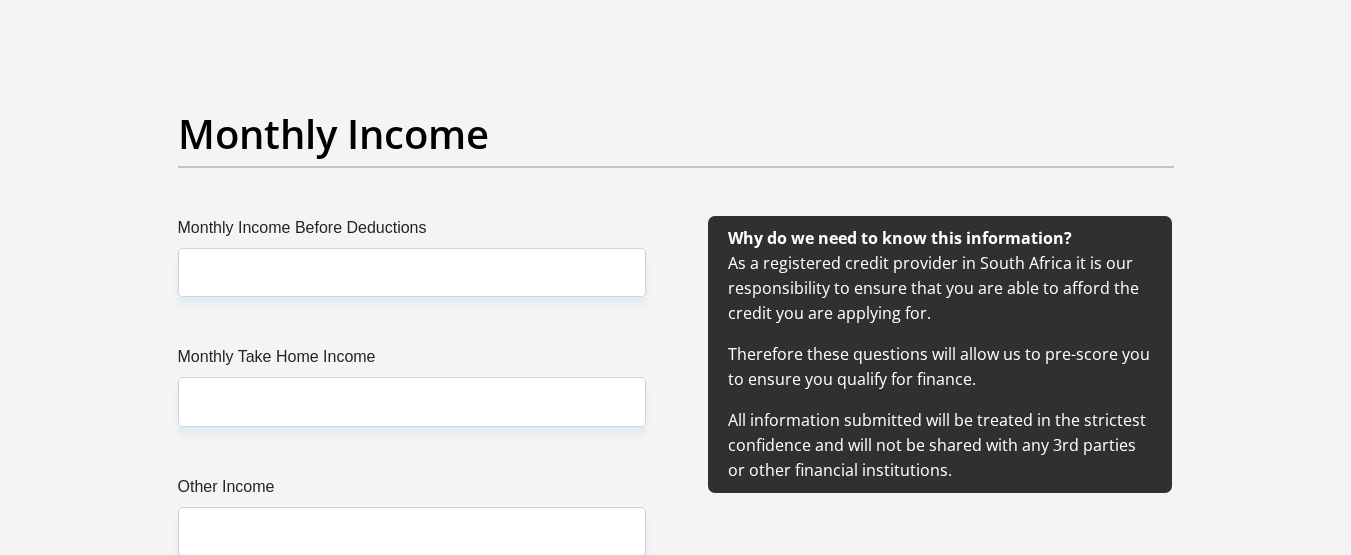 scroll, scrollTop: 2100, scrollLeft: 0, axis: vertical 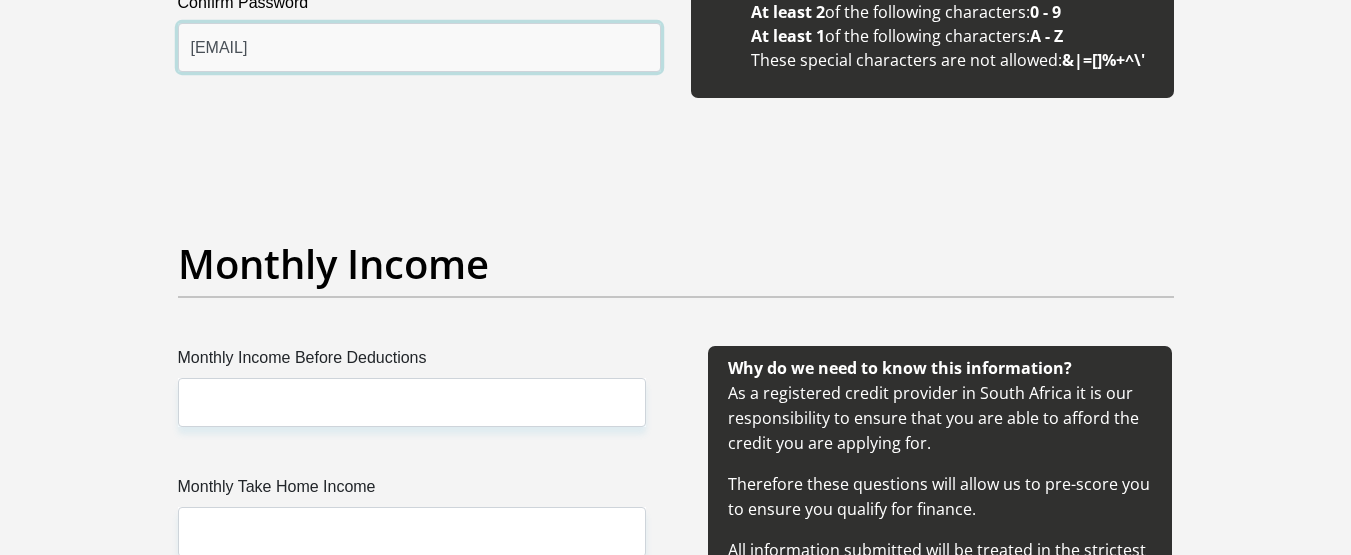type on "[EMAIL]" 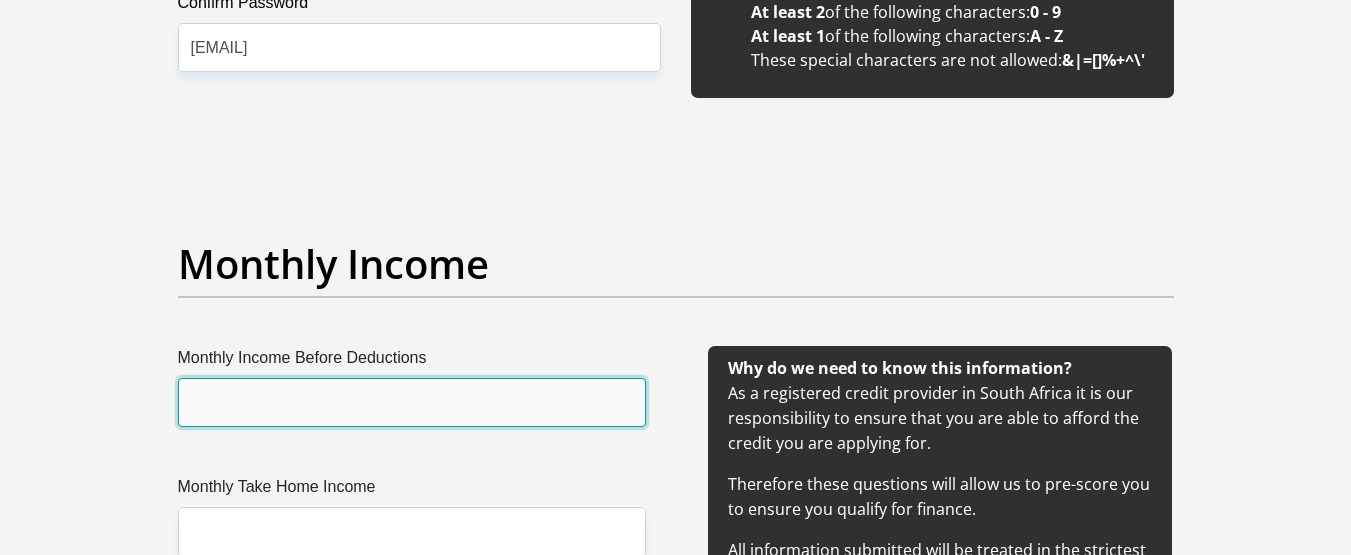 click on "Monthly Income Before Deductions" at bounding box center (412, 402) 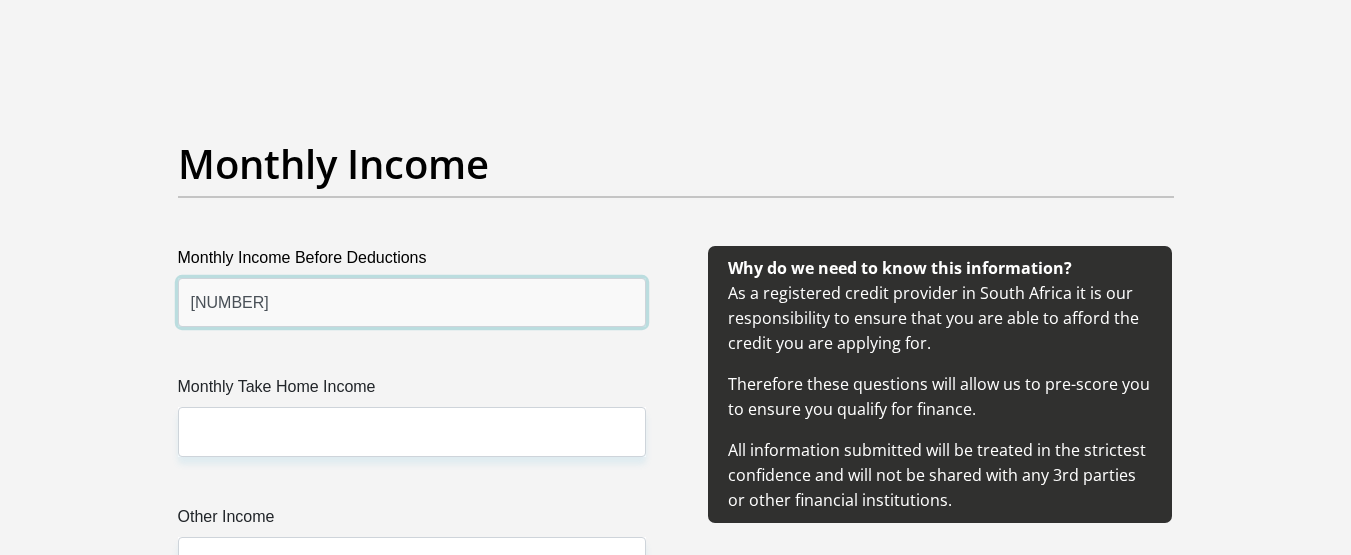 type on "[NUMBER]" 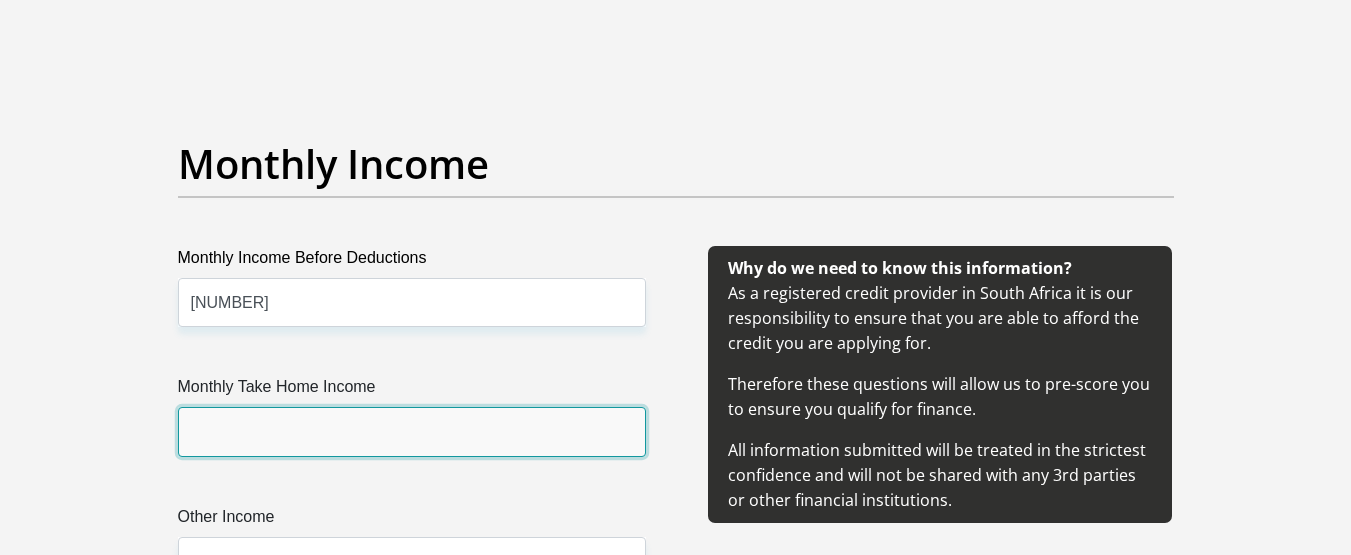 click on "Monthly Take Home Income" at bounding box center [412, 431] 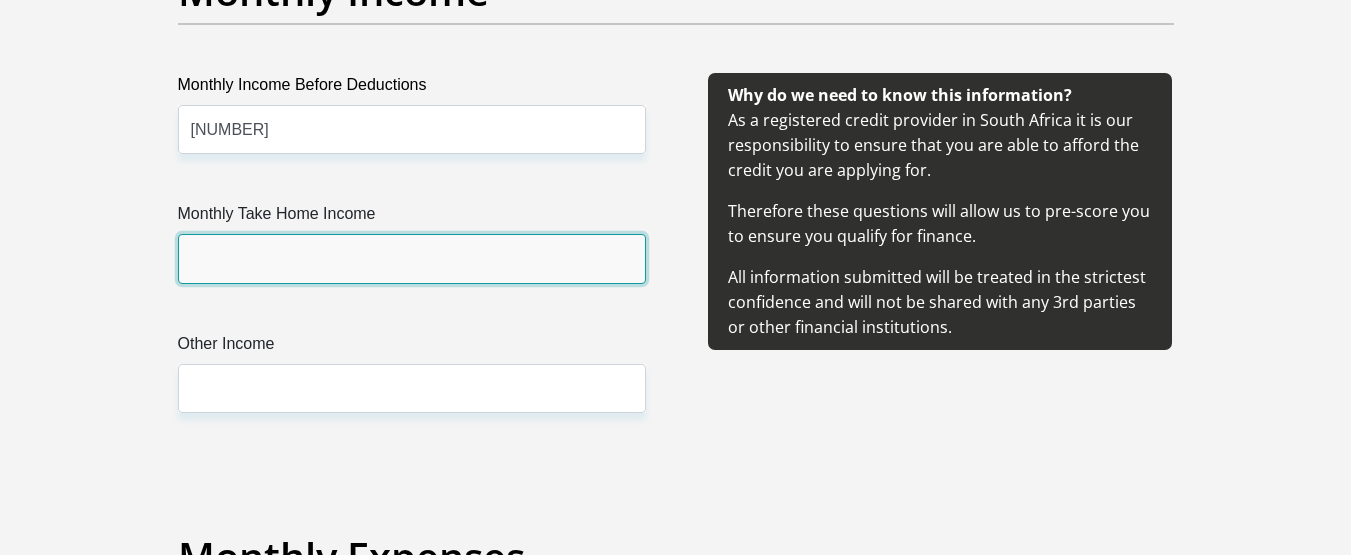 scroll, scrollTop: 2400, scrollLeft: 0, axis: vertical 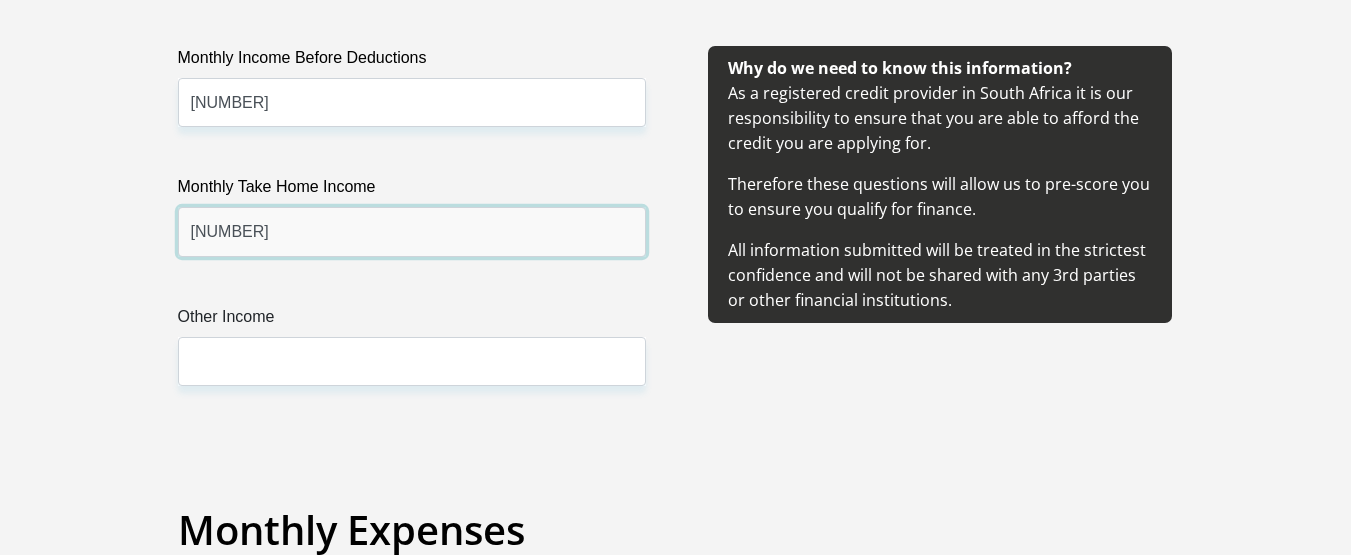 type on "[NUMBER]" 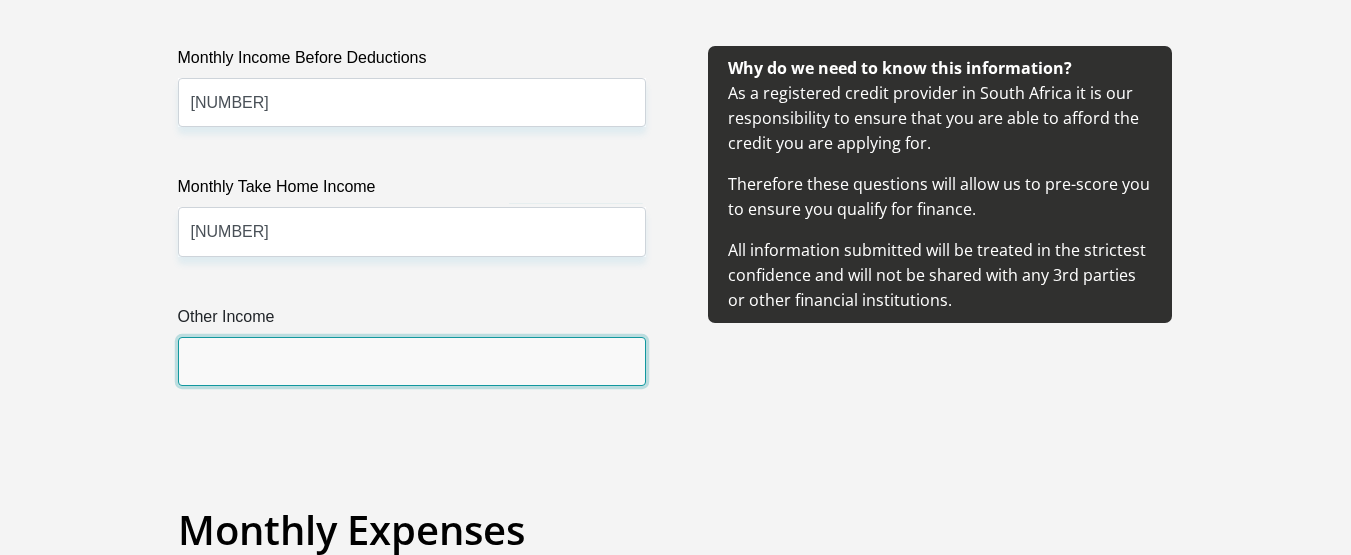 click on "Other Income" at bounding box center [412, 361] 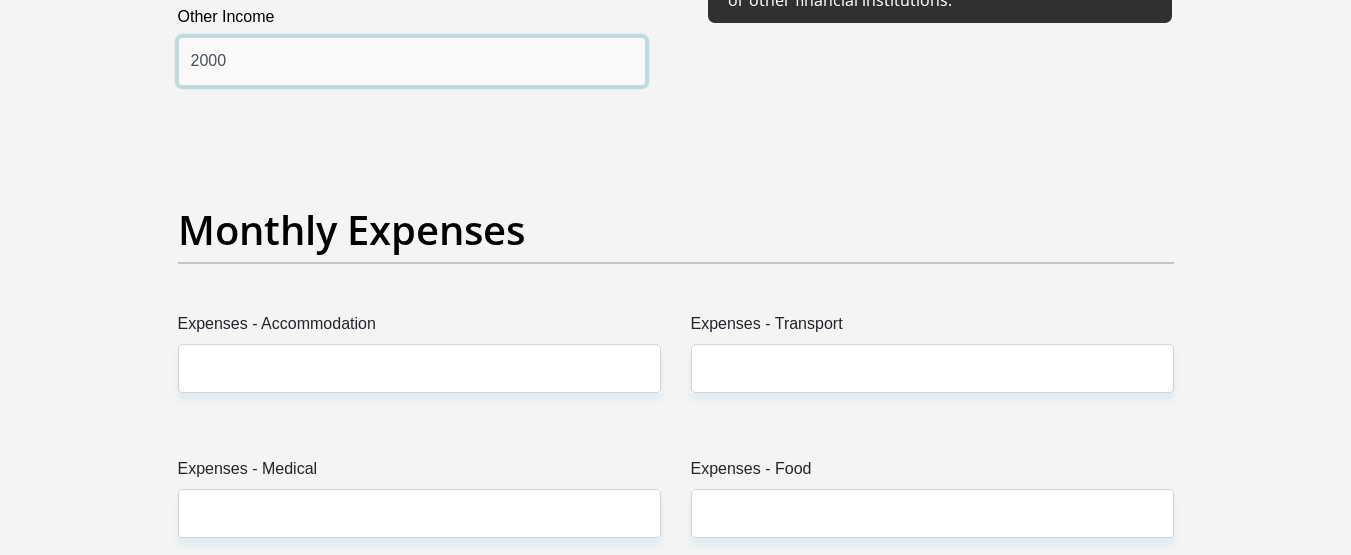 scroll, scrollTop: 2800, scrollLeft: 0, axis: vertical 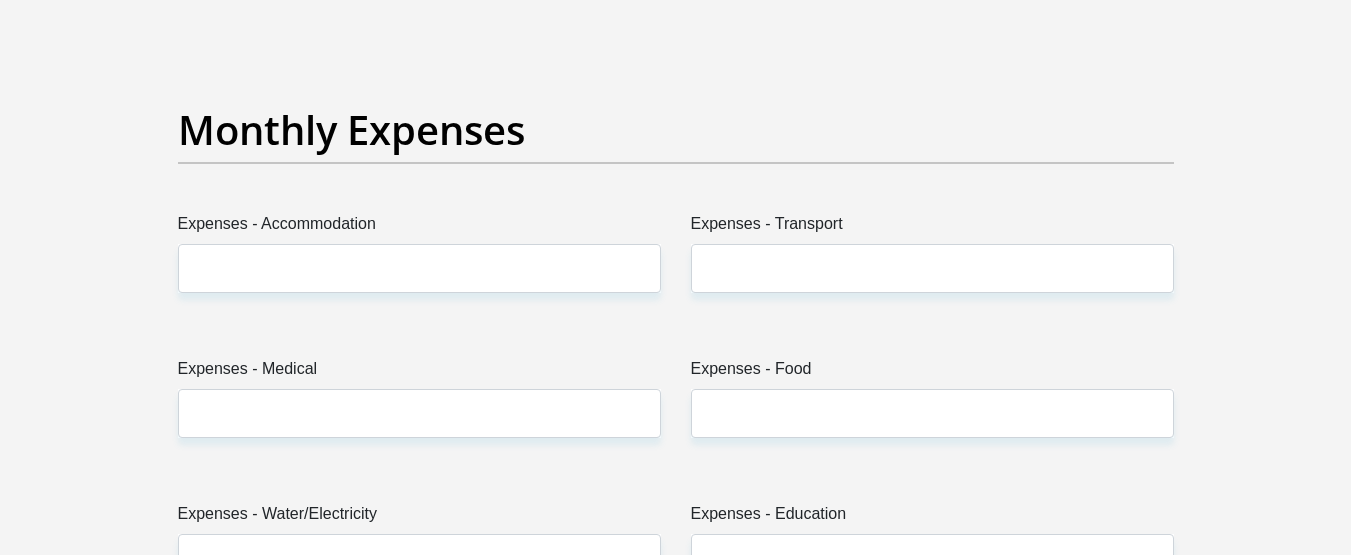 type on "2000" 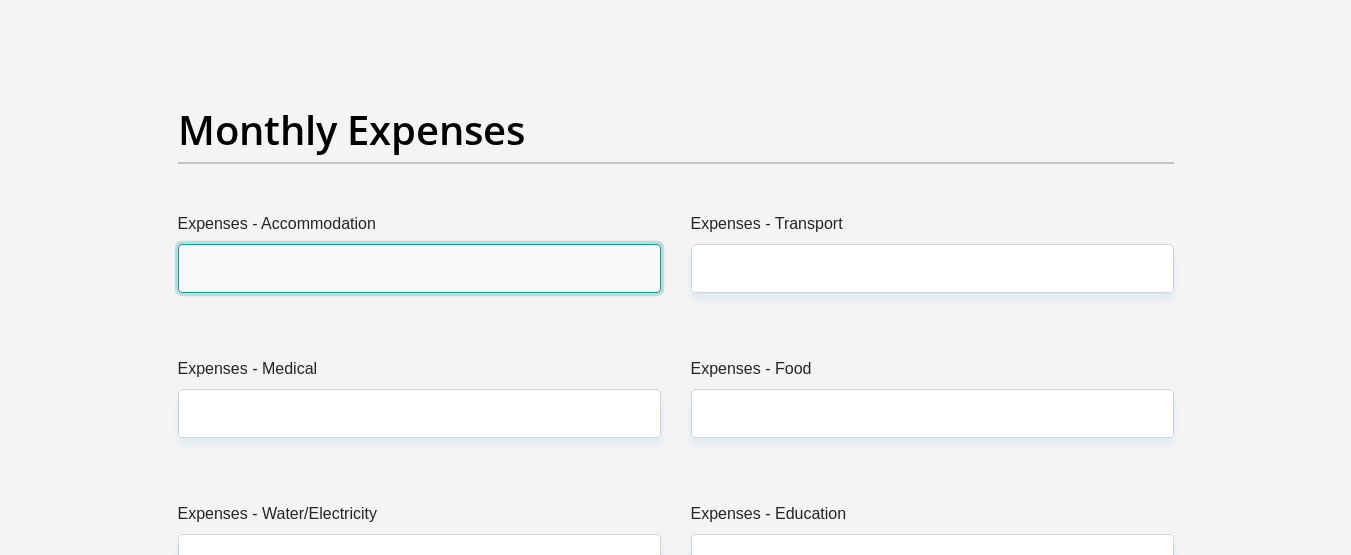 click on "Expenses - Accommodation" at bounding box center [419, 268] 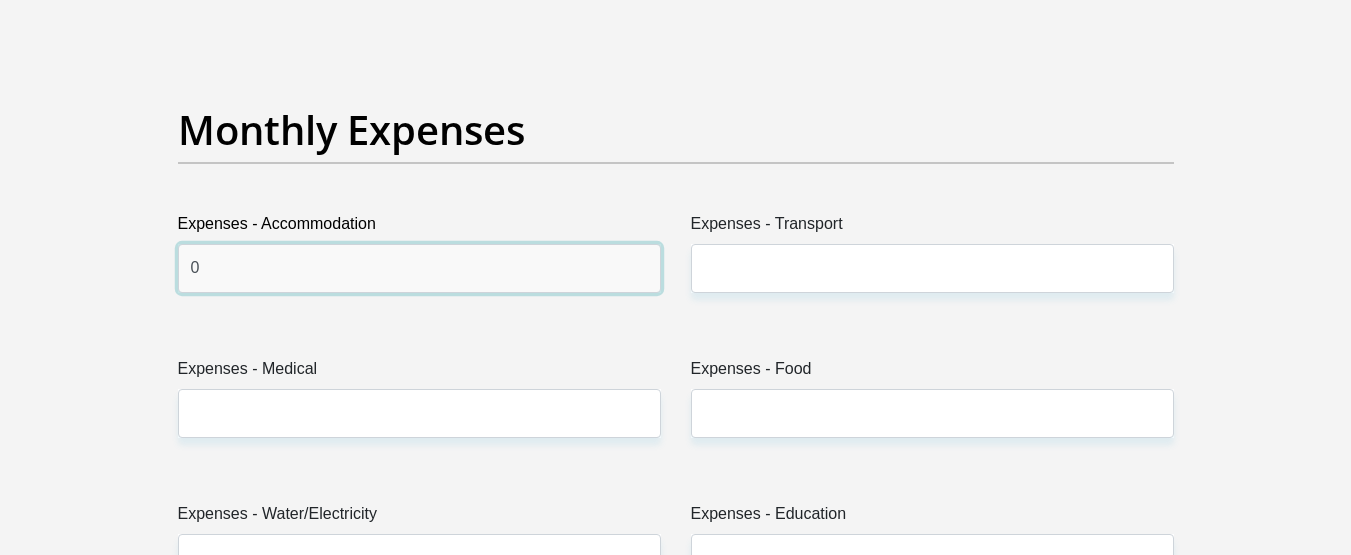 type on "0" 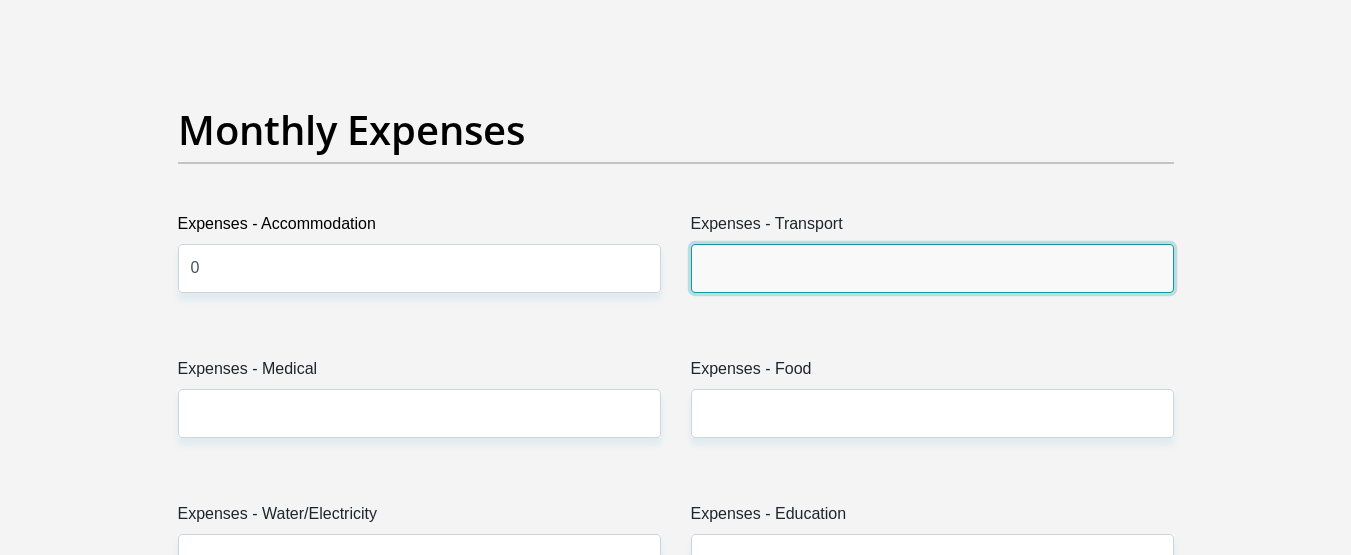 click on "Expenses - Transport" at bounding box center [932, 268] 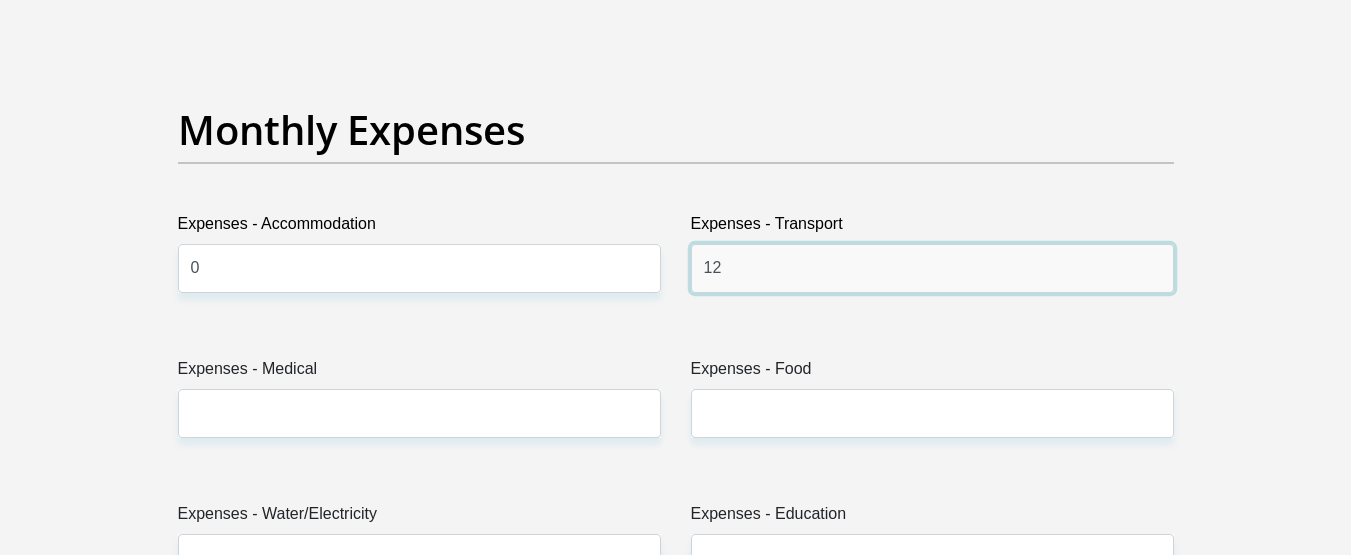 type on "1" 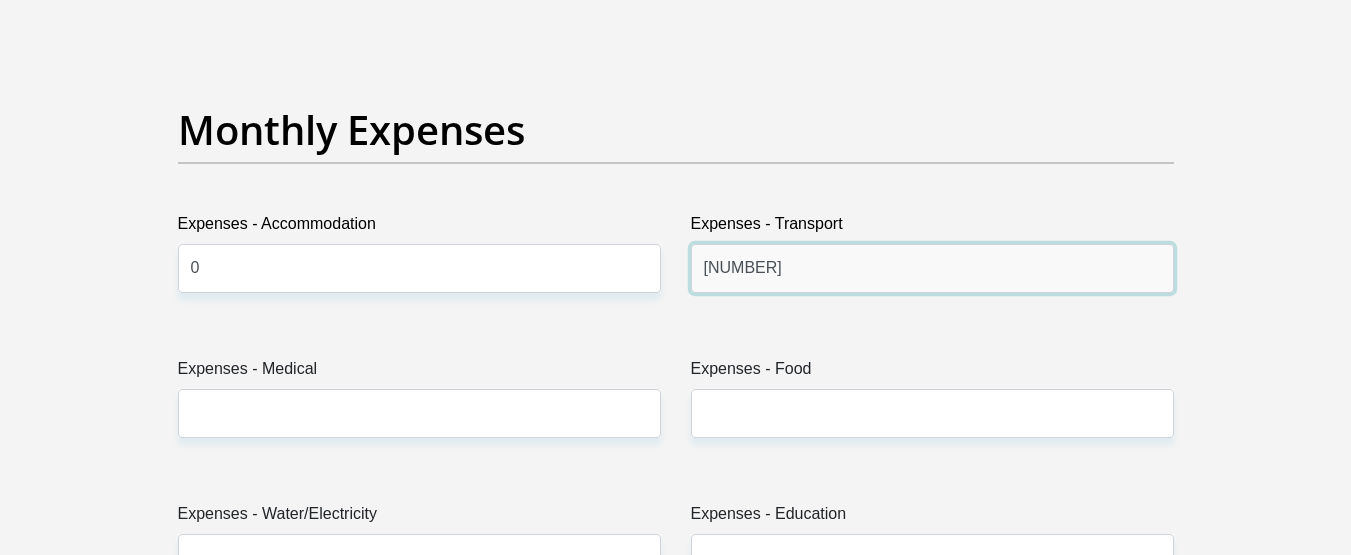 type on "[NUMBER]" 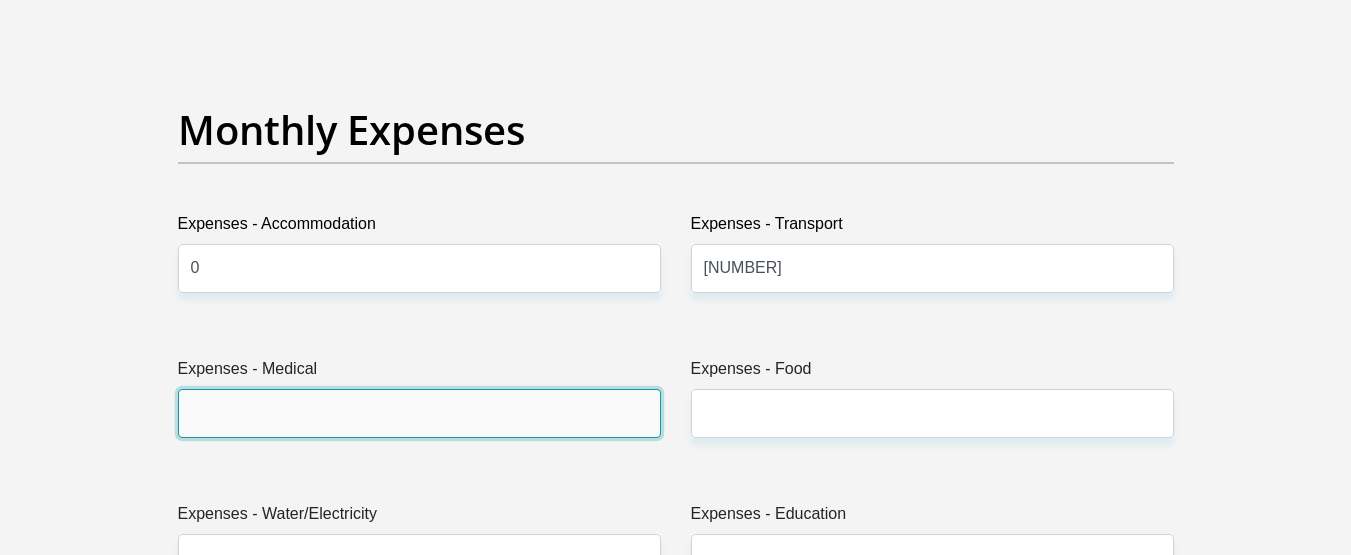 click on "Expenses - Medical" at bounding box center [419, 413] 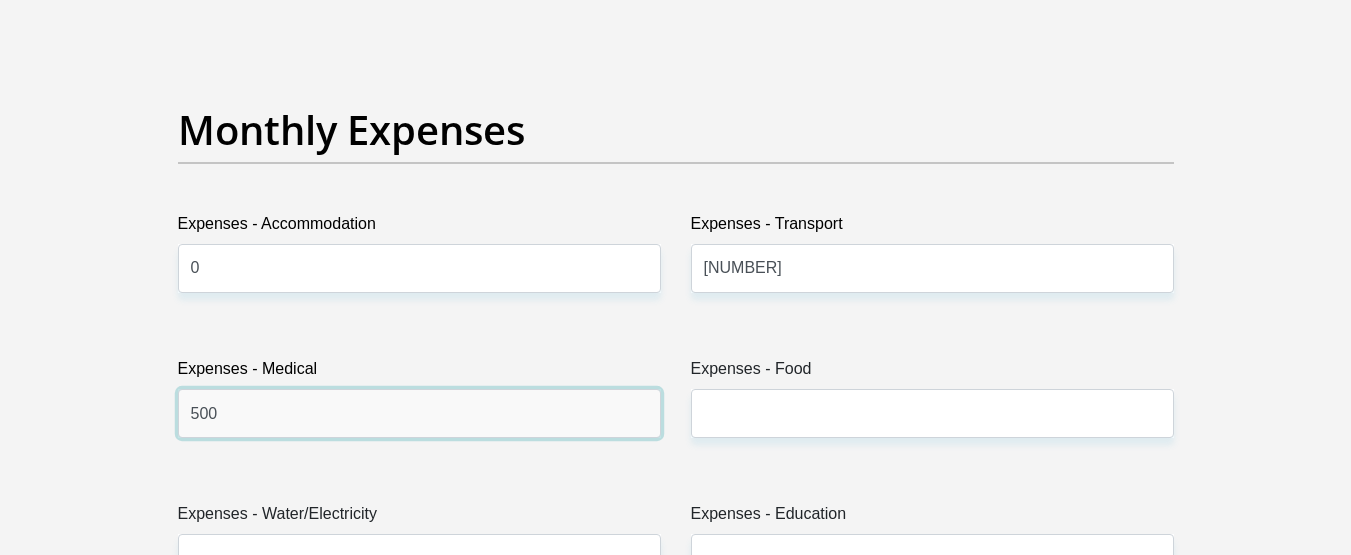 type on "500" 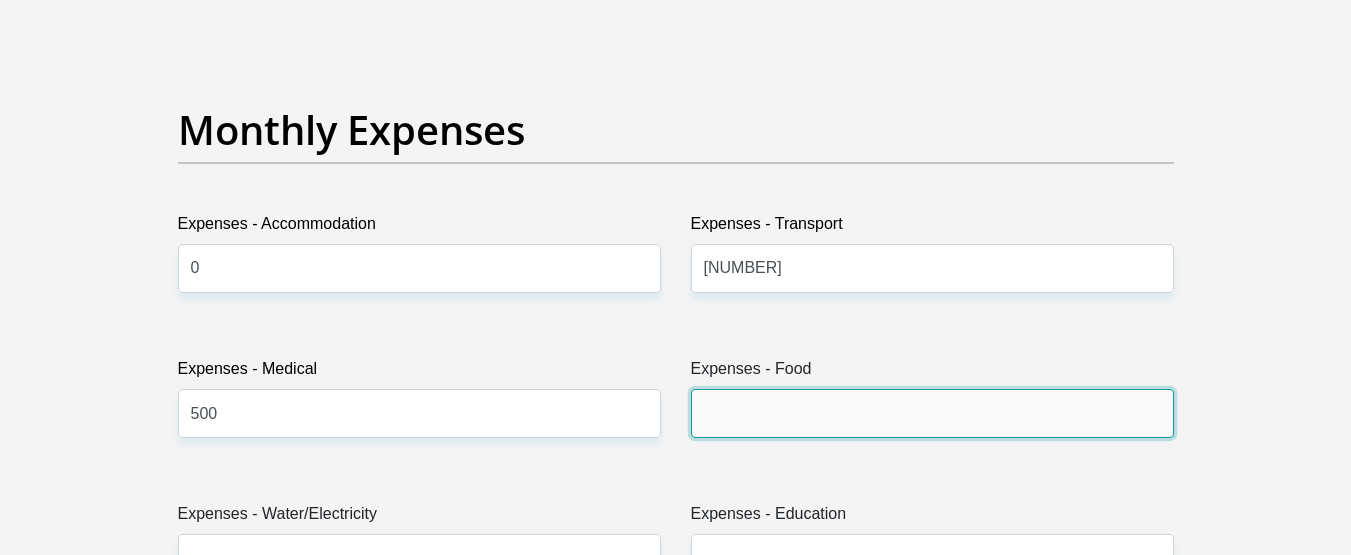 click on "Expenses - Food" at bounding box center [932, 413] 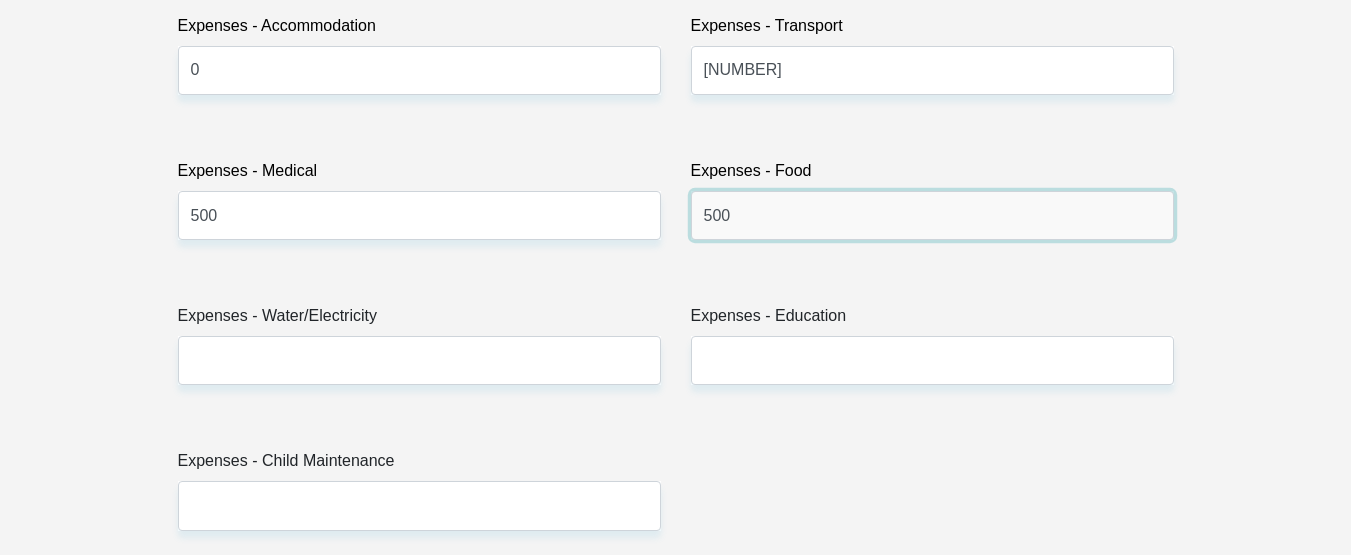 scroll, scrollTop: 3100, scrollLeft: 0, axis: vertical 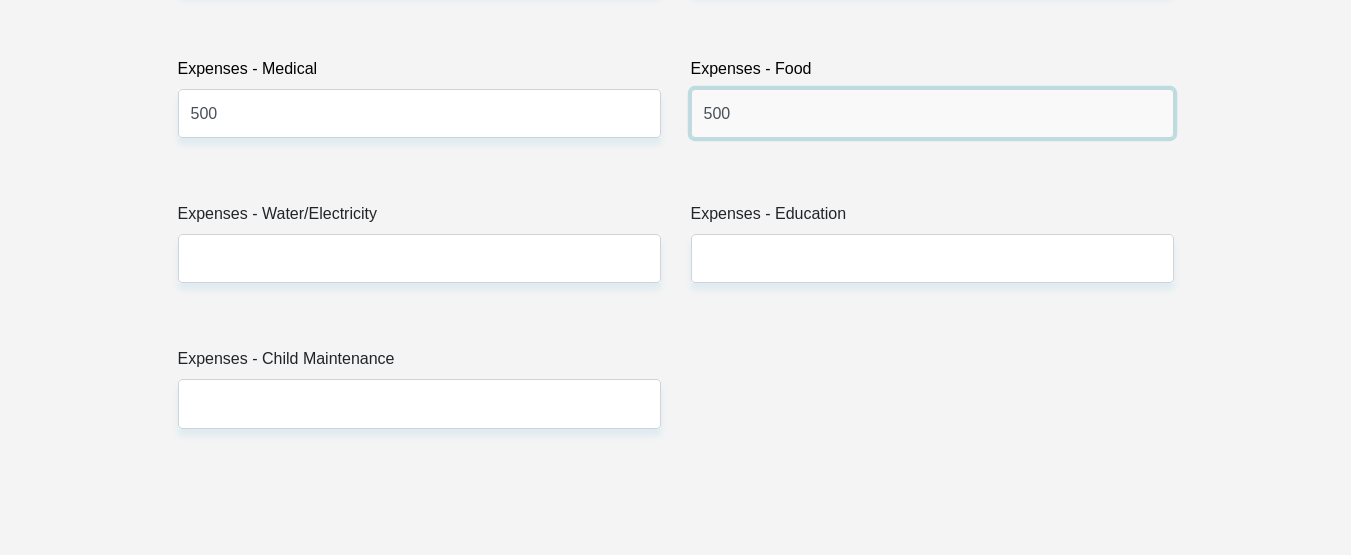 type on "500" 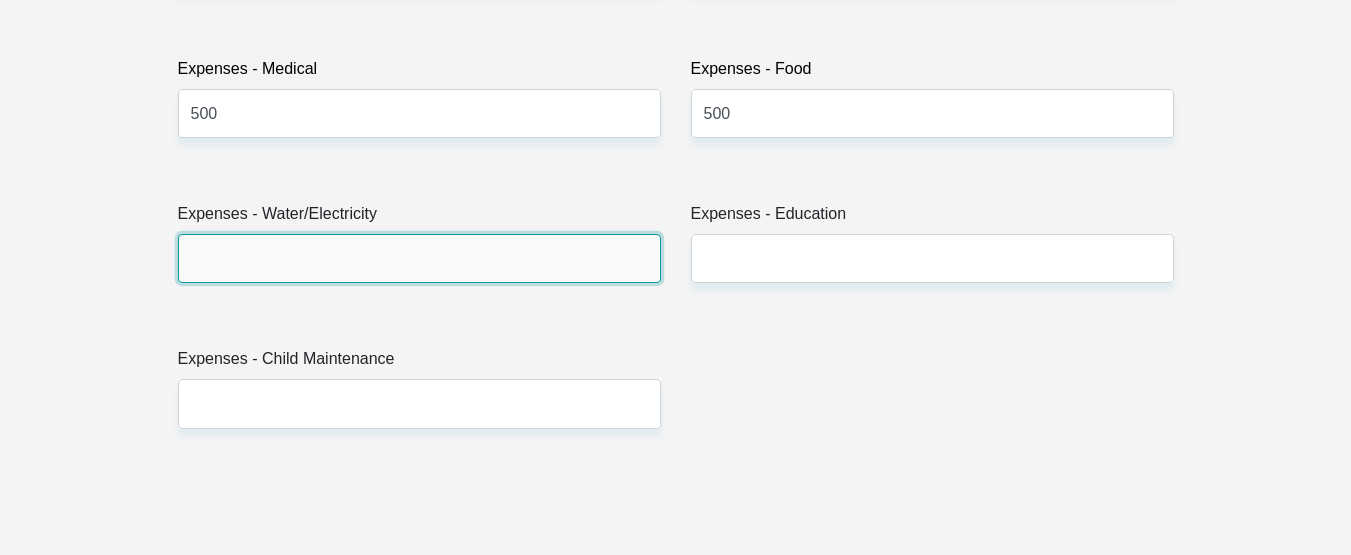 click on "Expenses - Water/Electricity" at bounding box center (419, 258) 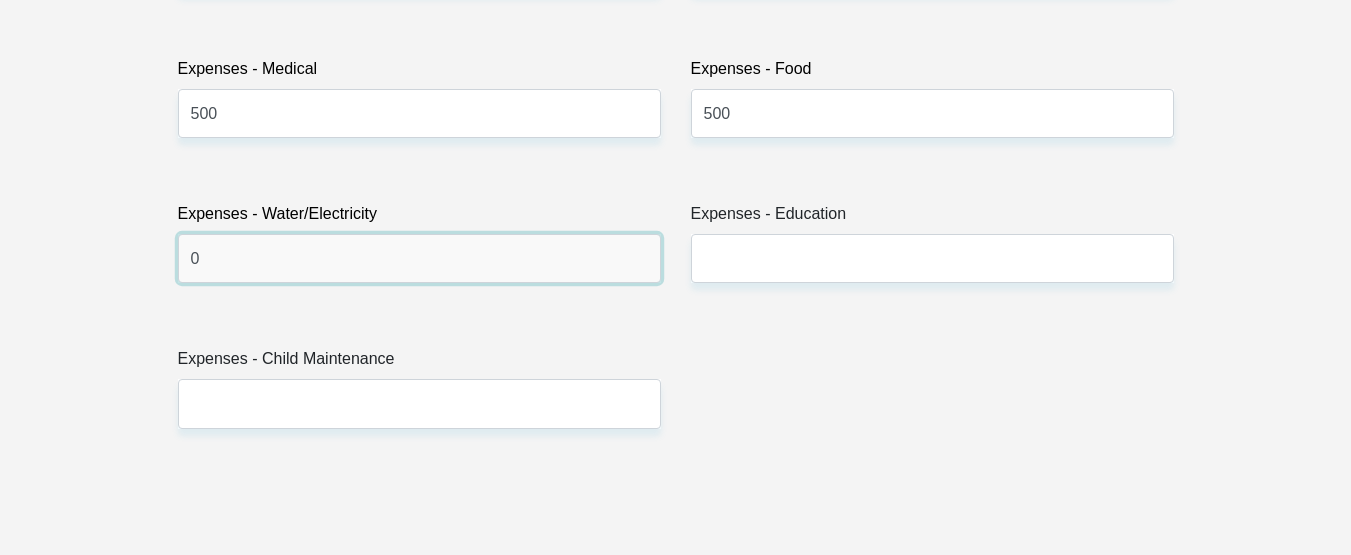 type on "0" 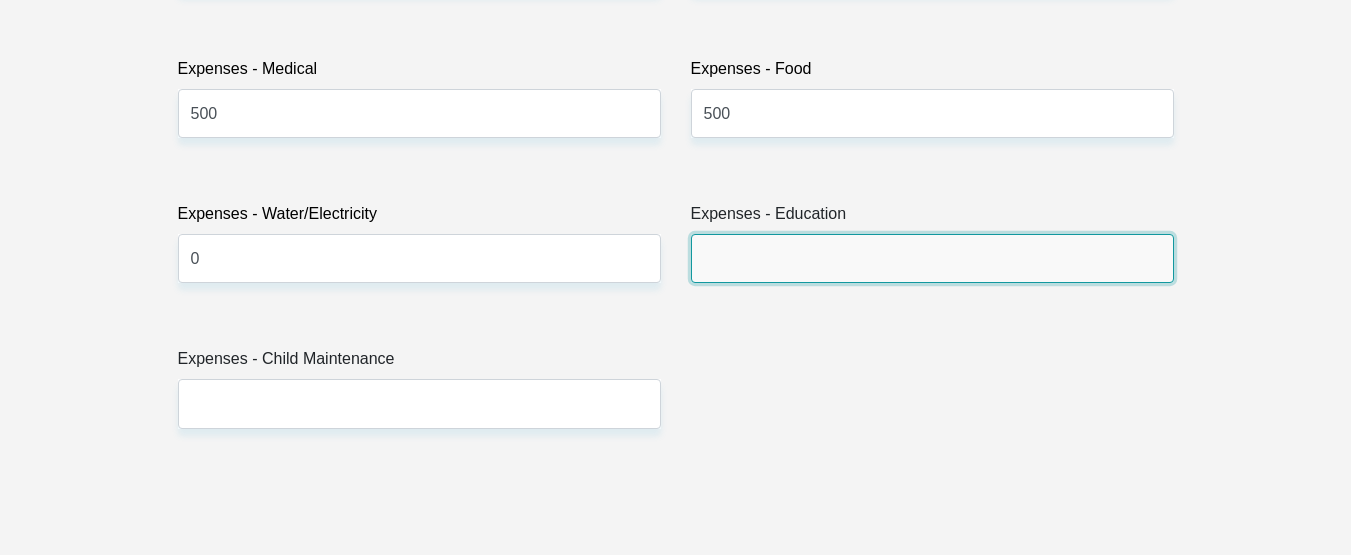 click on "Expenses - Education" at bounding box center (932, 258) 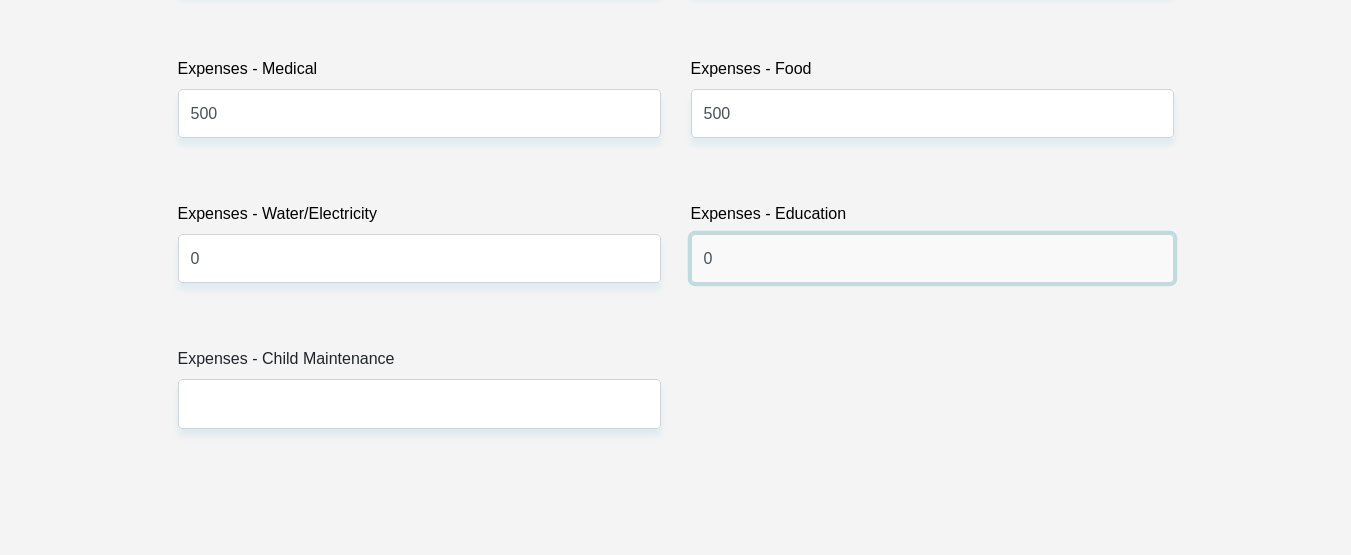 type on "0" 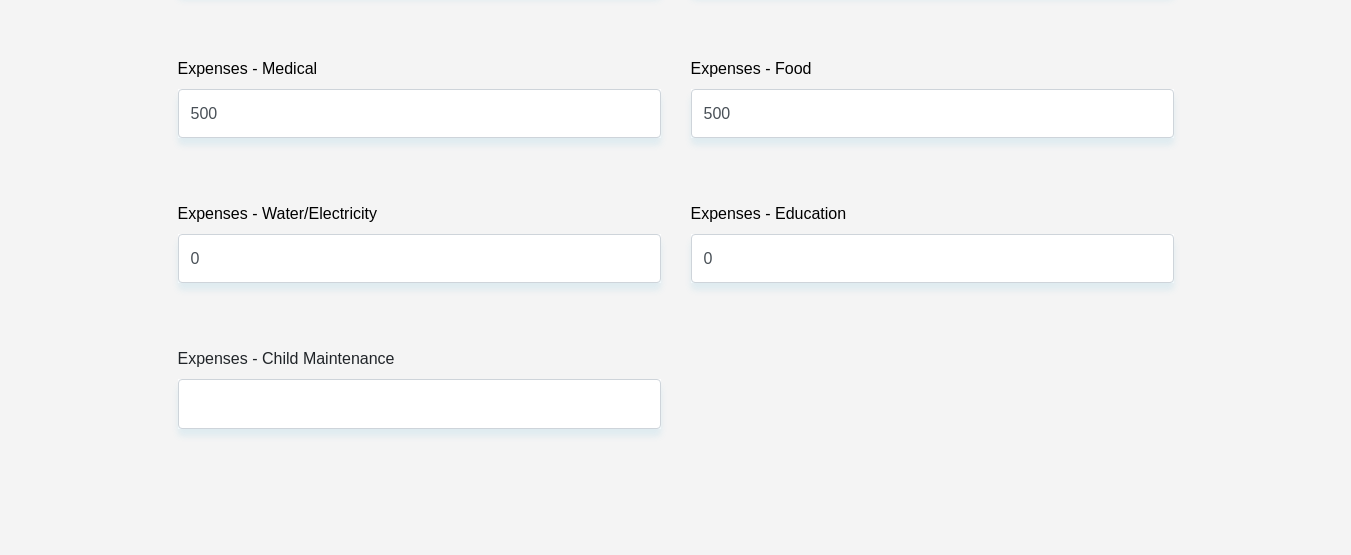 drag, startPoint x: 458, startPoint y: 360, endPoint x: 441, endPoint y: 401, distance: 44.38468 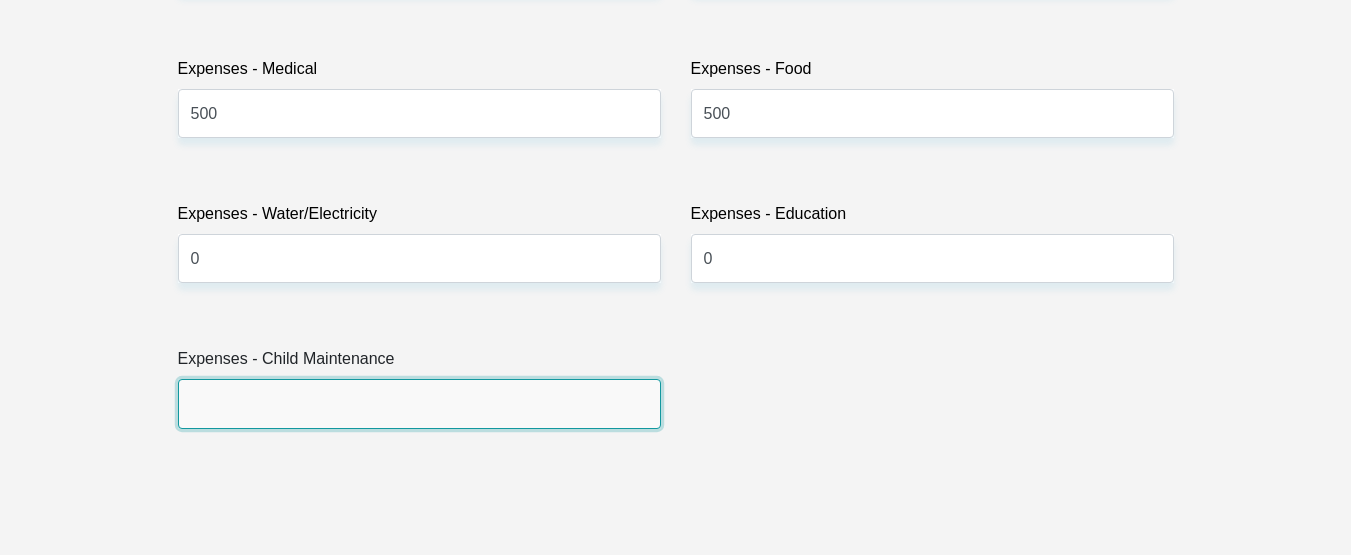 click on "Expenses - Child Maintenance" at bounding box center [419, 403] 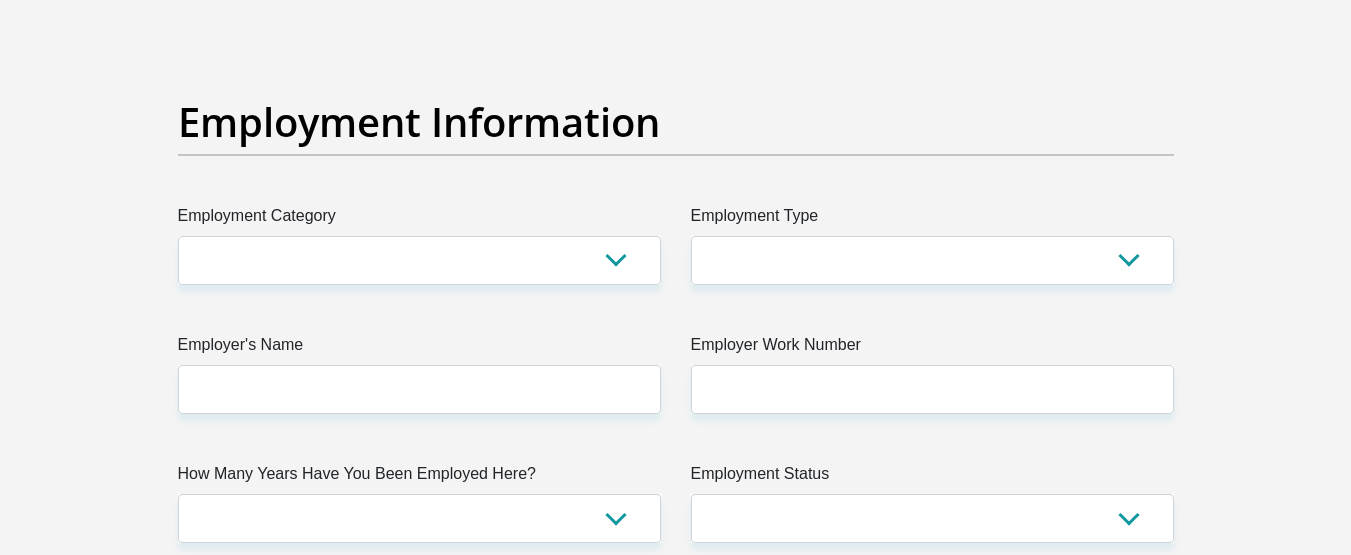 scroll, scrollTop: 3600, scrollLeft: 0, axis: vertical 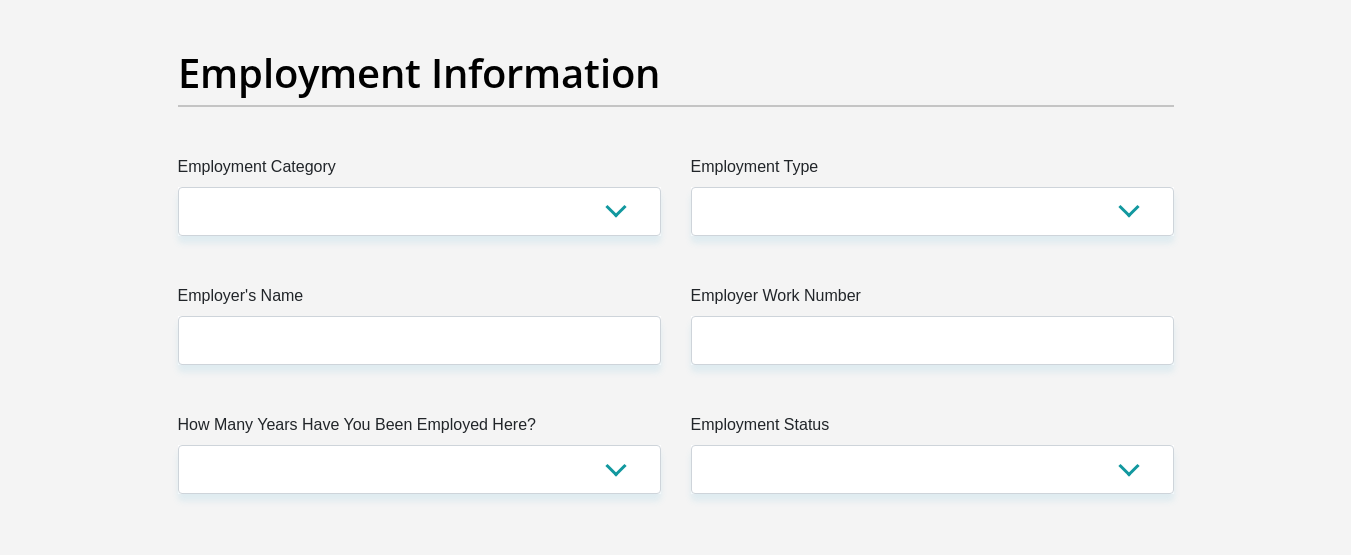type on "0" 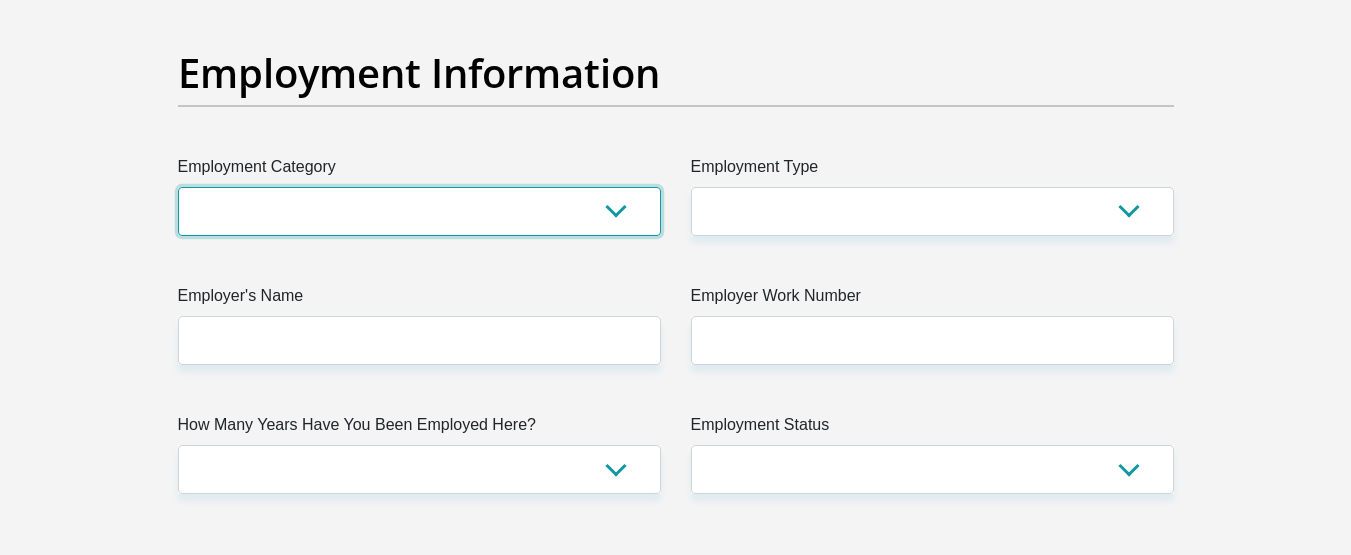 click on "AGRICULTURE
ALCOHOL & TOBACCO
CONSTRUCTION MATERIALS
METALLURGY
EQUIPMENT FOR RENEWABLE ENERGY
SPECIALIZED CONTRACTORS
CAR
GAMING (INCL. INTERNET
OTHER WHOLESALE
UNLICENSED PHARMACEUTICALS
CURRENCY EXCHANGE HOUSES
OTHER FINANCIAL INSTITUTIONS & INSURANCE
REAL ESTATE AGENTS
OIL & GAS
OTHER MATERIALS (E.G. IRON ORE)
PRECIOUS STONES & PRECIOUS METALS
POLITICAL ORGANIZATIONS
RELIGIOUS ORGANIZATIONS(NOT SECTS)
ACTI. HAVING BUSINESS DEAL WITH PUBLIC ADMINISTRATION
LAUNDROMATS" at bounding box center [419, 211] 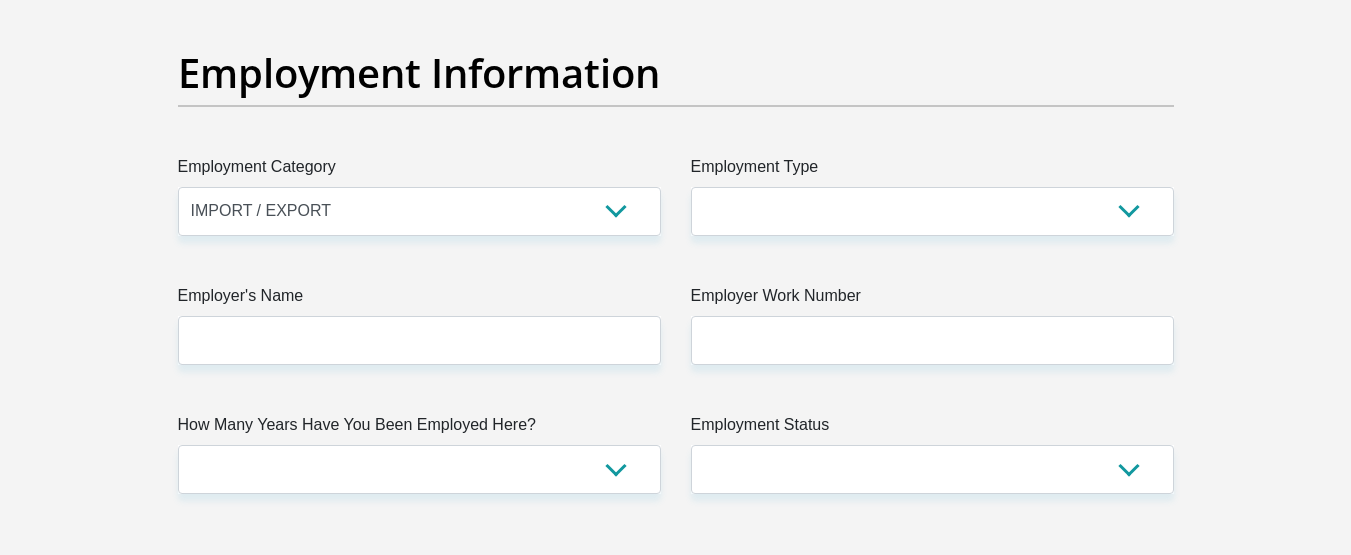 click on "Personal Details
Title
Mr
Ms
Mrs
Dr
Other
First Name
[NAME]
Surname
[NAME]
ID Number
[NUMBER]
Please input valid ID number
Race
Black
Coloured
Indian
White
Other
Contact Number
[PHONE]
Please input valid contact number" at bounding box center (675, -27) 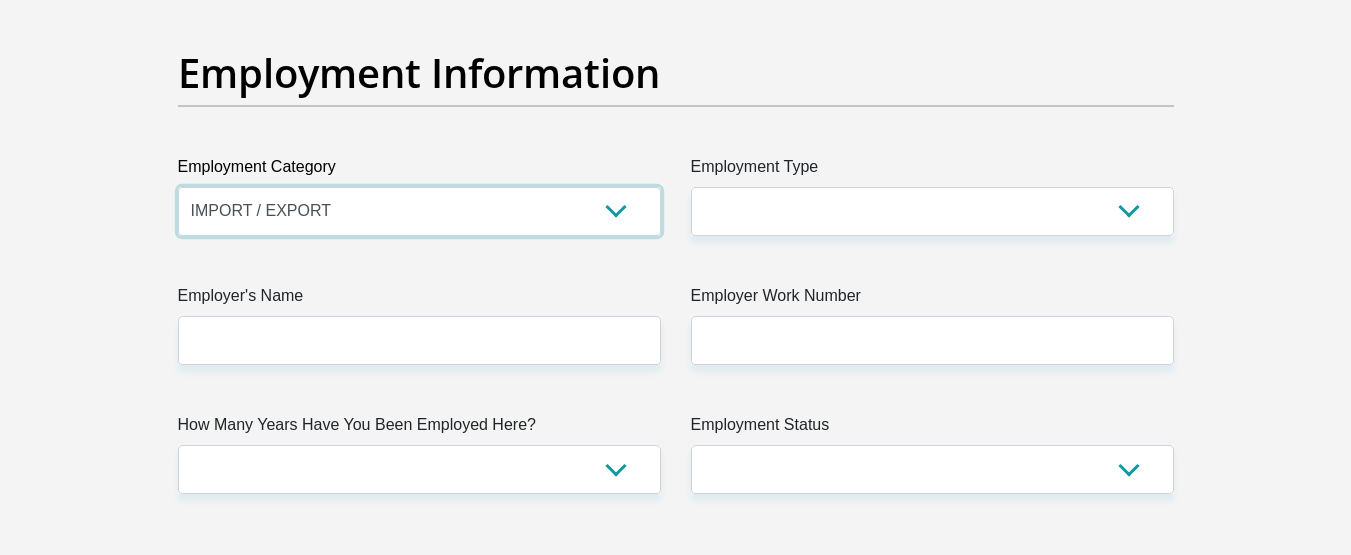 click on "AGRICULTURE
ALCOHOL & TOBACCO
CONSTRUCTION MATERIALS
METALLURGY
EQUIPMENT FOR RENEWABLE ENERGY
SPECIALIZED CONTRACTORS
CAR
GAMING (INCL. INTERNET
OTHER WHOLESALE
UNLICENSED PHARMACEUTICALS
CURRENCY EXCHANGE HOUSES
OTHER FINANCIAL INSTITUTIONS & INSURANCE
REAL ESTATE AGENTS
OIL & GAS
OTHER MATERIALS (E.G. IRON ORE)
PRECIOUS STONES & PRECIOUS METALS
POLITICAL ORGANIZATIONS
RELIGIOUS ORGANIZATIONS(NOT SECTS)
ACTI. HAVING BUSINESS DEAL WITH PUBLIC ADMINISTRATION
LAUNDROMATS" at bounding box center [419, 211] 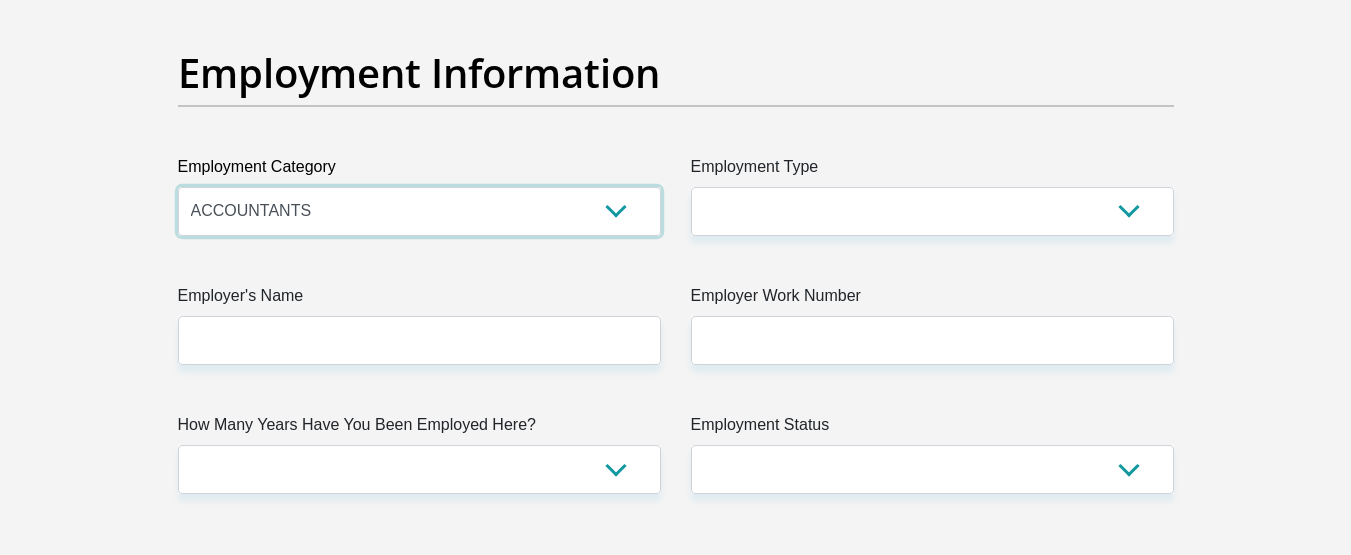 click on "AGRICULTURE
ALCOHOL & TOBACCO
CONSTRUCTION MATERIALS
METALLURGY
EQUIPMENT FOR RENEWABLE ENERGY
SPECIALIZED CONTRACTORS
CAR
GAMING (INCL. INTERNET
OTHER WHOLESALE
UNLICENSED PHARMACEUTICALS
CURRENCY EXCHANGE HOUSES
OTHER FINANCIAL INSTITUTIONS & INSURANCE
REAL ESTATE AGENTS
OIL & GAS
OTHER MATERIALS (E.G. IRON ORE)
PRECIOUS STONES & PRECIOUS METALS
POLITICAL ORGANIZATIONS
RELIGIOUS ORGANIZATIONS(NOT SECTS)
ACTI. HAVING BUSINESS DEAL WITH PUBLIC ADMINISTRATION
LAUNDROMATS" at bounding box center [419, 211] 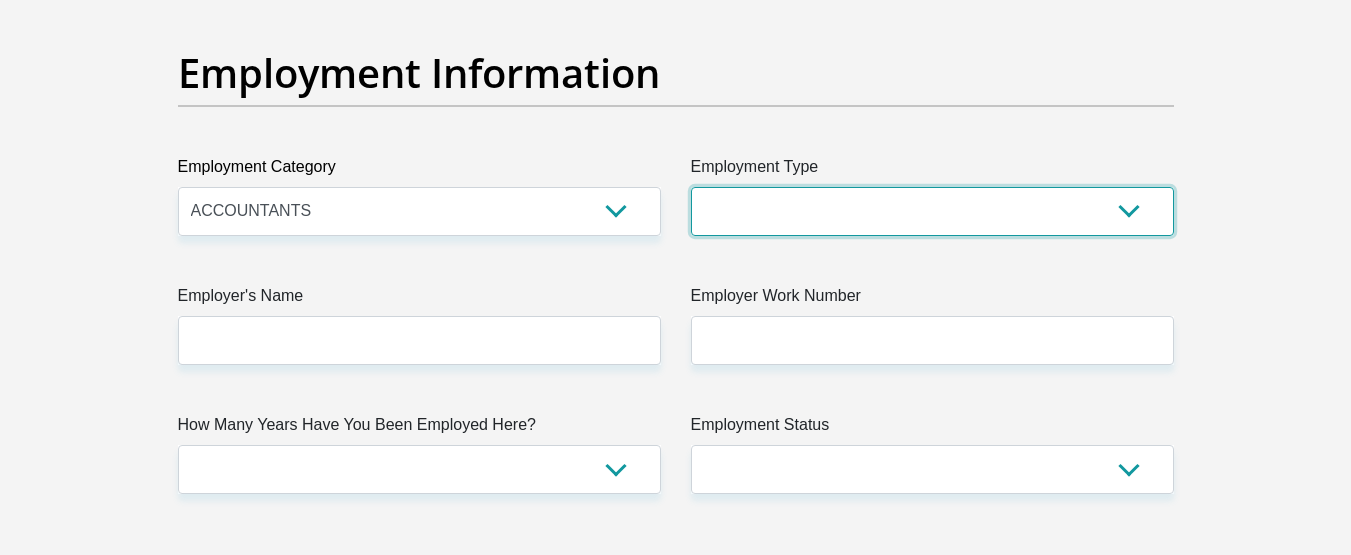 click on "College/Lecturer
Craft Seller
Creative
Driver
Executive
Farmer
Forces - Non Commissioned
Forces - Officer
Hawker
Housewife
Labourer
Licenced Professional
Manager
Miner
Non Licenced Professional
Office Staff/Clerk
Outside Worker
Pensioner
Permanent Teacher
Production/Manufacturing
Sales
Self-Employed
Semi-Professional Worker
Service Industry  Social Worker  Student" at bounding box center [932, 211] 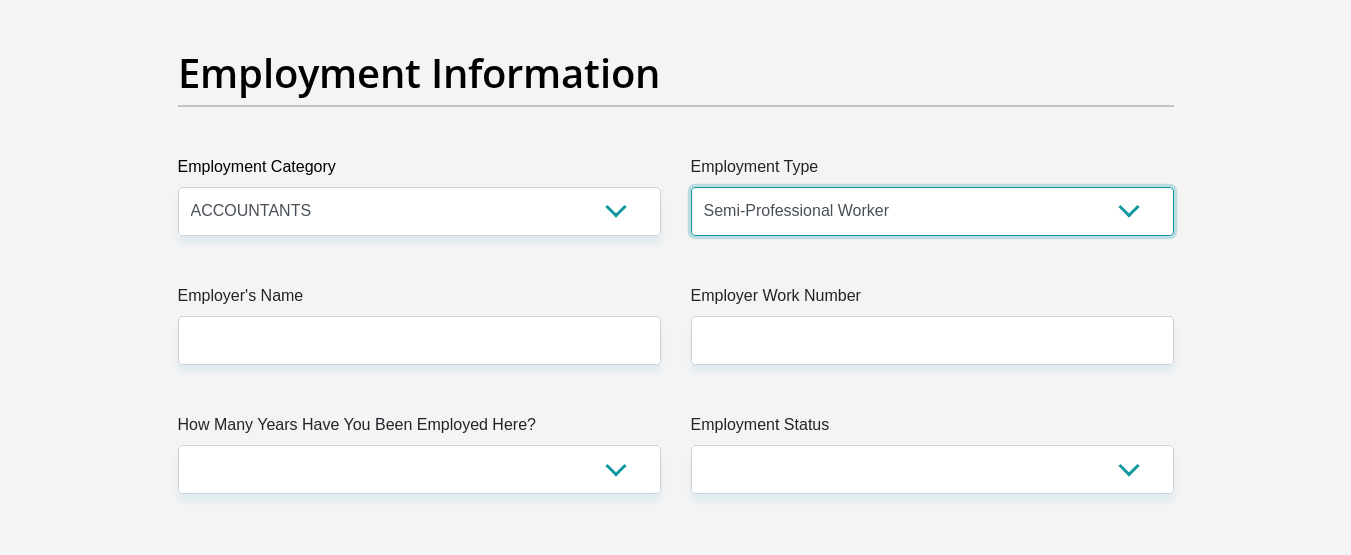 click on "College/Lecturer
Craft Seller
Creative
Driver
Executive
Farmer
Forces - Non Commissioned
Forces - Officer
Hawker
Housewife
Labourer
Licenced Professional
Manager
Miner
Non Licenced Professional
Office Staff/Clerk
Outside Worker
Pensioner
Permanent Teacher
Production/Manufacturing
Sales
Self-Employed
Semi-Professional Worker
Service Industry  Social Worker  Student" at bounding box center (932, 211) 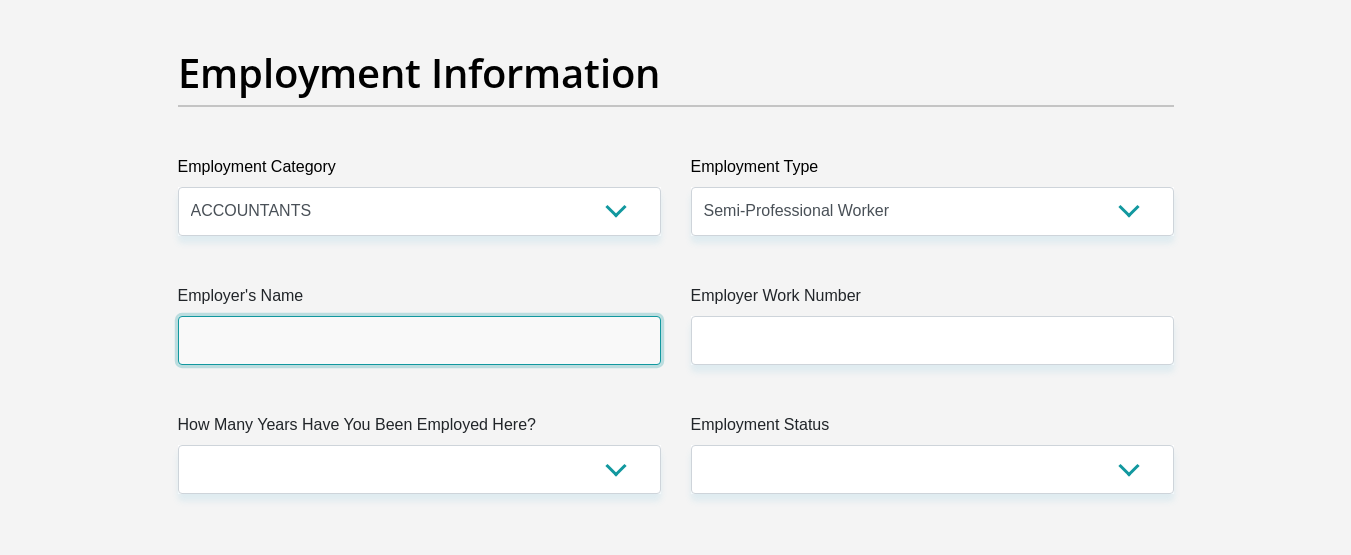 click on "Employer's Name" at bounding box center (419, 340) 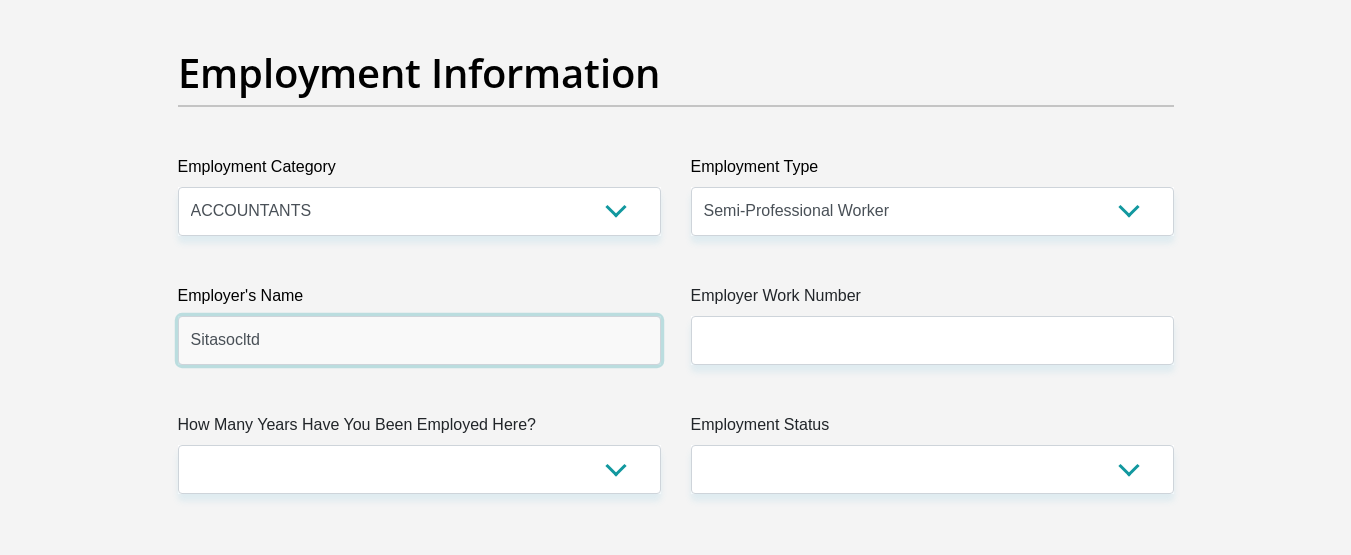 type on "Sitasocltd" 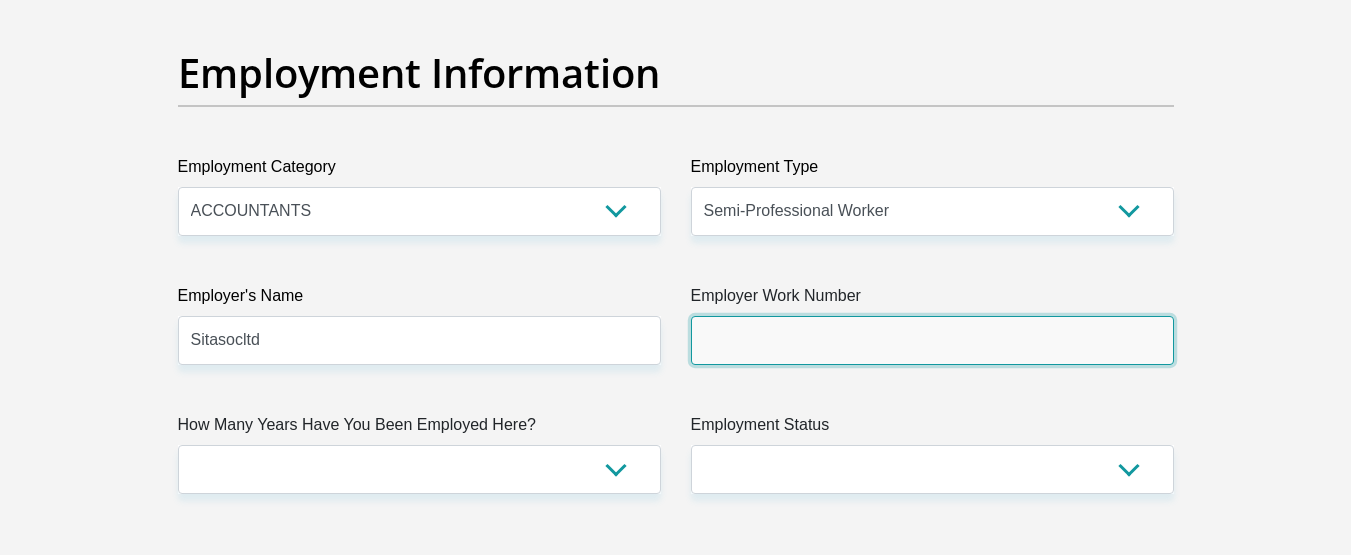 click on "Employer Work Number" at bounding box center [932, 340] 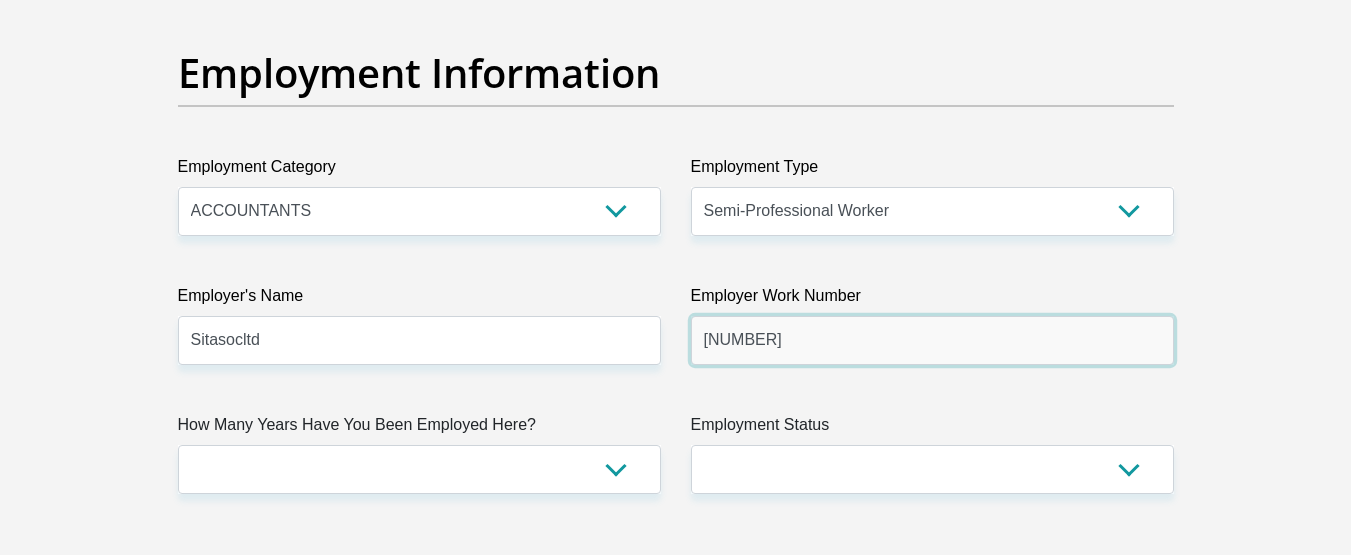 type on "[NUMBER]" 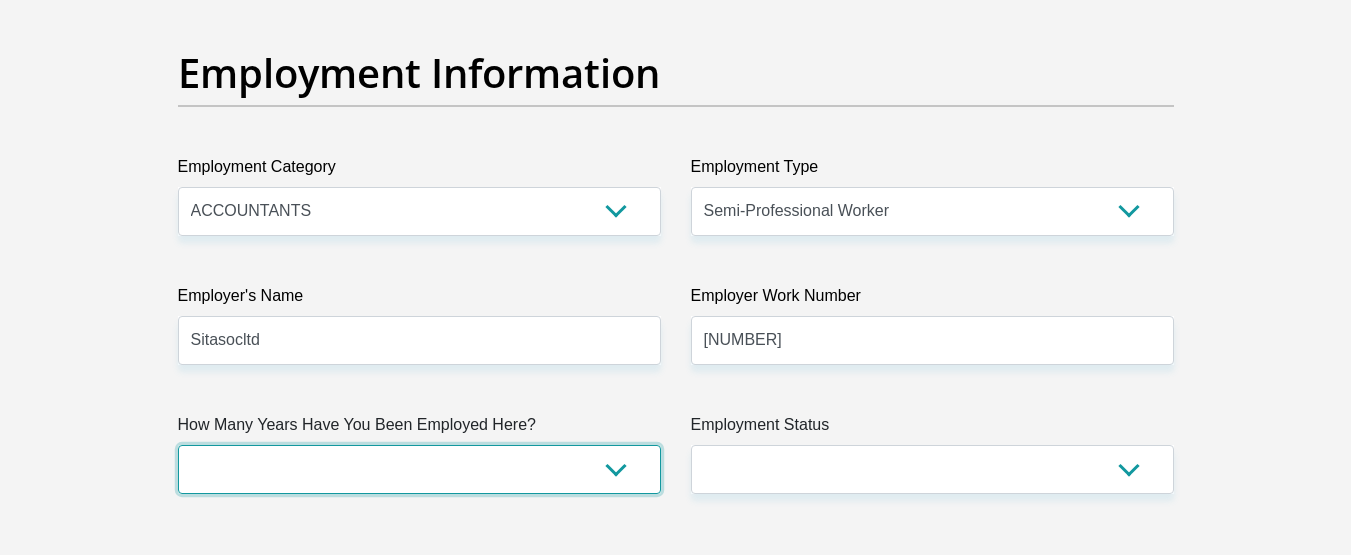 click on "less than 1 year
1-3 years
3-5 years
5+ years" at bounding box center [419, 469] 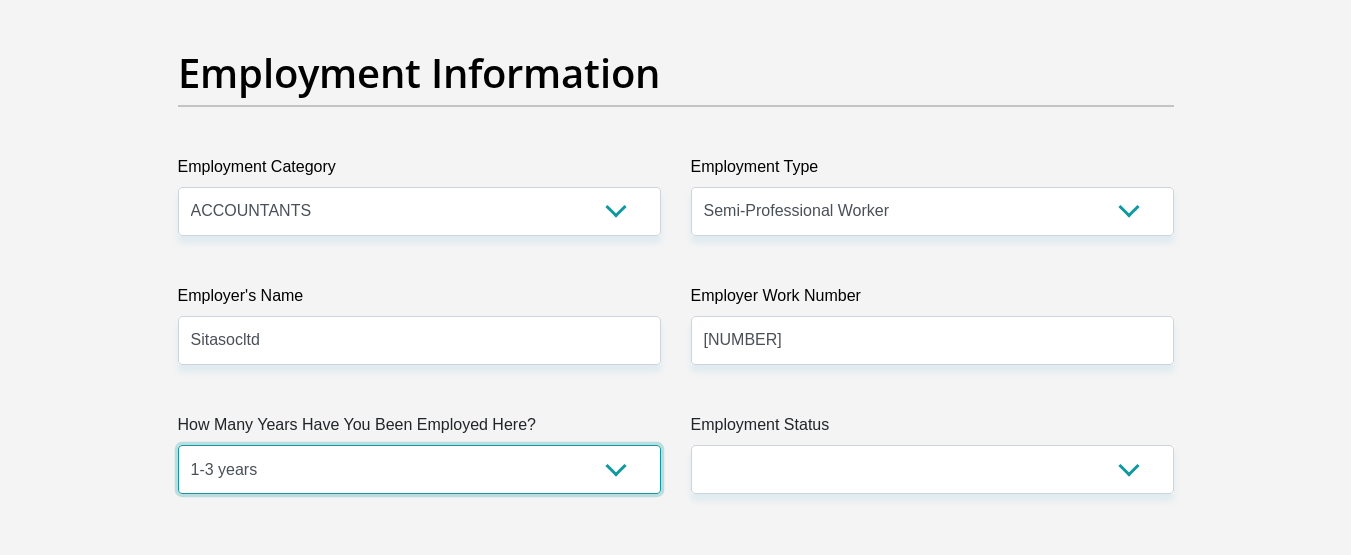 click on "less than 1 year
1-3 years
3-5 years
5+ years" at bounding box center [419, 469] 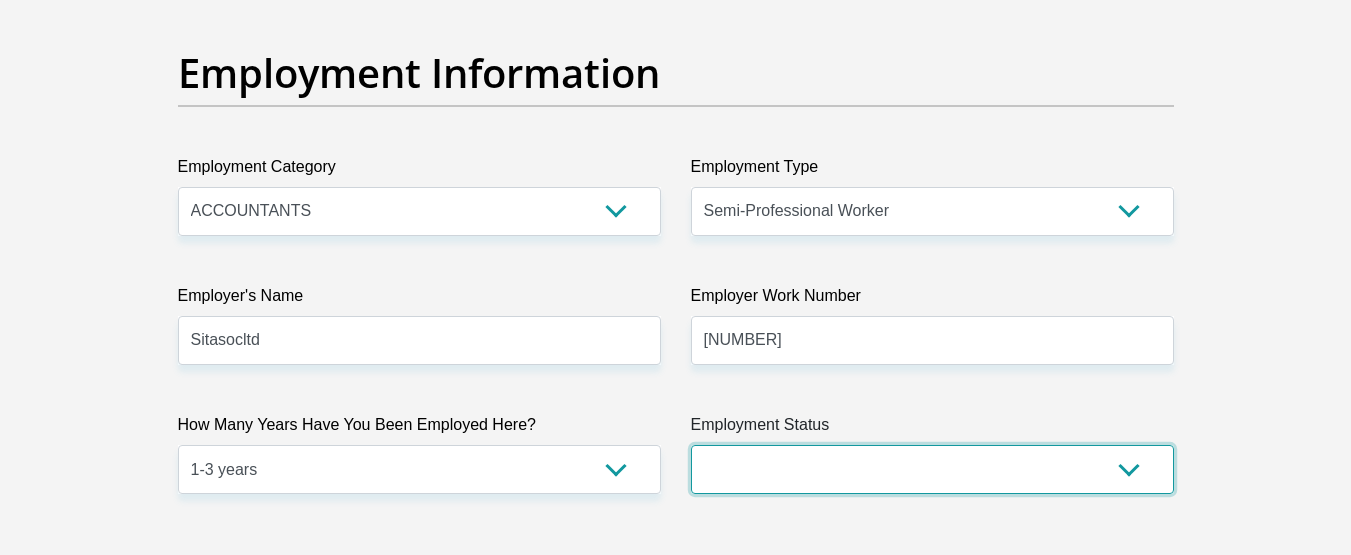 click on "Permanent/Full-time
Part-time/Casual
Contract Worker
Self-Employed
Housewife
Retired
Student
Medically Boarded
Disability
Unemployed" at bounding box center (932, 469) 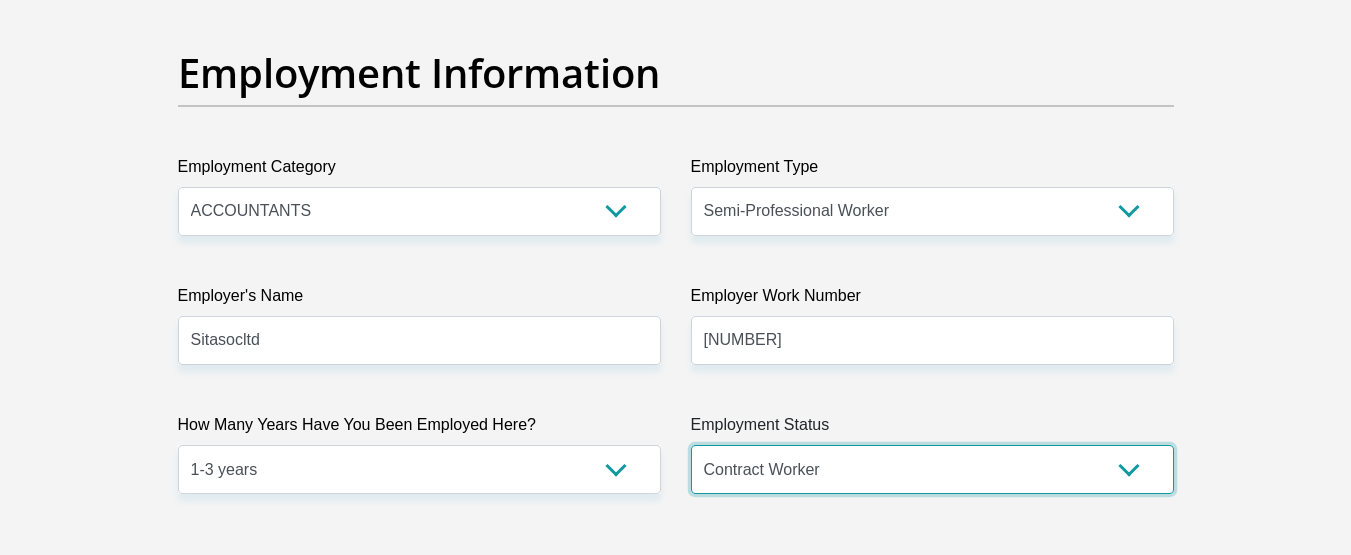 click on "Permanent/Full-time
Part-time/Casual
Contract Worker
Self-Employed
Housewife
Retired
Student
Medically Boarded
Disability
Unemployed" at bounding box center (932, 469) 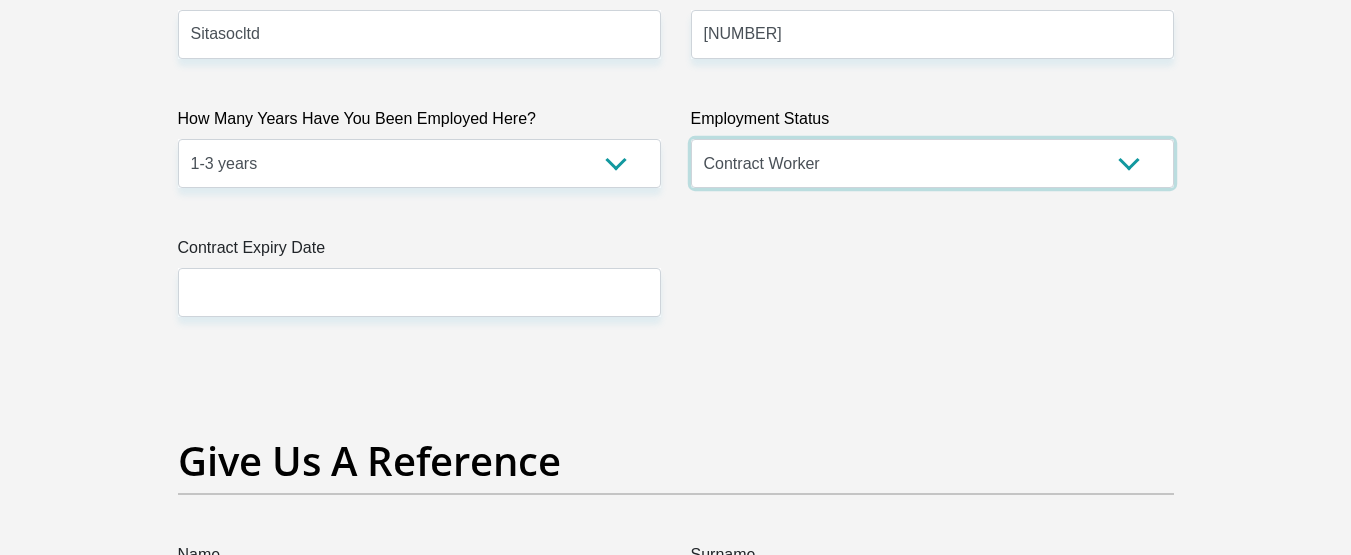 scroll, scrollTop: 3900, scrollLeft: 0, axis: vertical 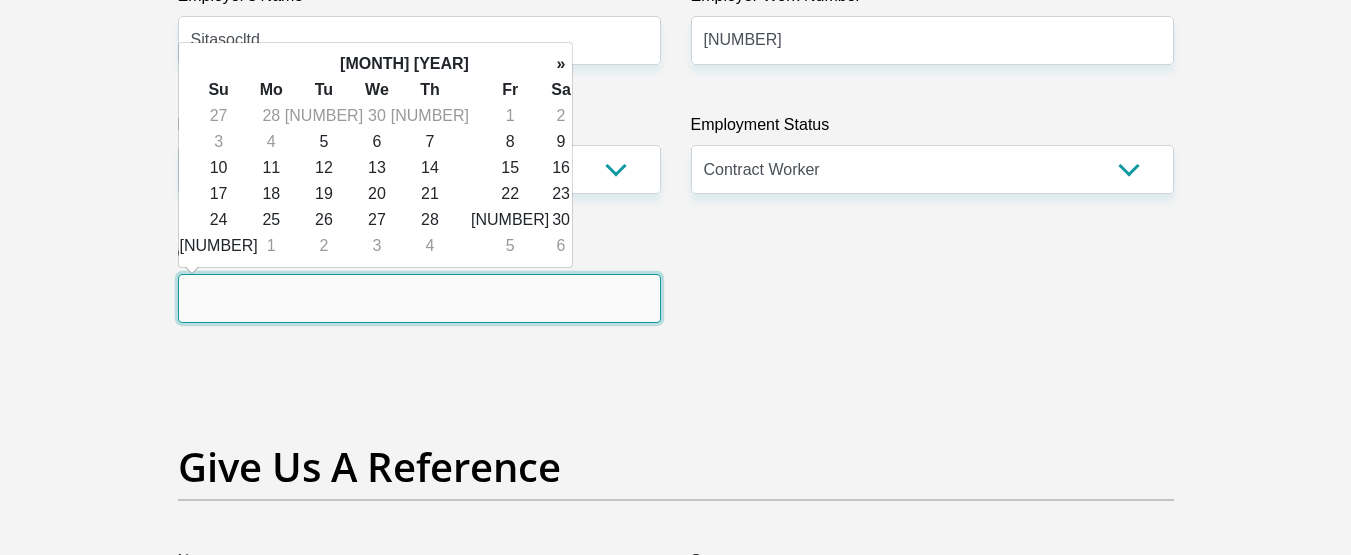 click at bounding box center [419, 298] 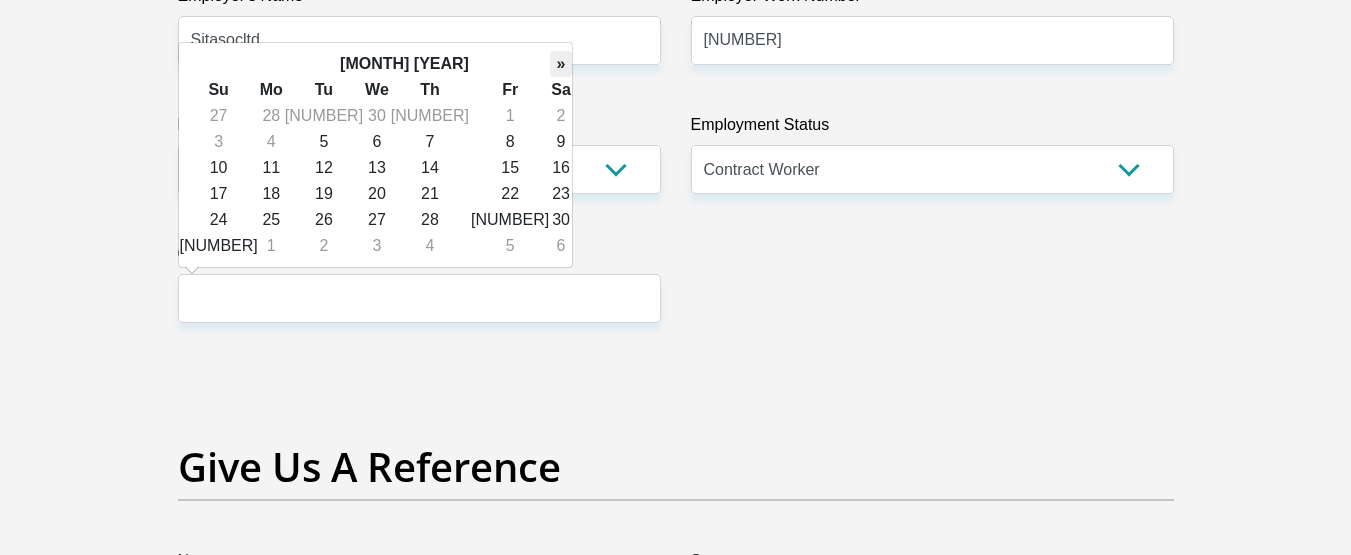 click on "»" at bounding box center (561, 64) 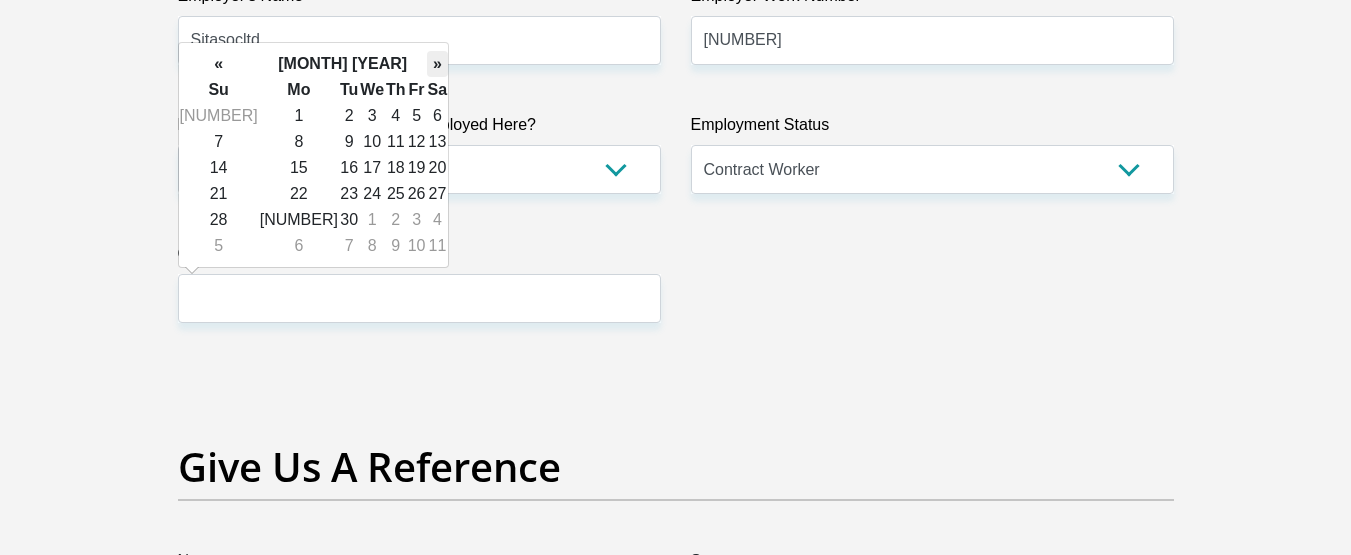 click on "»" at bounding box center [438, 64] 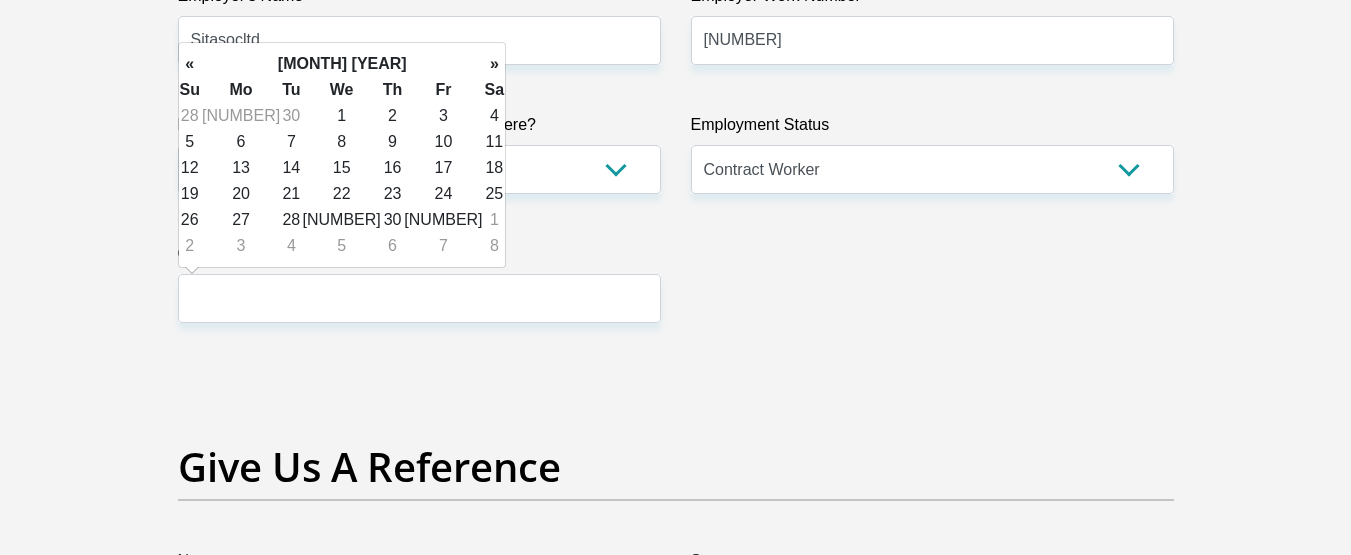 click on "»" at bounding box center (495, 64) 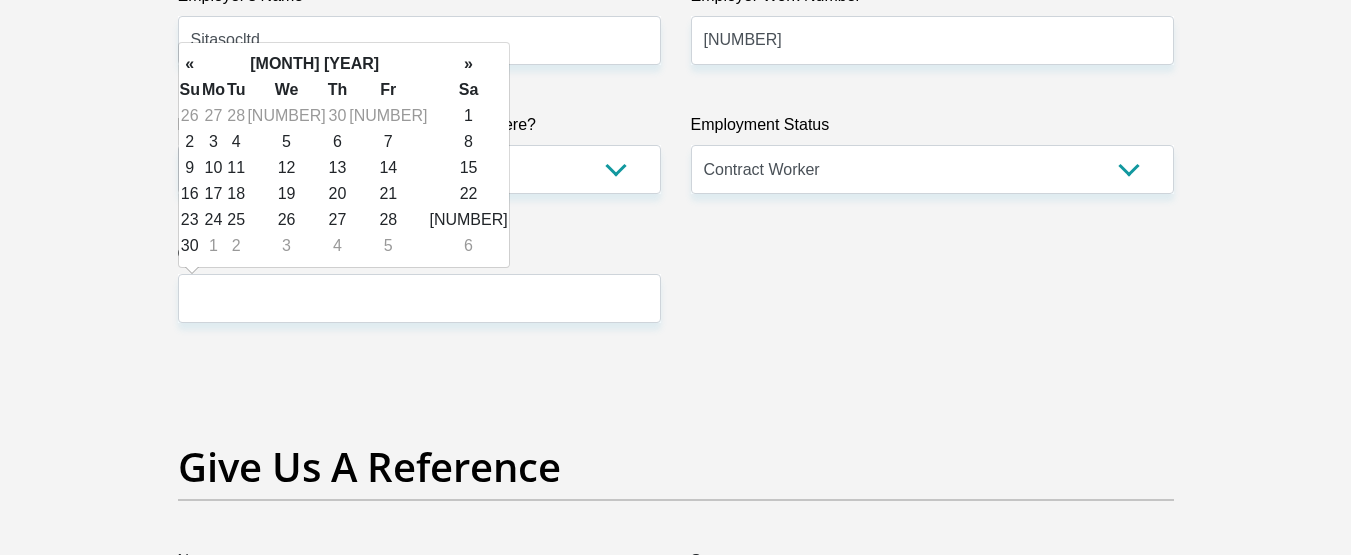 click on "»" at bounding box center [468, 64] 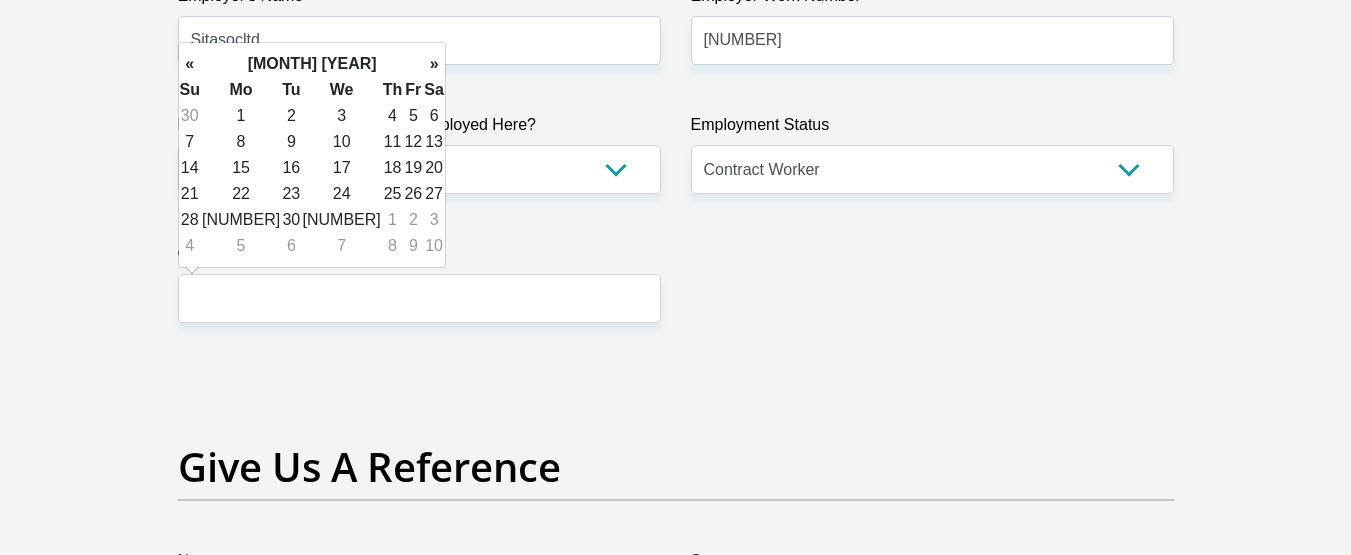 click on "»" at bounding box center (434, 64) 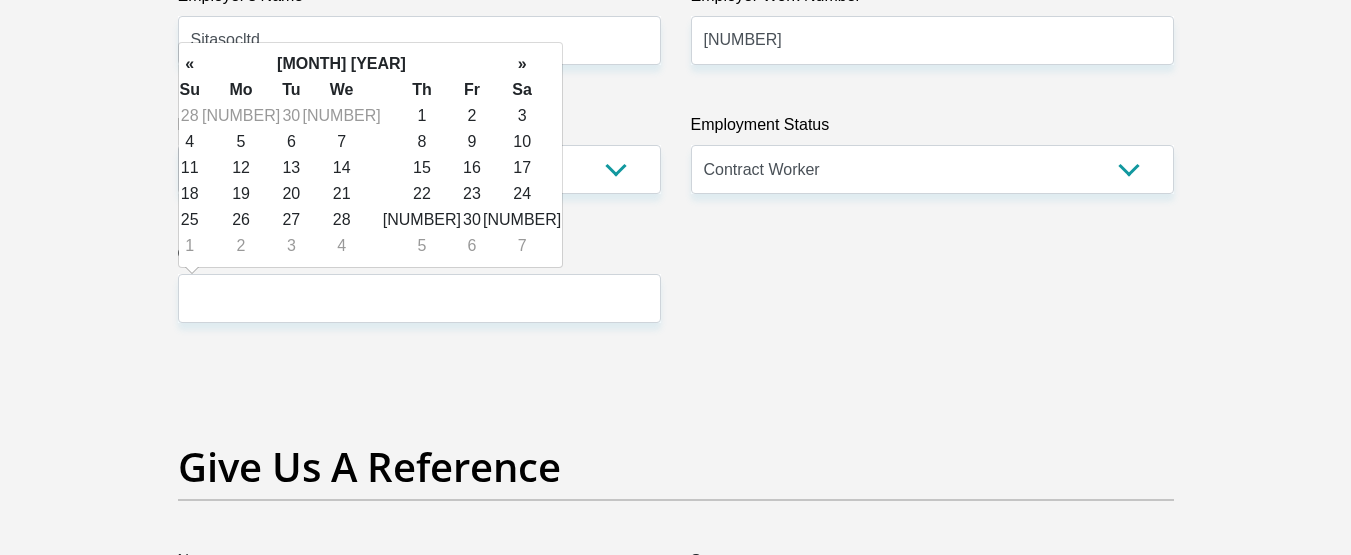 click on "»" at bounding box center [522, 64] 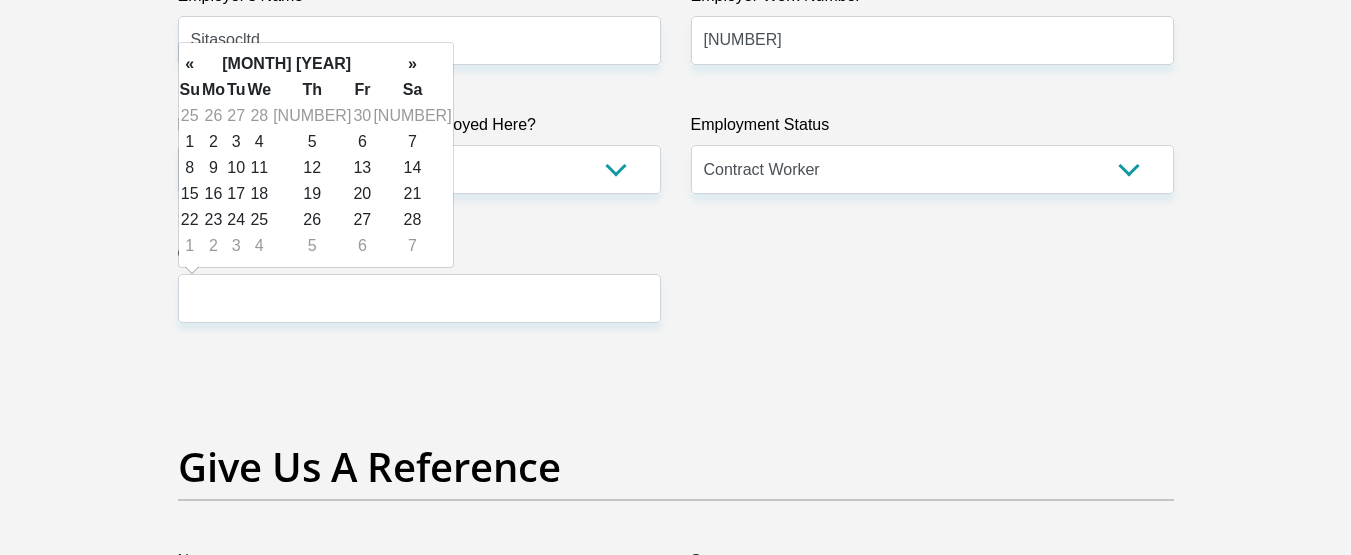 click on "»" at bounding box center [412, 64] 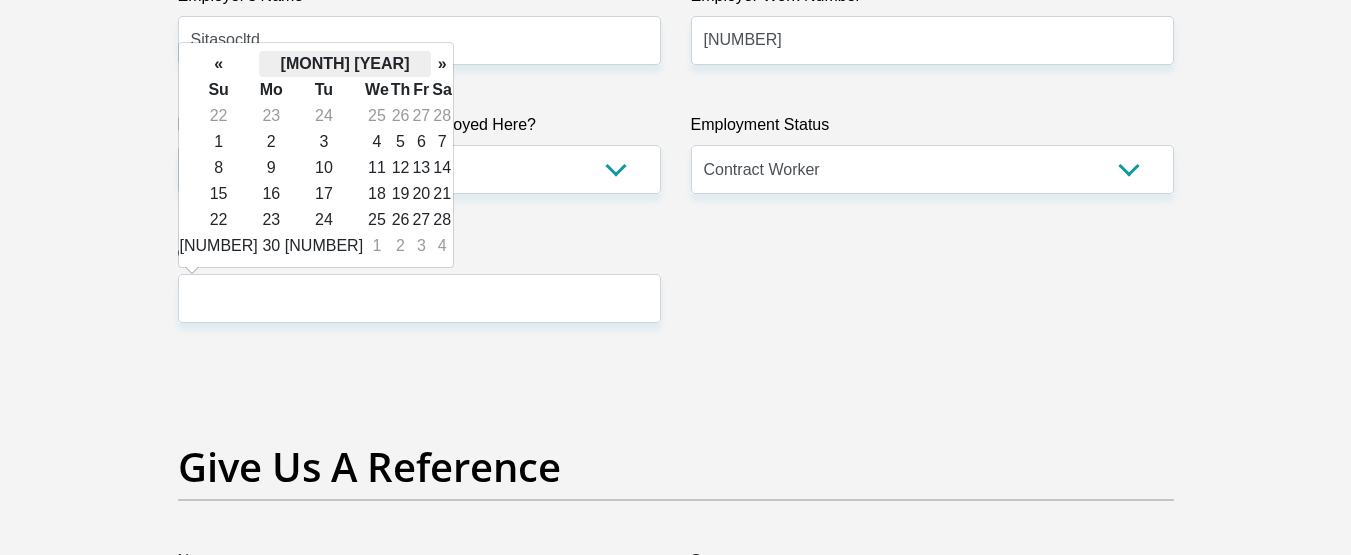 click on "[MONTH] [YEAR]" at bounding box center (345, 64) 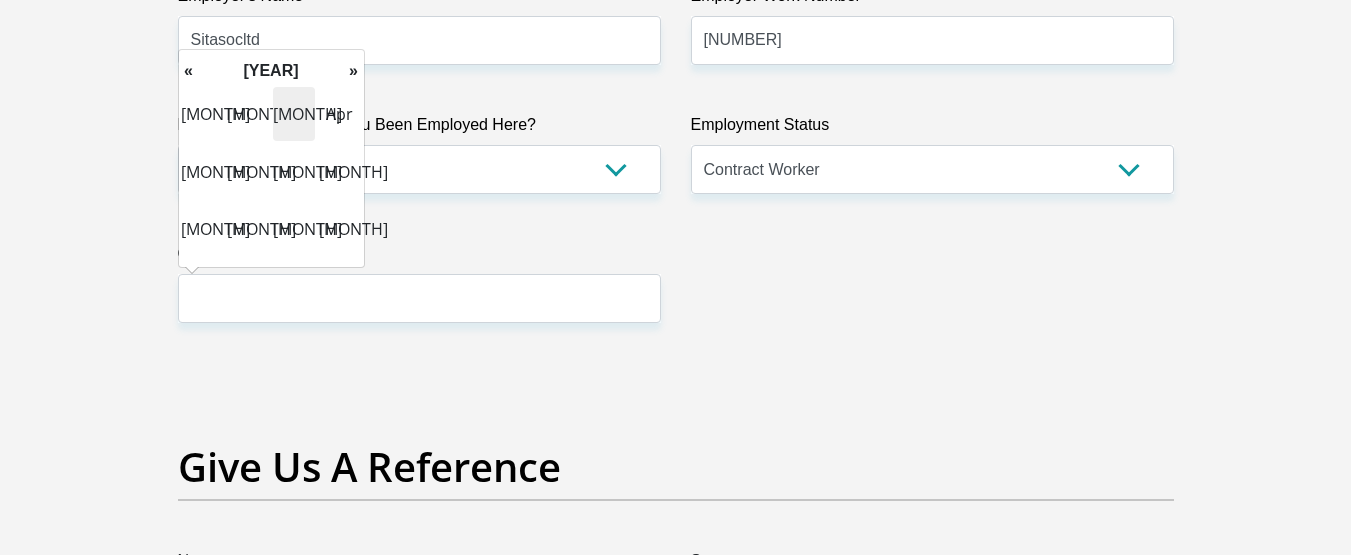 click on "« [MONTH] [YEAR] » Su Mo Tu We Th Fr Sa 22 23 24 25 26 27 28 1 2 3 4 5 6 7 8 9 10 11 12 13 14 15 16 17 18 19 20 21 22 23 24 25 26 27 28 29 30 31 1 2 3 4 Today Clear « [YEAR] » Jan Feb Mar Apr May Jun Jul Aug Sep Oct Nov Dec Today Clear « [YEAR]-[YEAR] » 2019 2020 2021 2022 2023 2024 2025 2026 2027 2028 2029 2030 Today Clear « [YEAR]-[YEAR] » 1990 2000 2010 2020 2030 2040 2050 2060 2070 2080 2090 2100 Today Clear « [YEAR]-[YEAR] » 1900 2000 2100 2200 2300 2400 2500 2600 2700 2800 2900 3000 Today Clear" at bounding box center [271, 158] 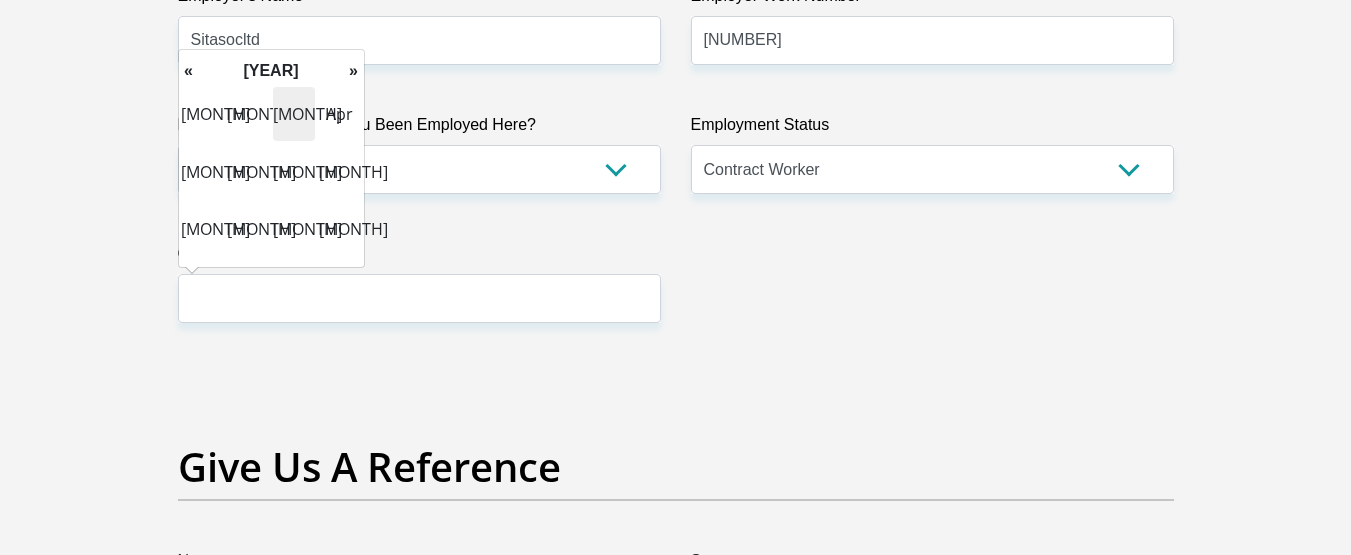 click on "« [MONTH] [YEAR] » Su Mo Tu We Th Fr Sa 22 23 24 25 26 27 28 1 2 3 4 5 6 7 8 9 10 11 12 13 14 15 16 17 18 19 20 21 22 23 24 25 26 27 28 29 30 31 1 2 3 4 Today Clear « [YEAR] » Jan Feb Mar Apr May Jun Jul Aug Sep Oct Nov Dec Today Clear « [YEAR]-[YEAR] » 2019 2020 2021 2022 2023 2024 2025 2026 2027 2028 2029 2030 Today Clear « [YEAR]-[YEAR] » 1990 2000 2010 2020 2030 2040 2050 2060 2070 2080 2090 2100 Today Clear « [YEAR]-[YEAR] » 1900 2000 2100 2200 2300 2400 2500 2600 2700 2800 2900 3000 Today Clear" at bounding box center [271, 158] 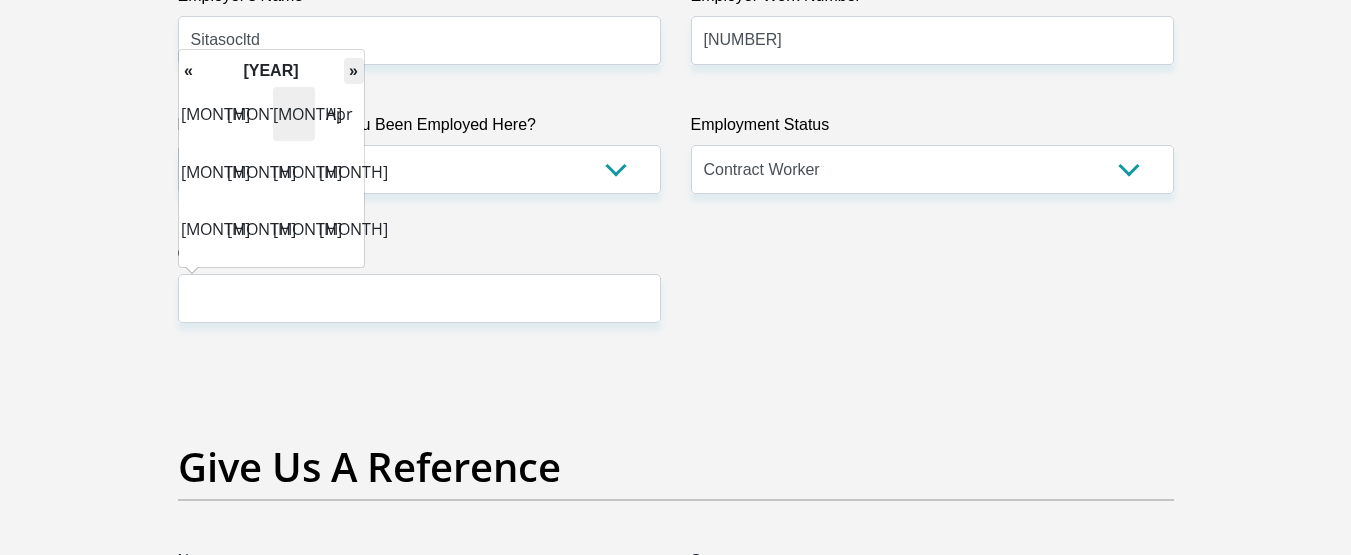 click on "»" at bounding box center (354, 71) 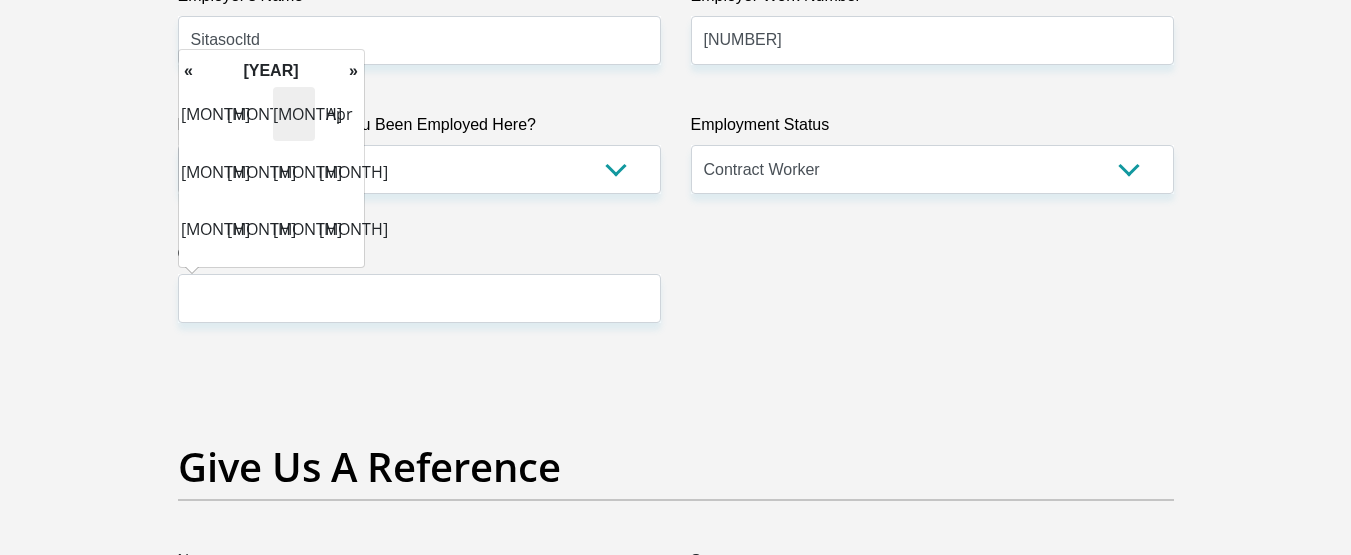 click on "»" at bounding box center [354, 71] 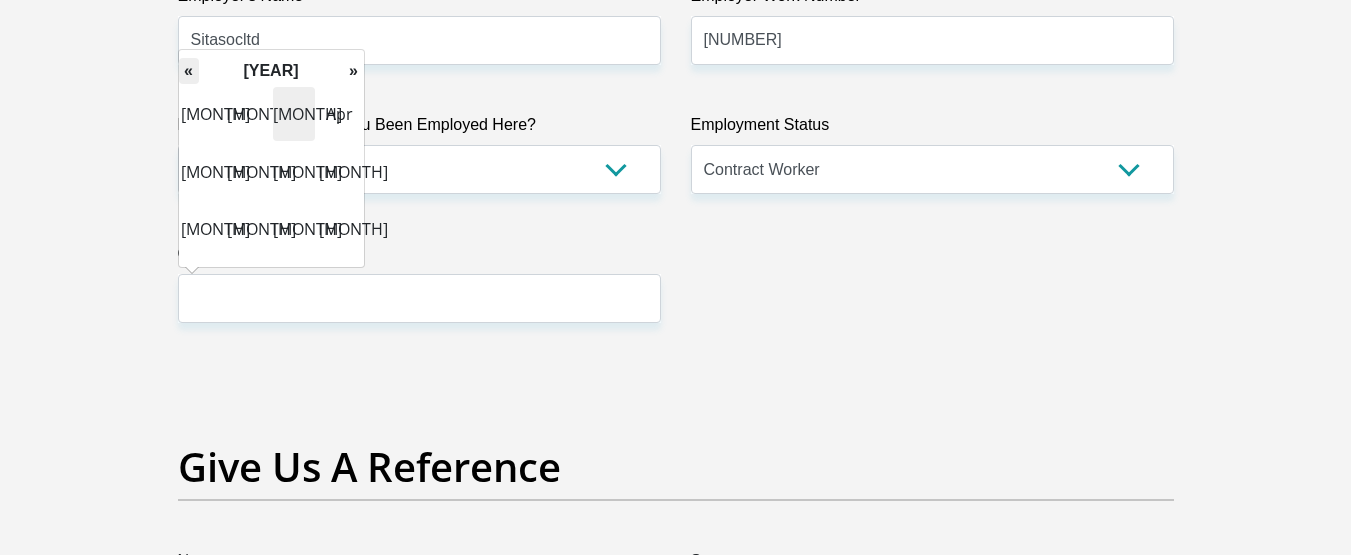 click on "«" at bounding box center (189, 71) 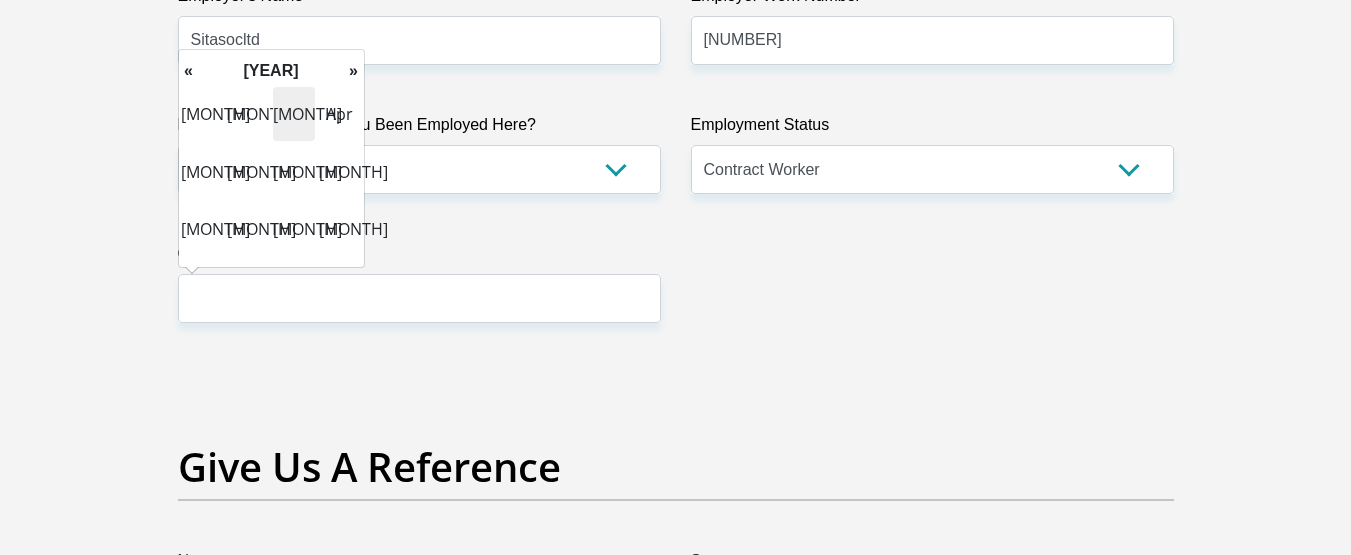 click on "[MONTH]" at bounding box center [294, 114] 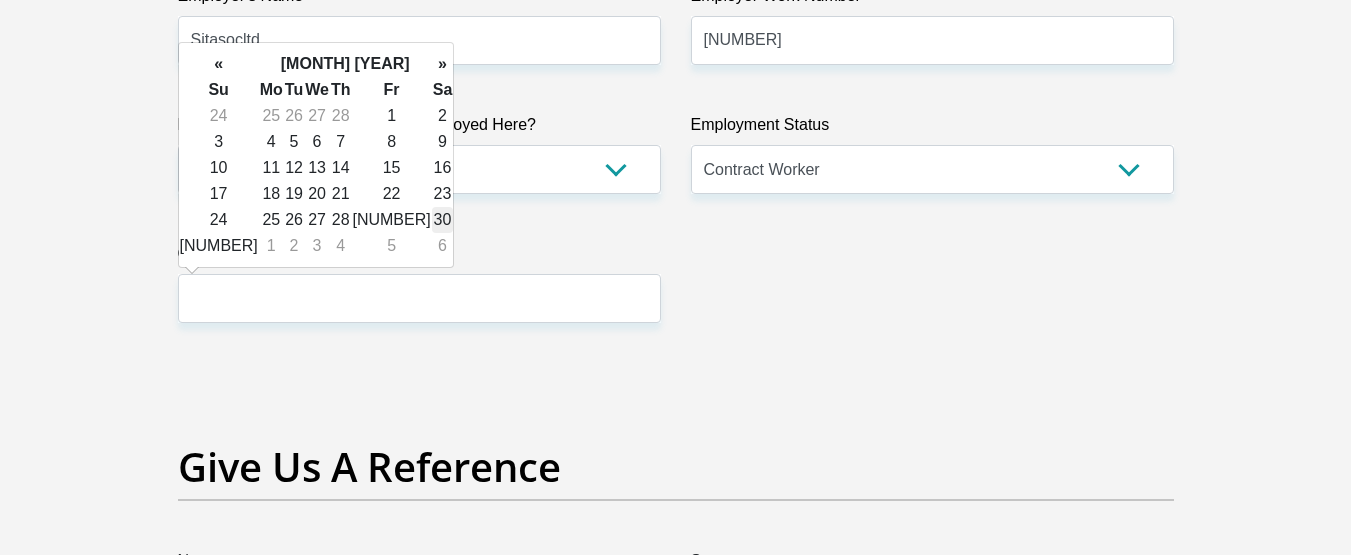 click on "30" at bounding box center [443, 220] 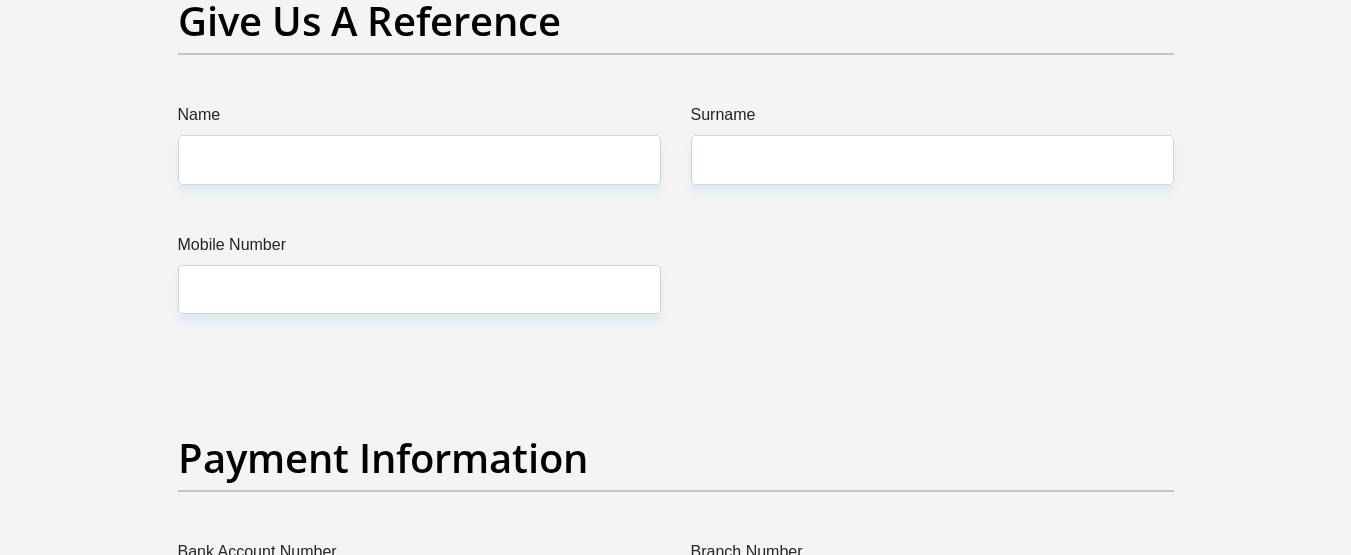 scroll, scrollTop: 4300, scrollLeft: 0, axis: vertical 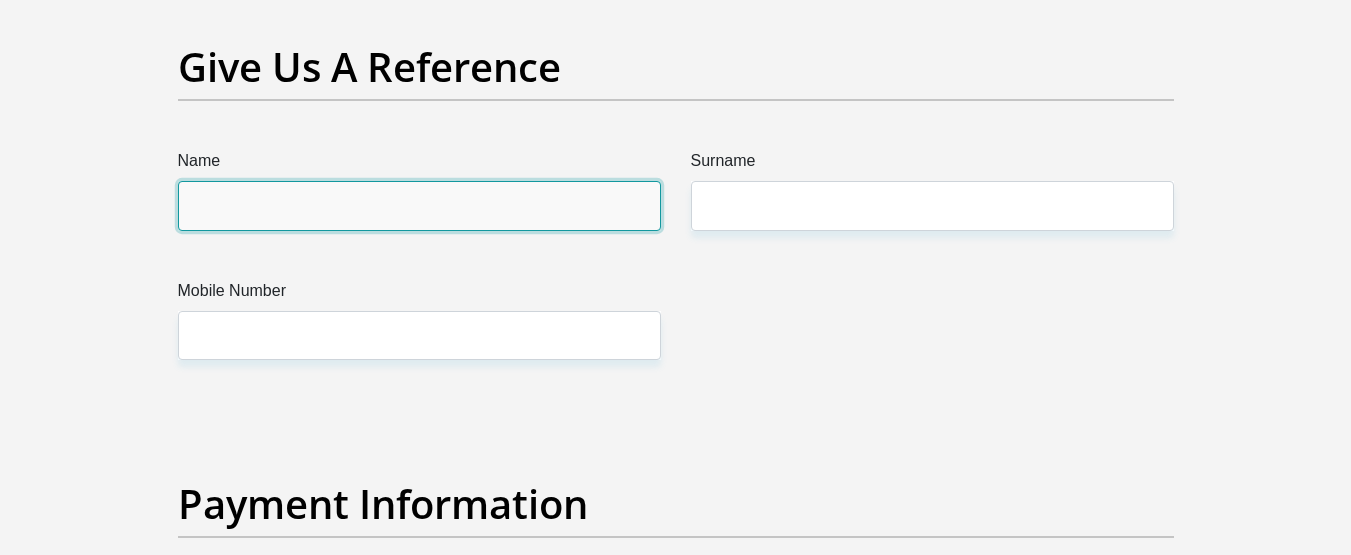 click on "Name" at bounding box center [419, 205] 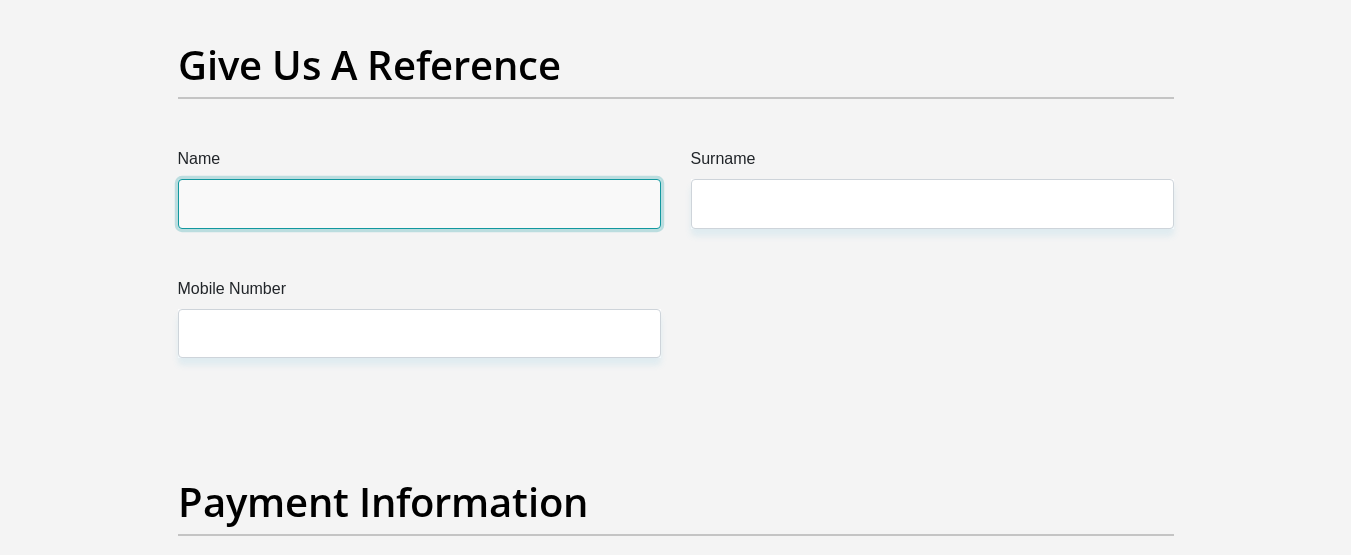 scroll, scrollTop: 4300, scrollLeft: 0, axis: vertical 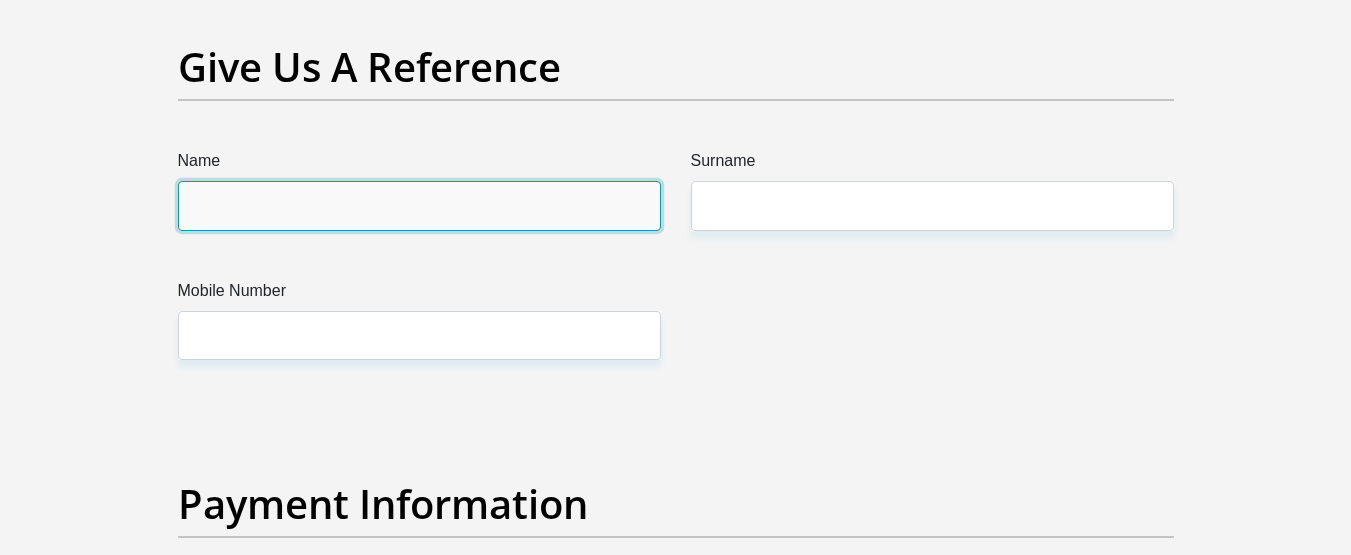 click on "Name" at bounding box center (419, 205) 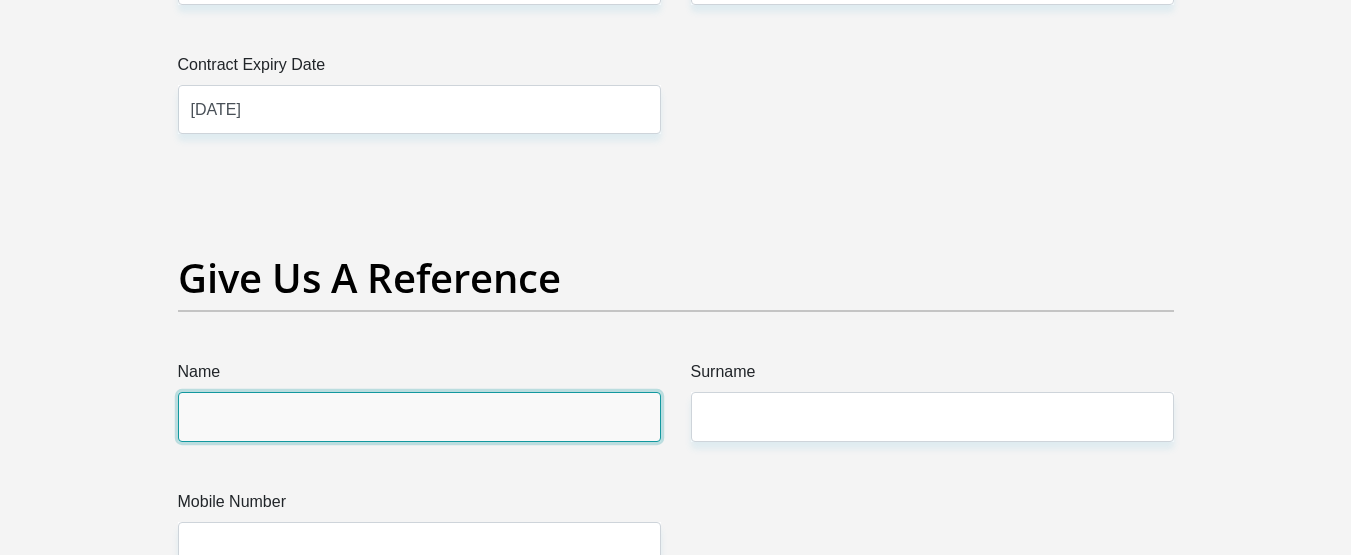 scroll, scrollTop: 4200, scrollLeft: 0, axis: vertical 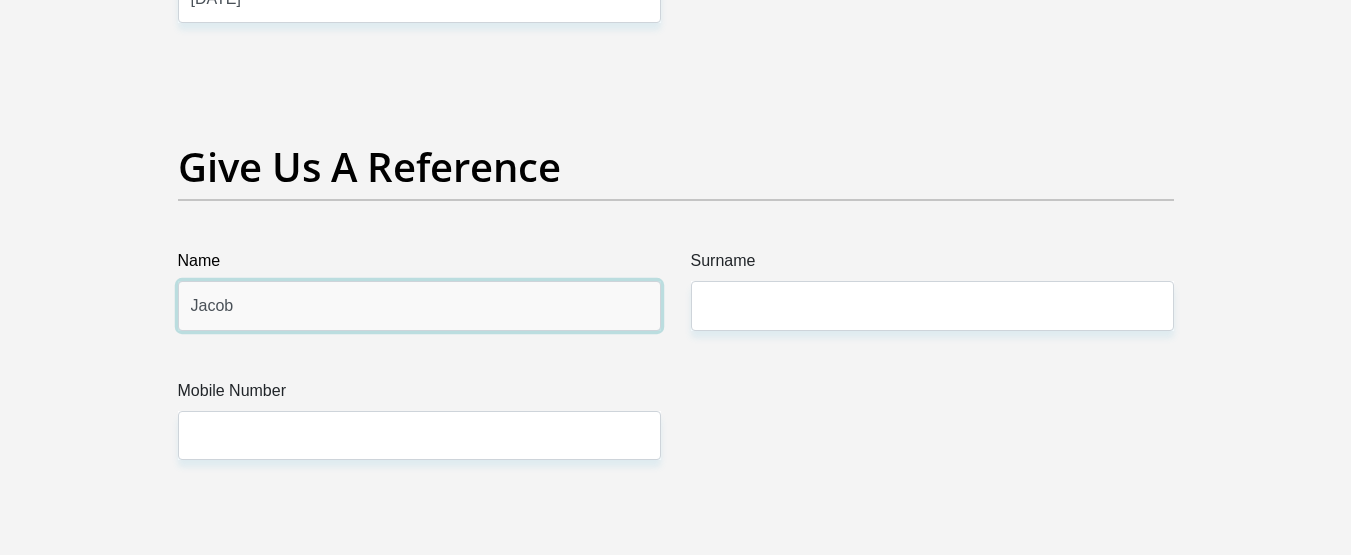 type on "Jacob" 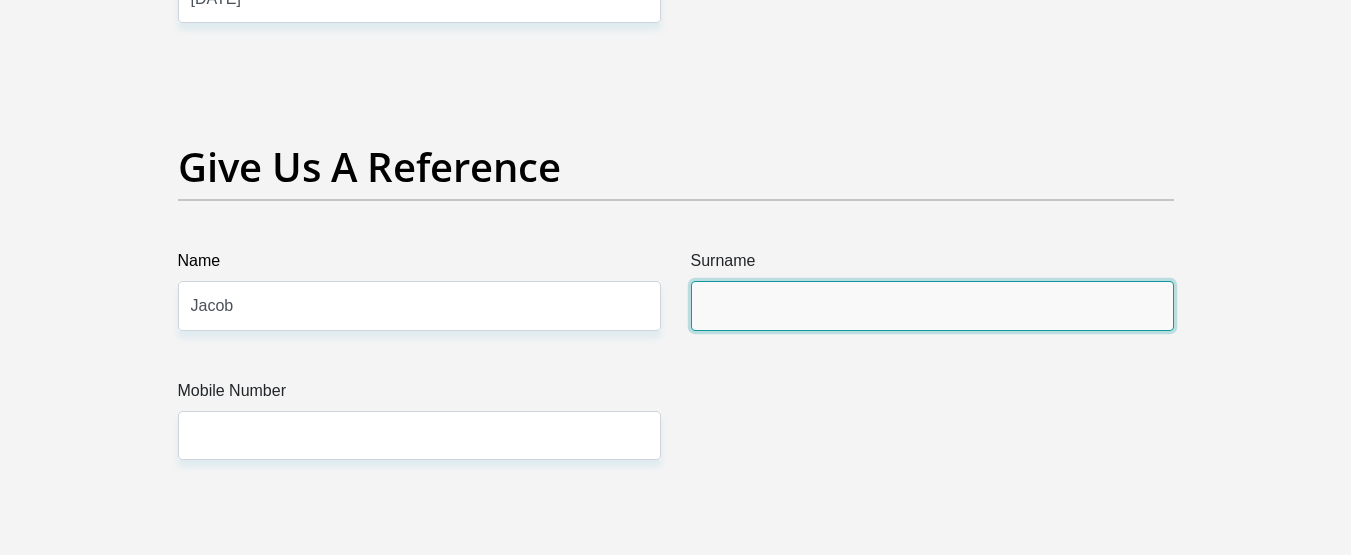 click on "Surname" at bounding box center (932, 305) 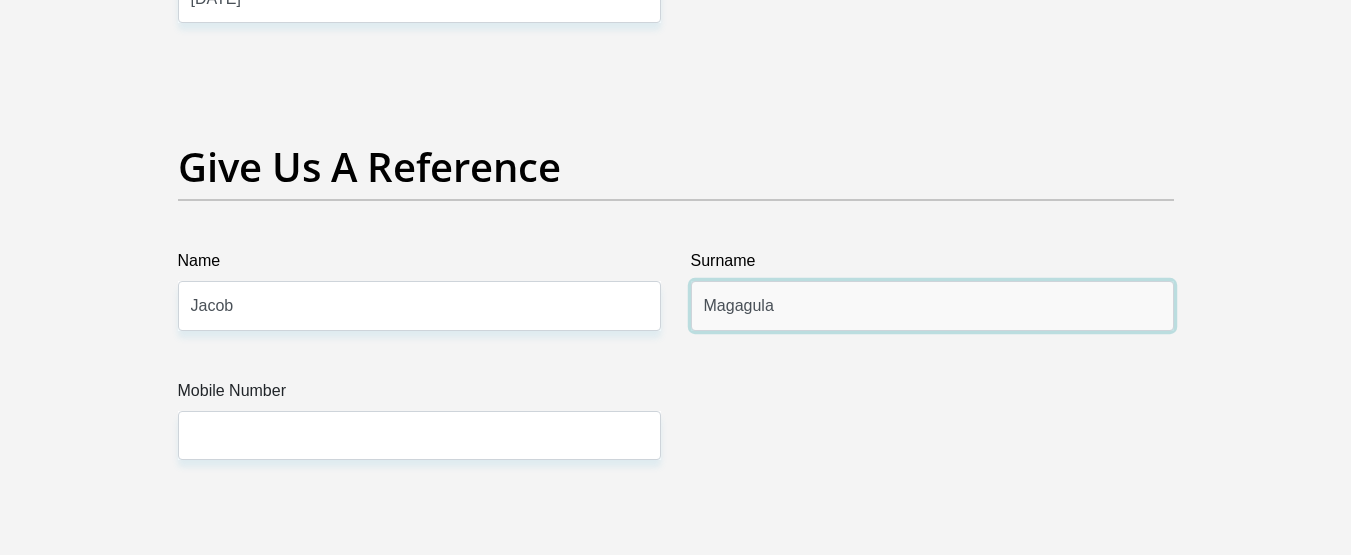 type on "Magagula" 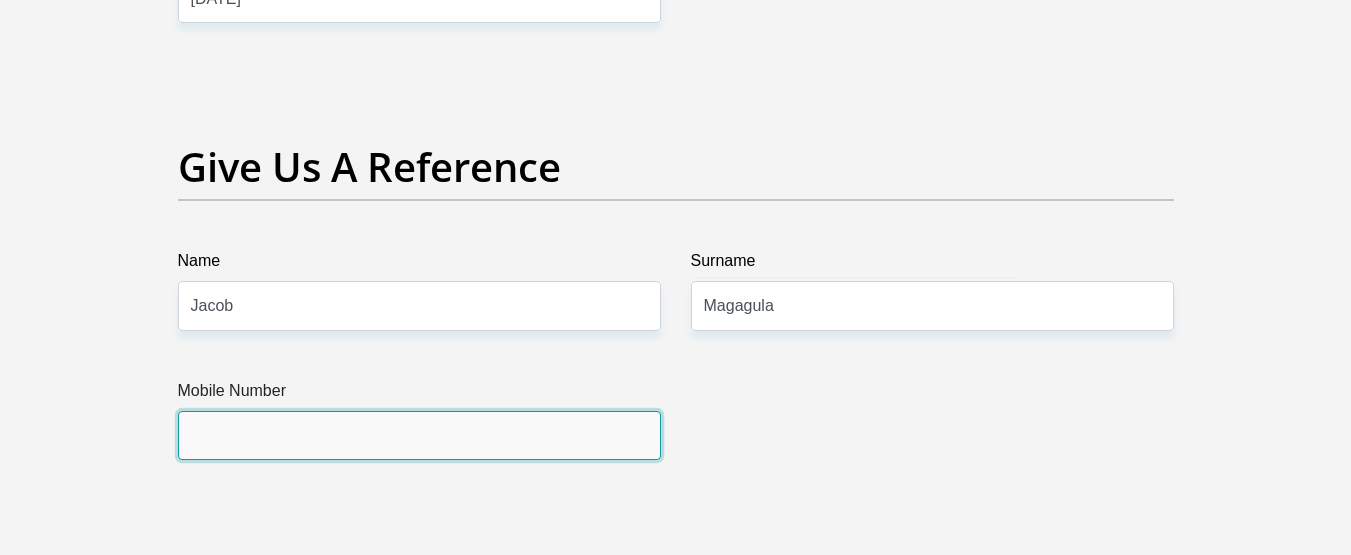 click on "Mobile Number" at bounding box center [419, 435] 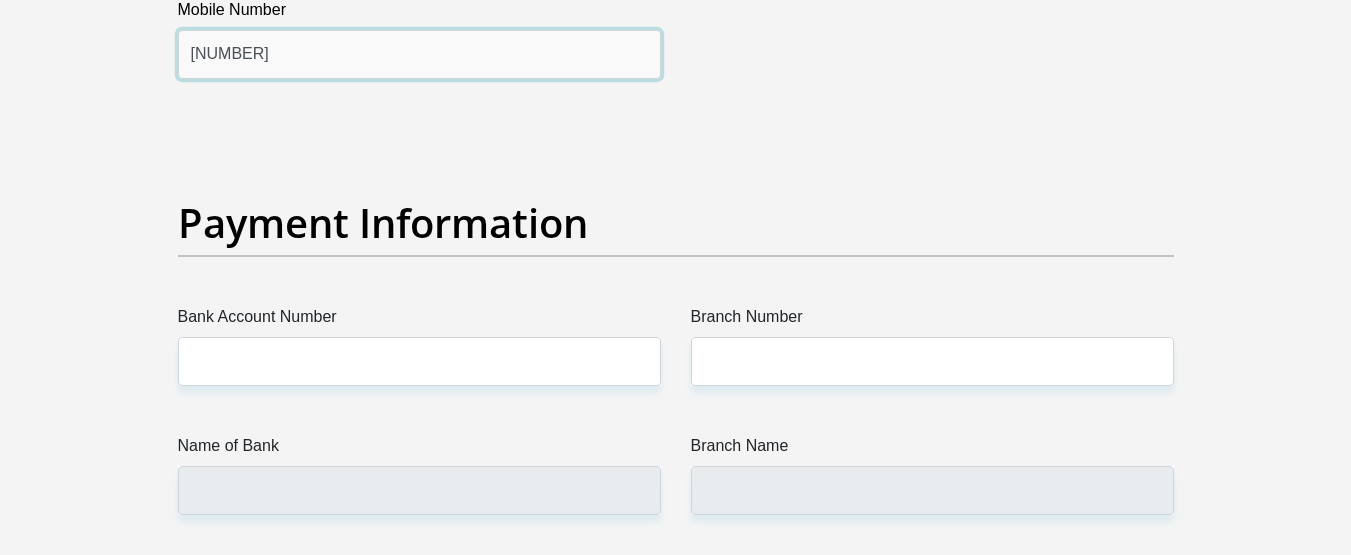 scroll, scrollTop: 4700, scrollLeft: 0, axis: vertical 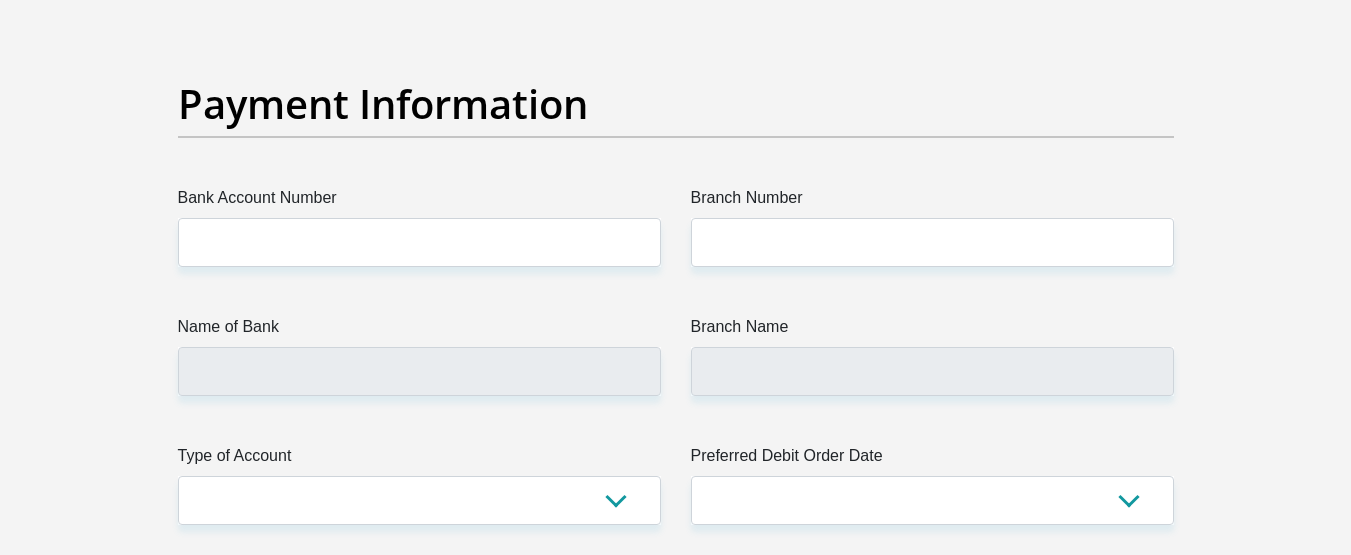 type on "[NUMBER]" 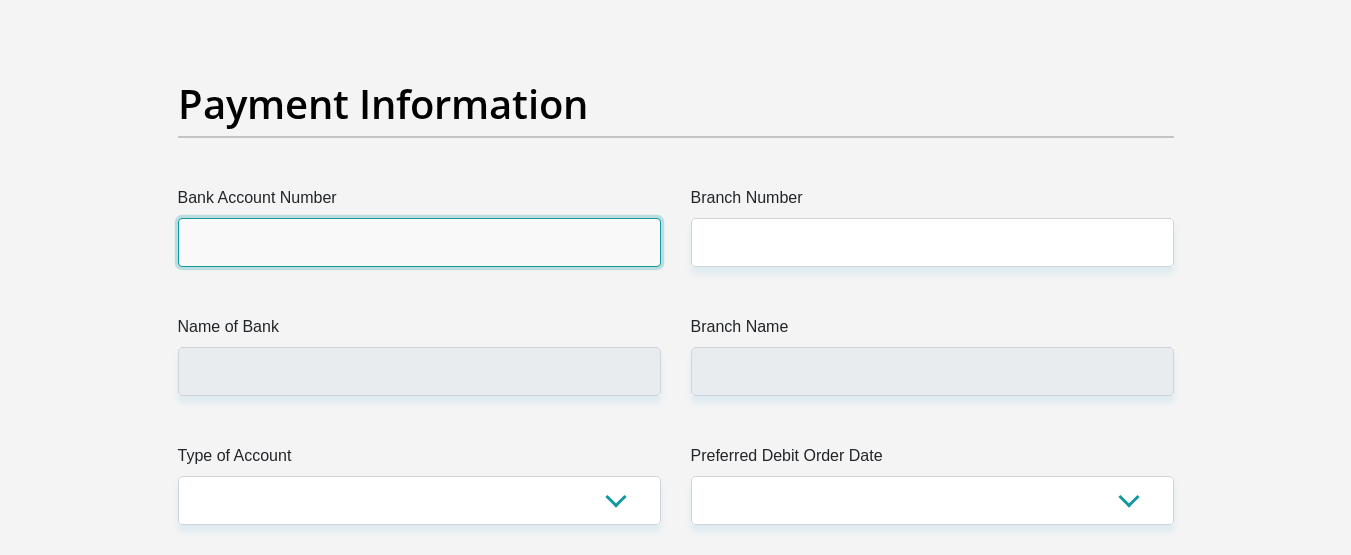 click on "Bank Account Number" at bounding box center (419, 242) 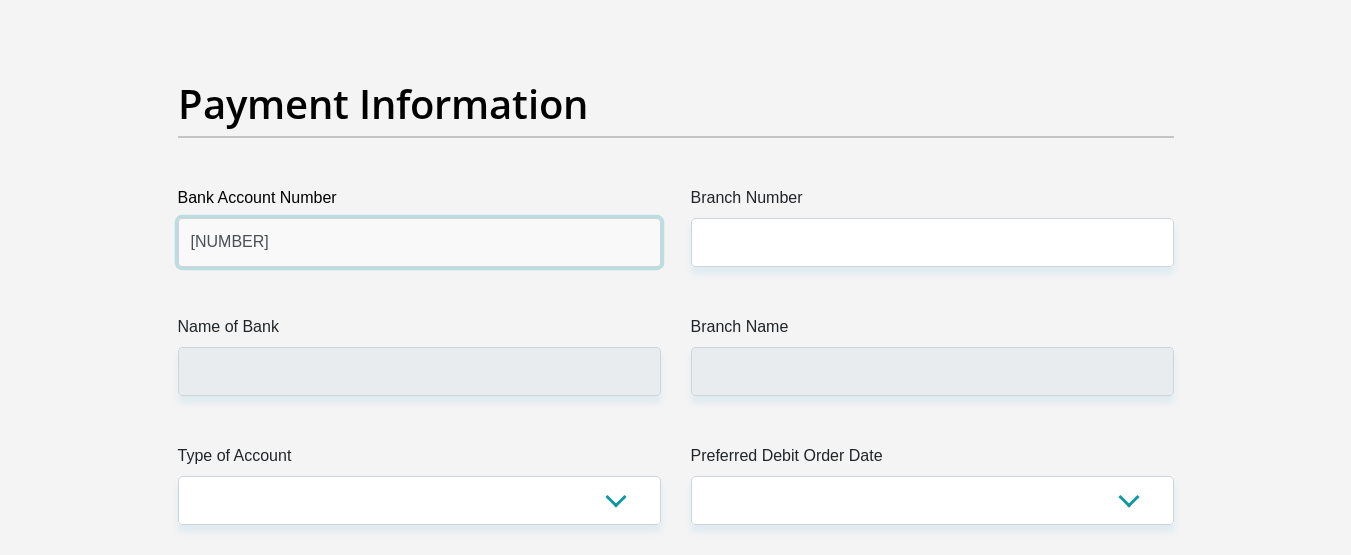 type on "[NUMBER]" 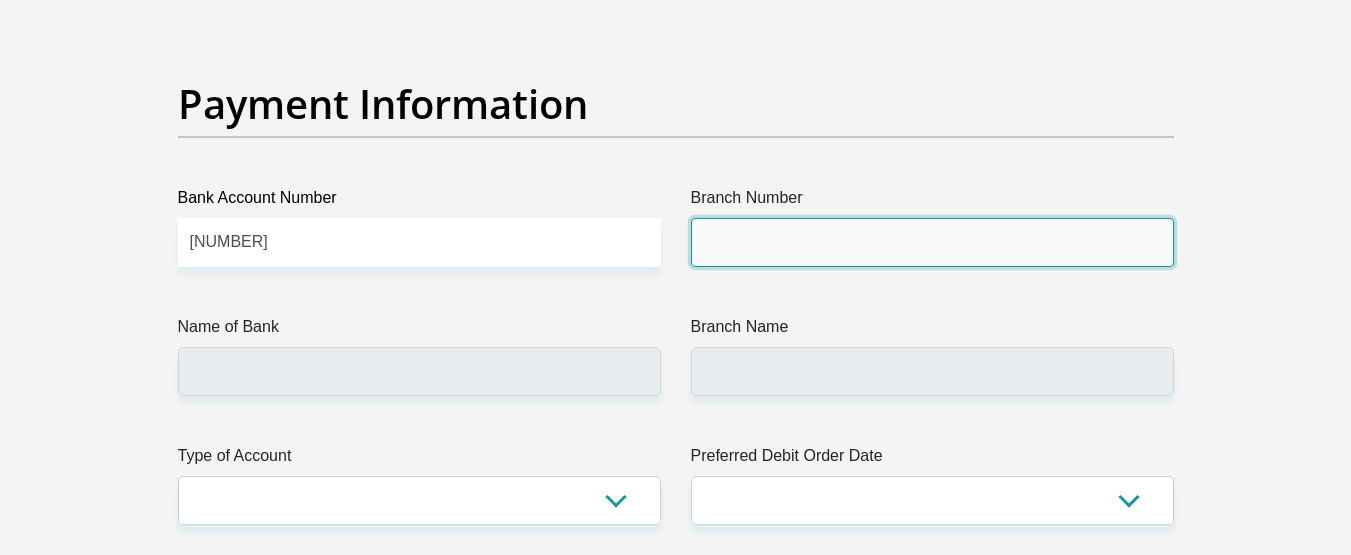 click on "Branch Number" at bounding box center (932, 242) 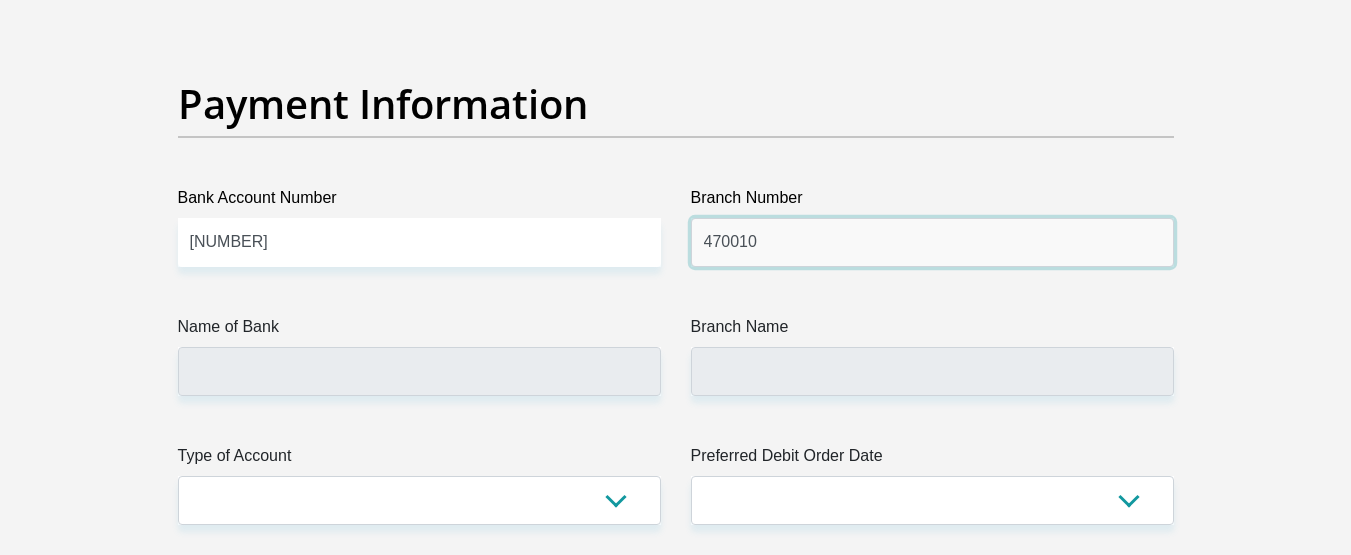type on "470010" 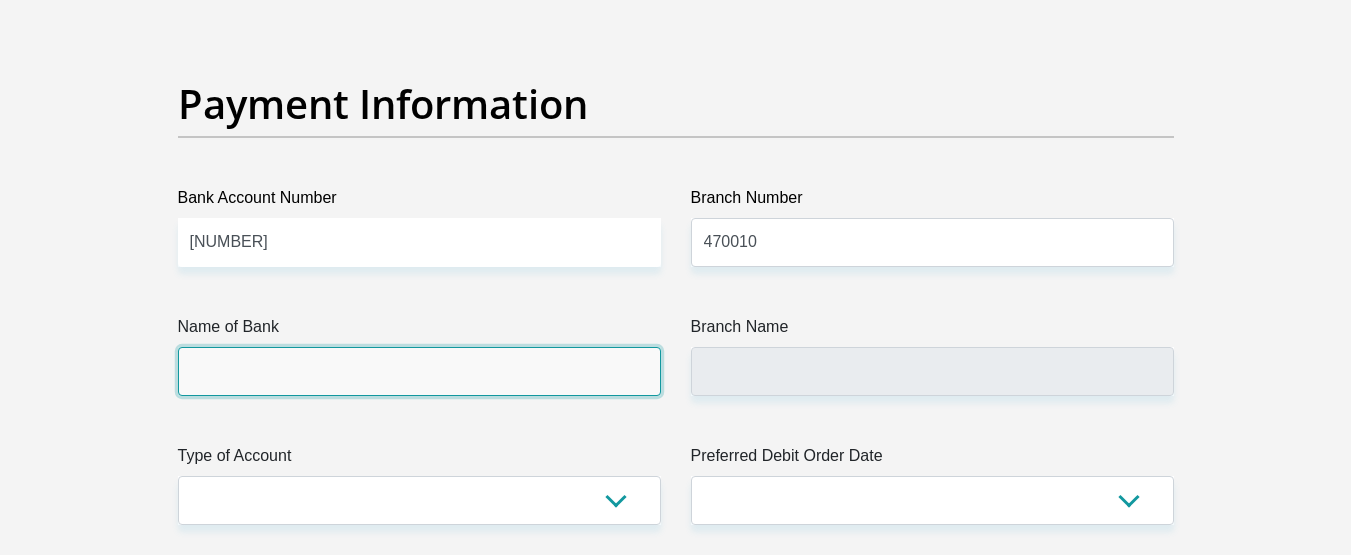 click on "Name of Bank" at bounding box center (419, 371) 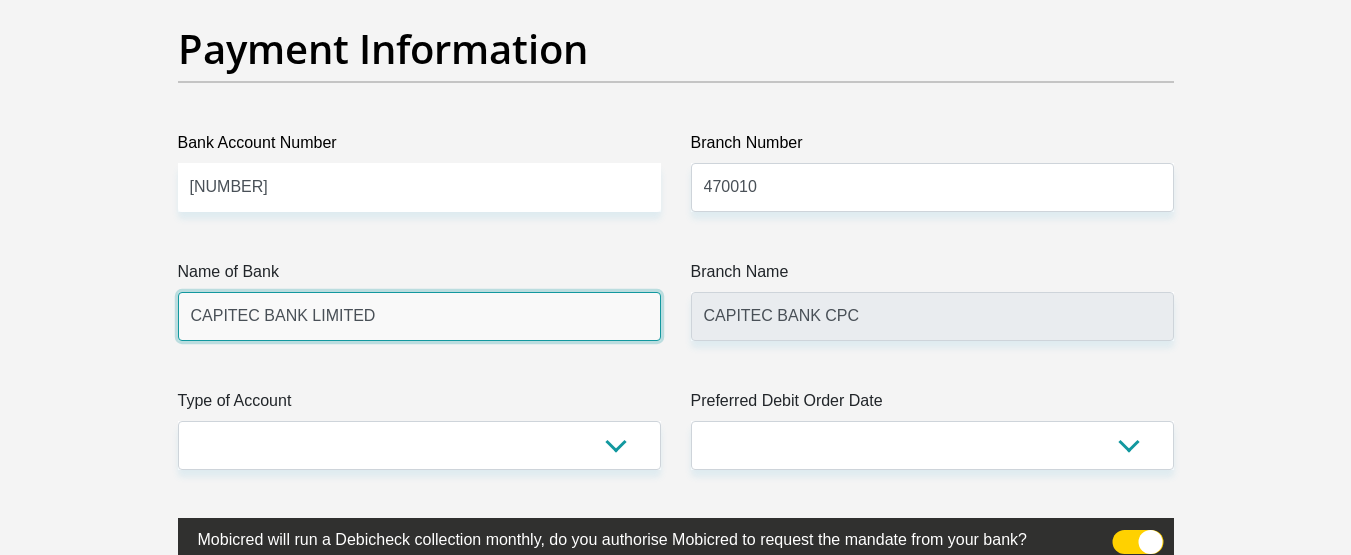scroll, scrollTop: 4800, scrollLeft: 0, axis: vertical 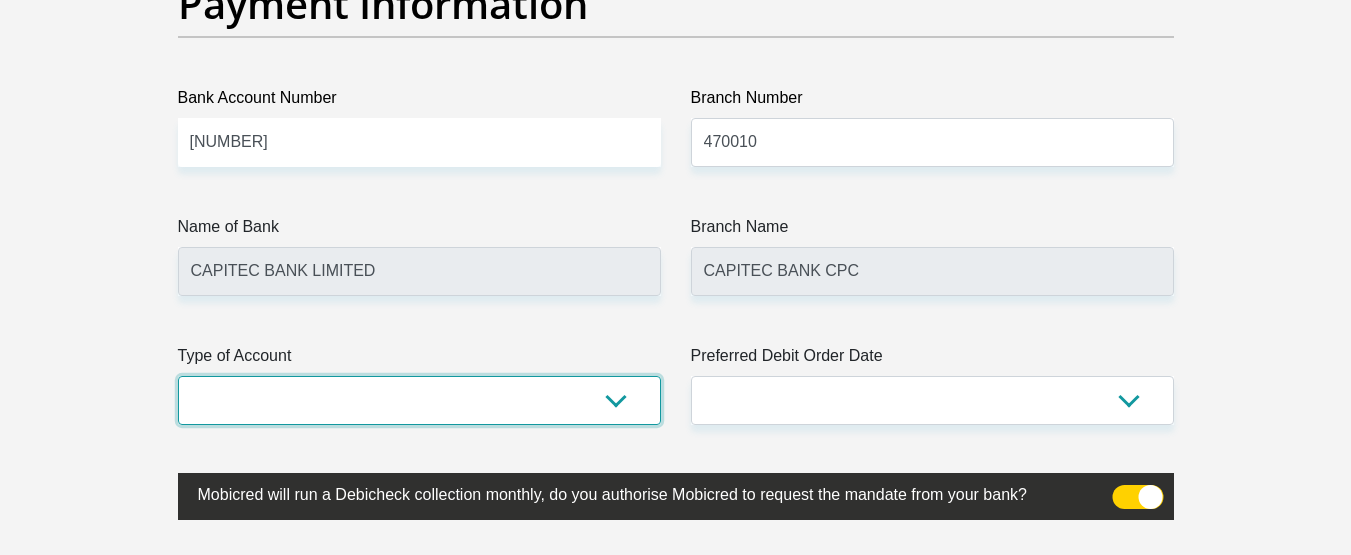 click on "Cheque
Savings" at bounding box center [419, 400] 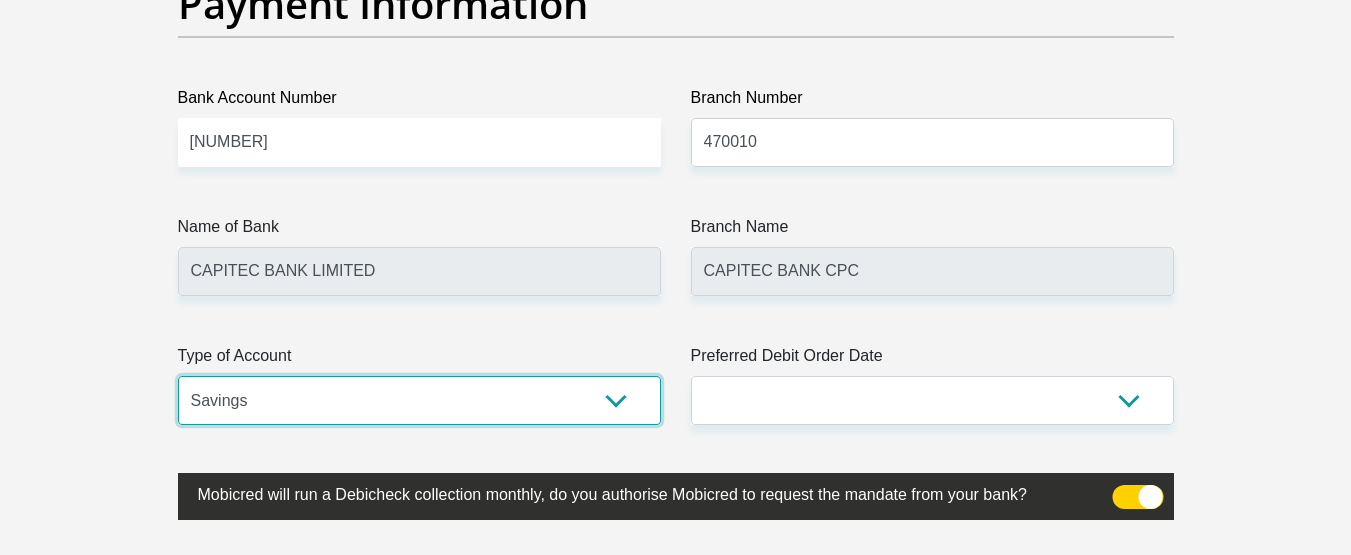 click on "Cheque
Savings" at bounding box center [419, 400] 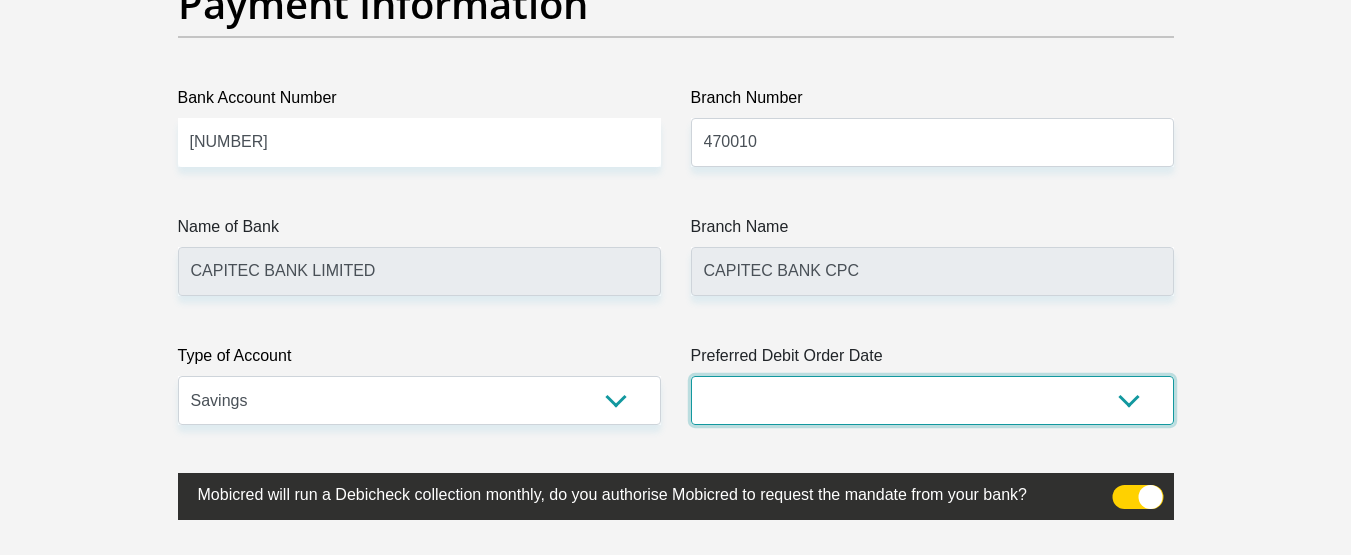 click on "1st
2nd
3rd
4th
5th
7th
18th
19th
20th
21st
22nd
23rd
24th
25th
26th
27th
28th
29th
30th" at bounding box center (932, 400) 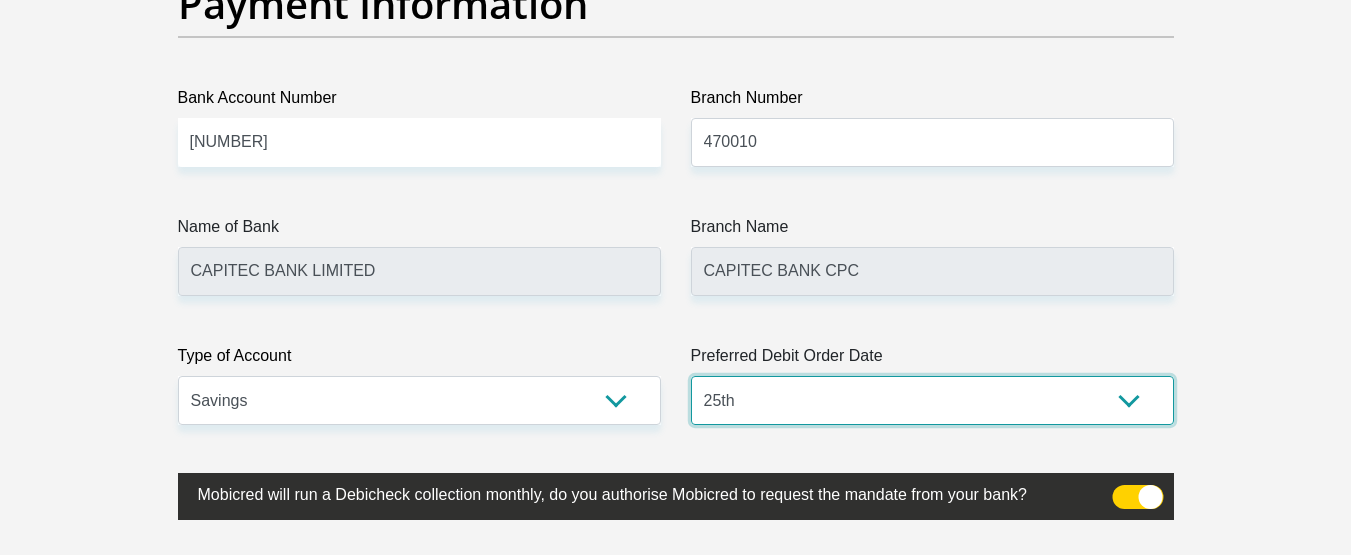 click on "1st
2nd
3rd
4th
5th
7th
18th
19th
20th
21st
22nd
23rd
24th
25th
26th
27th
28th
29th
30th" at bounding box center (932, 400) 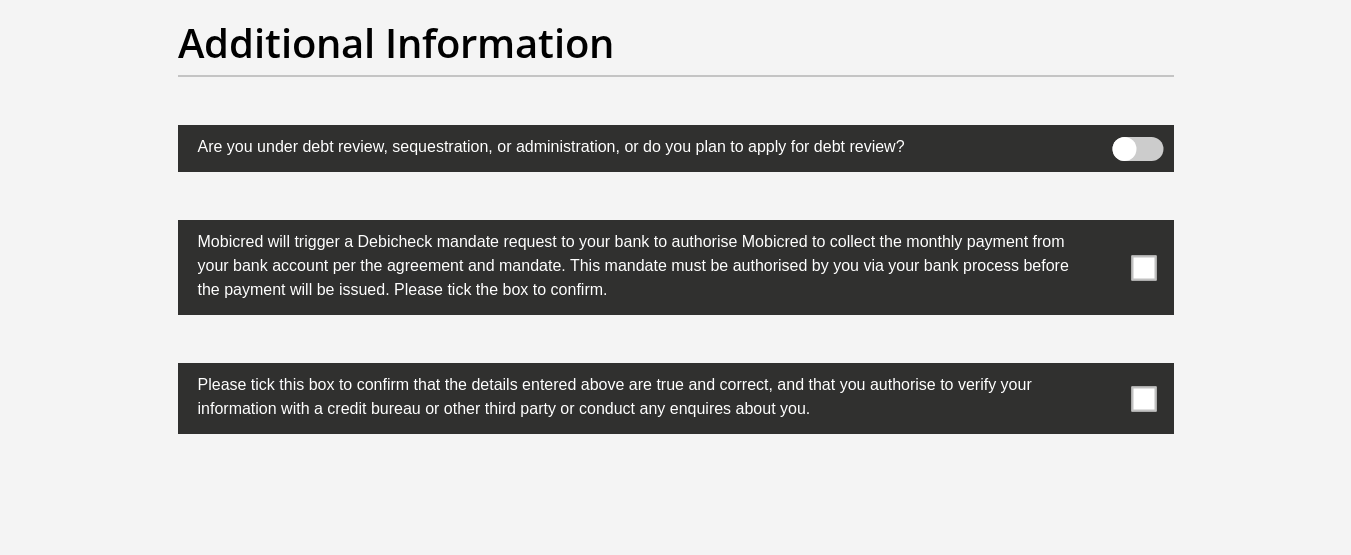 scroll, scrollTop: 6400, scrollLeft: 0, axis: vertical 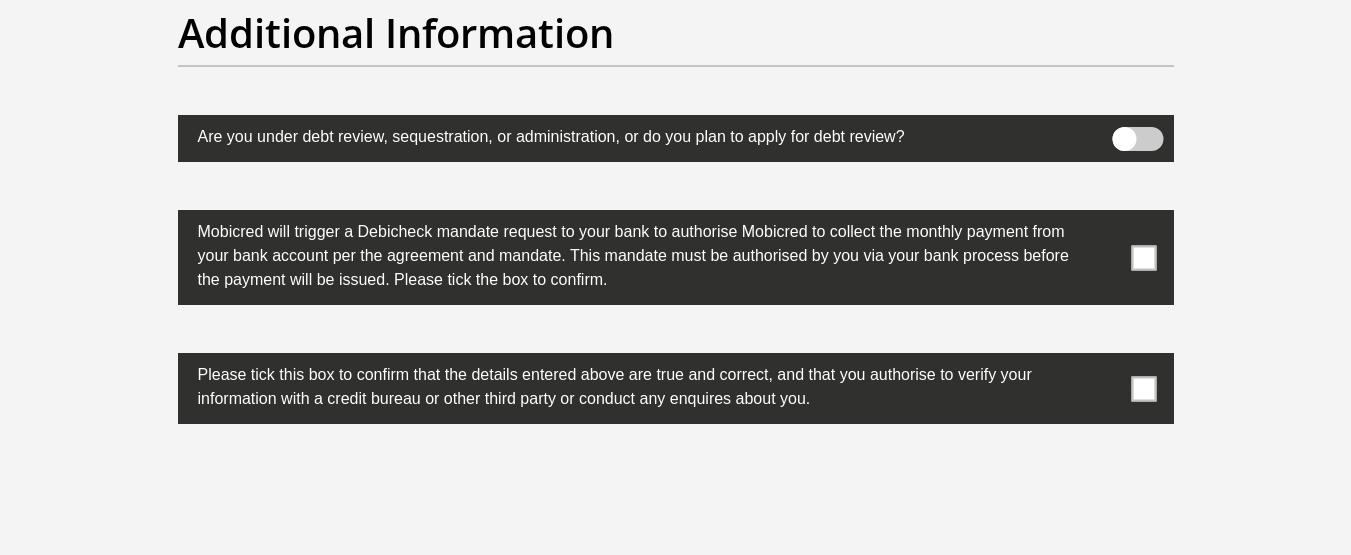 click at bounding box center [1143, 257] 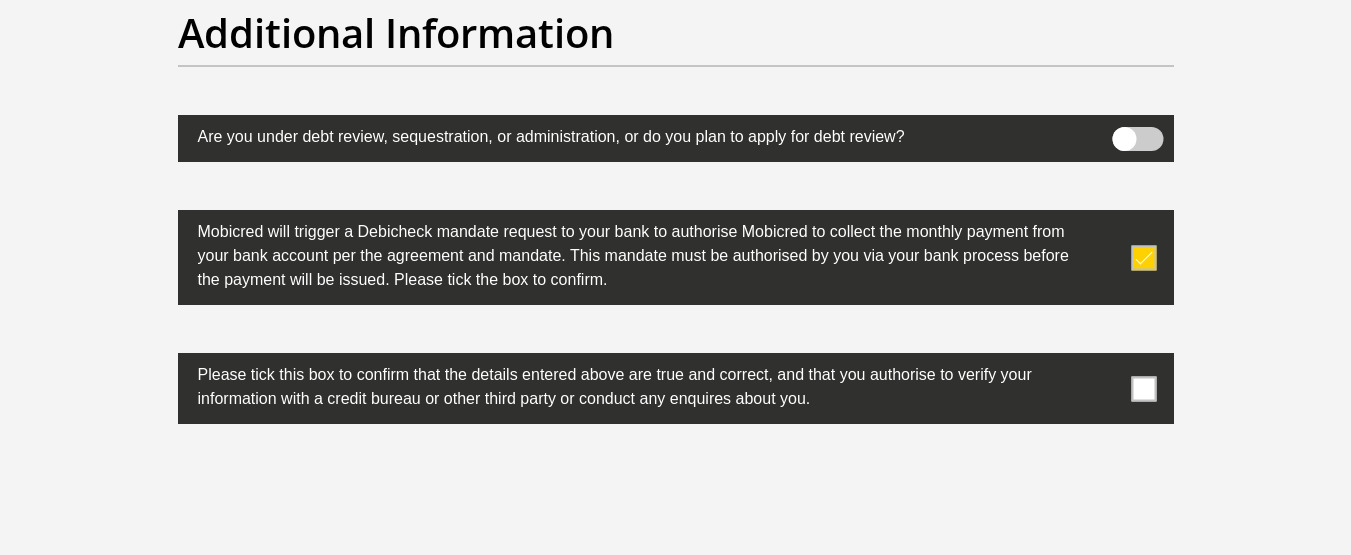 click at bounding box center [676, 388] 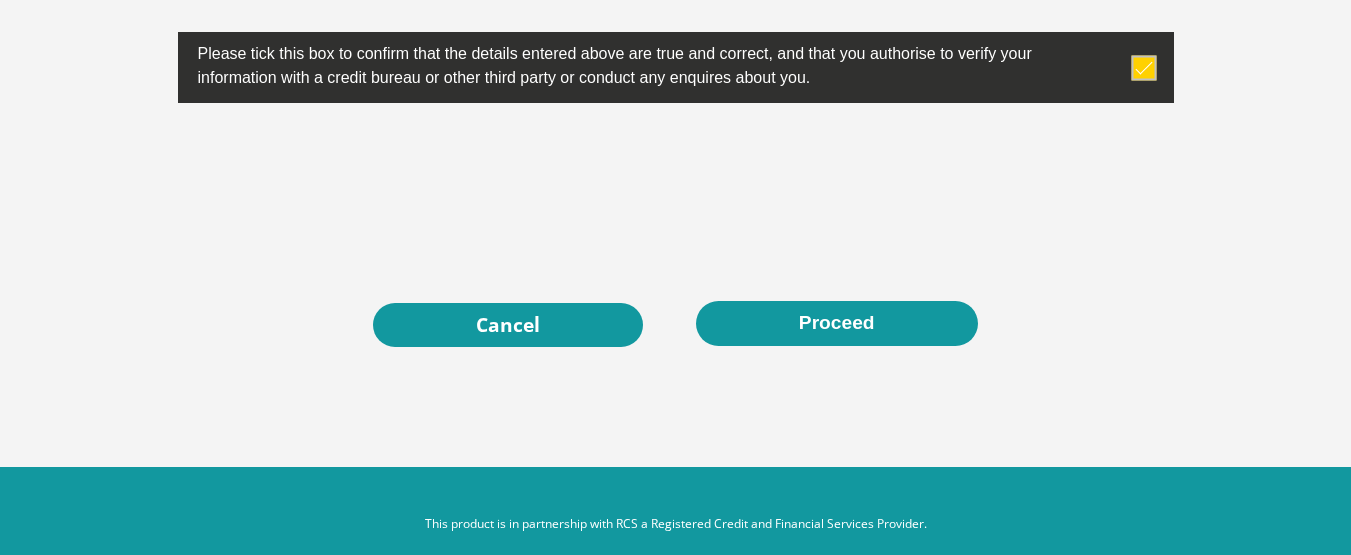 scroll, scrollTop: 6750, scrollLeft: 0, axis: vertical 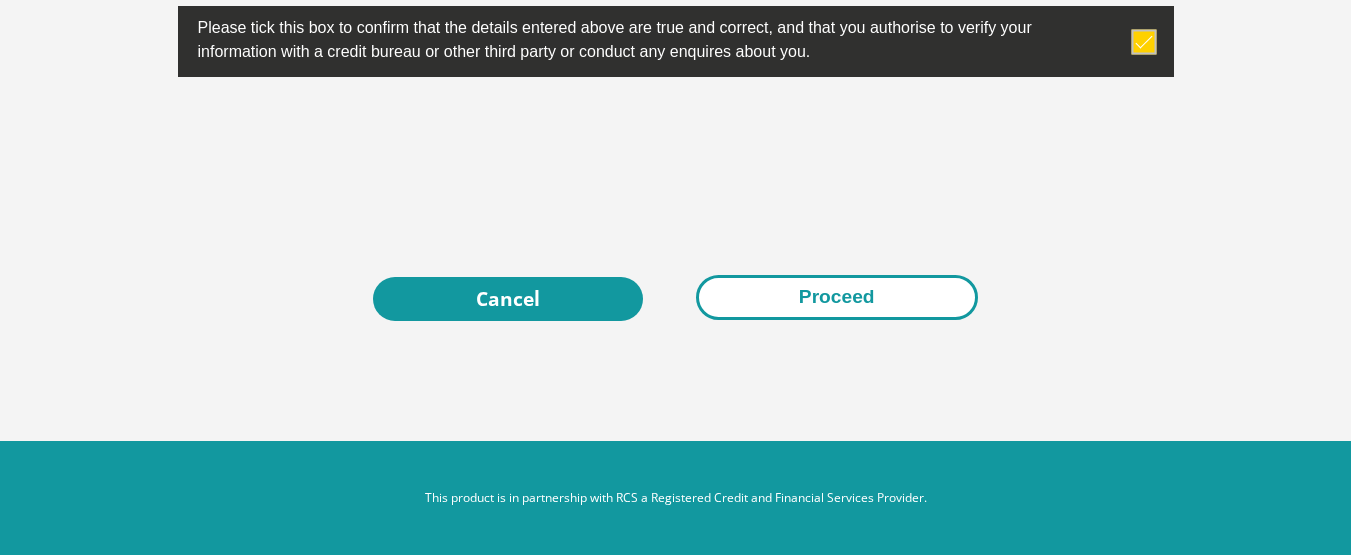 click on "Proceed" at bounding box center (837, 297) 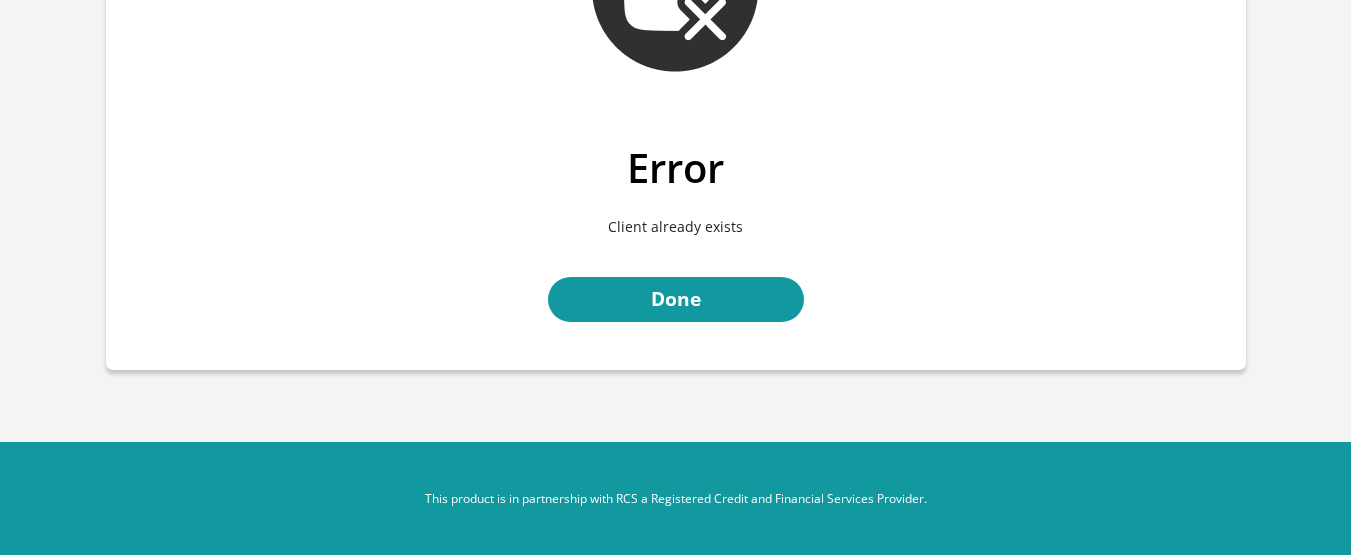 scroll, scrollTop: 216, scrollLeft: 0, axis: vertical 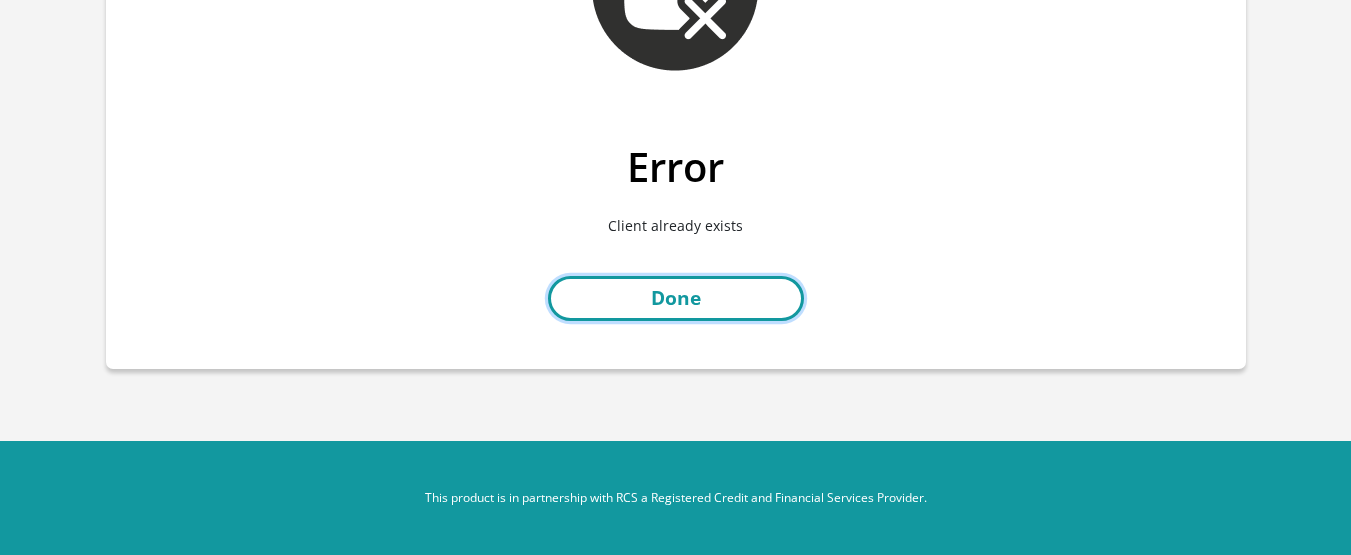 click on "Done" at bounding box center [676, 298] 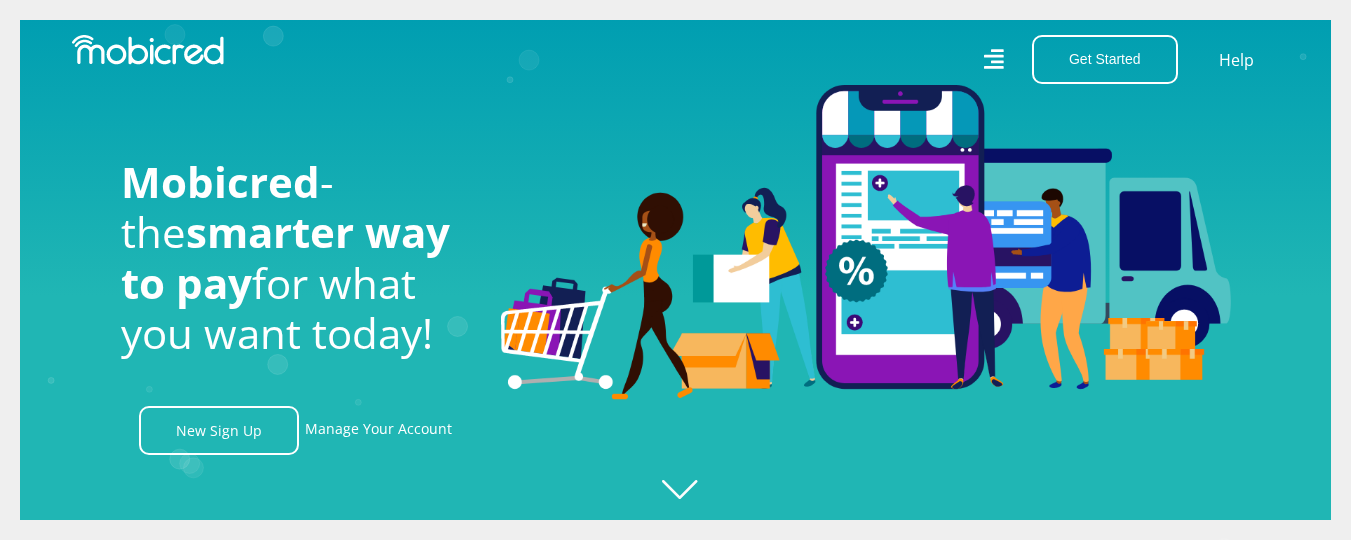 scroll, scrollTop: 299, scrollLeft: 0, axis: vertical 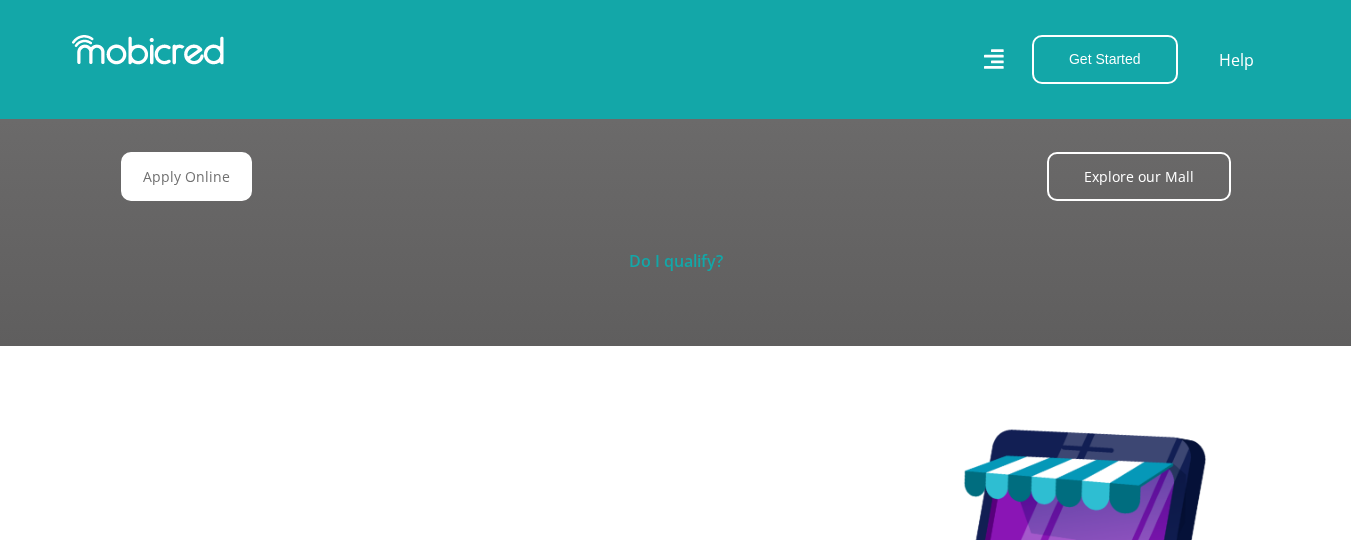 click on "Do I qualify?" at bounding box center (676, 261) 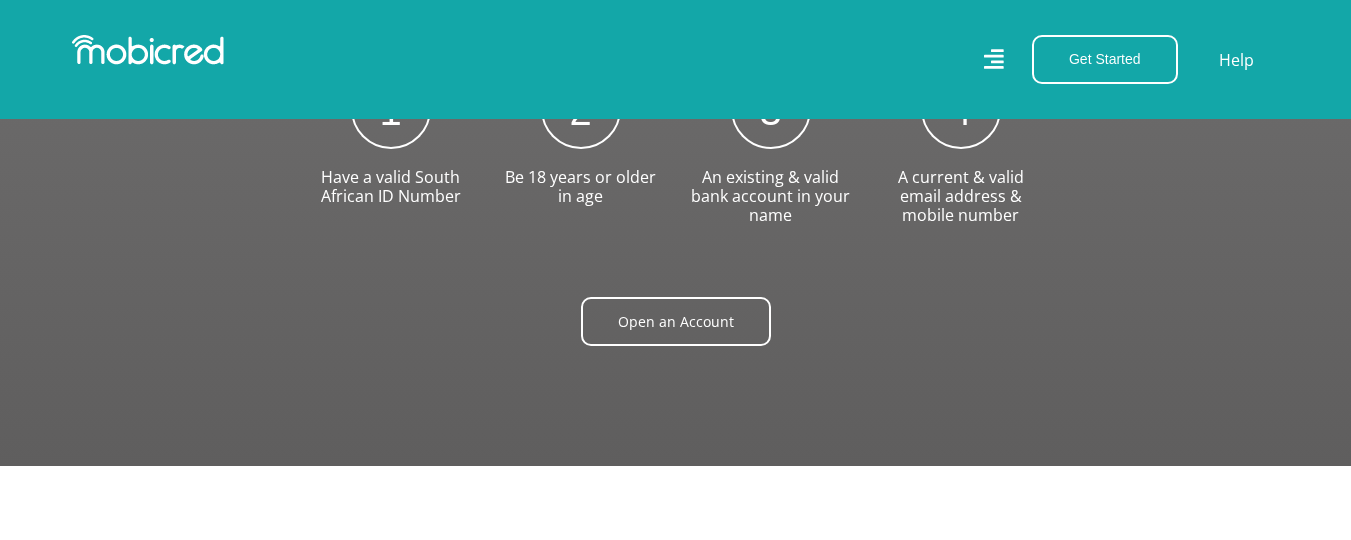scroll, scrollTop: 2500, scrollLeft: 0, axis: vertical 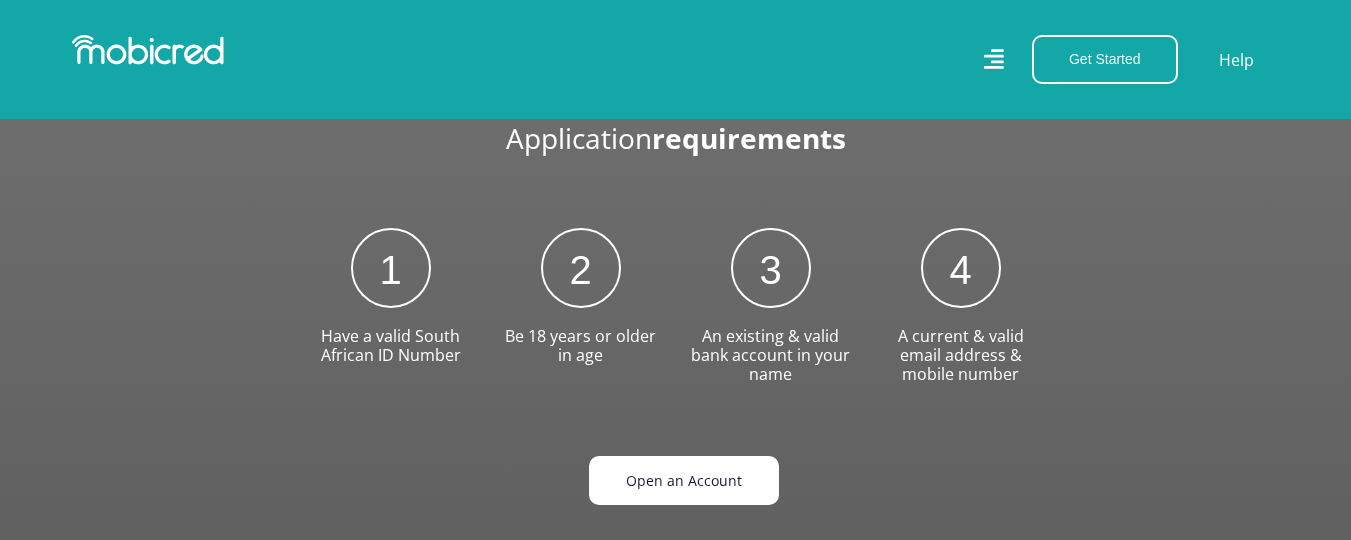 click on "Open an Account" at bounding box center [684, 480] 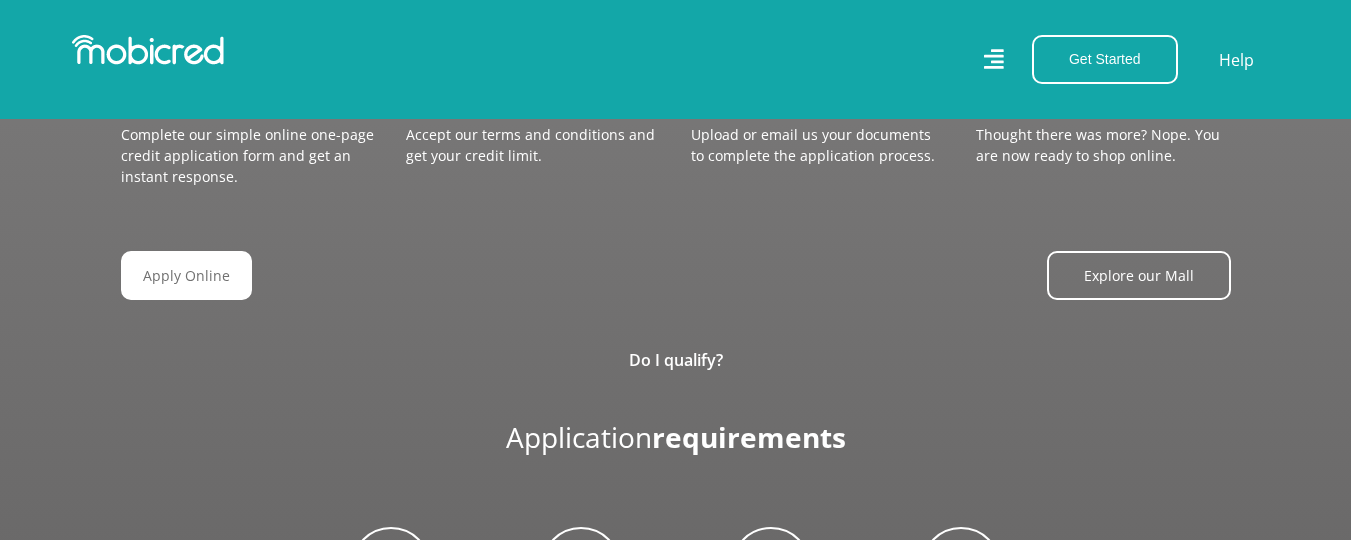 scroll 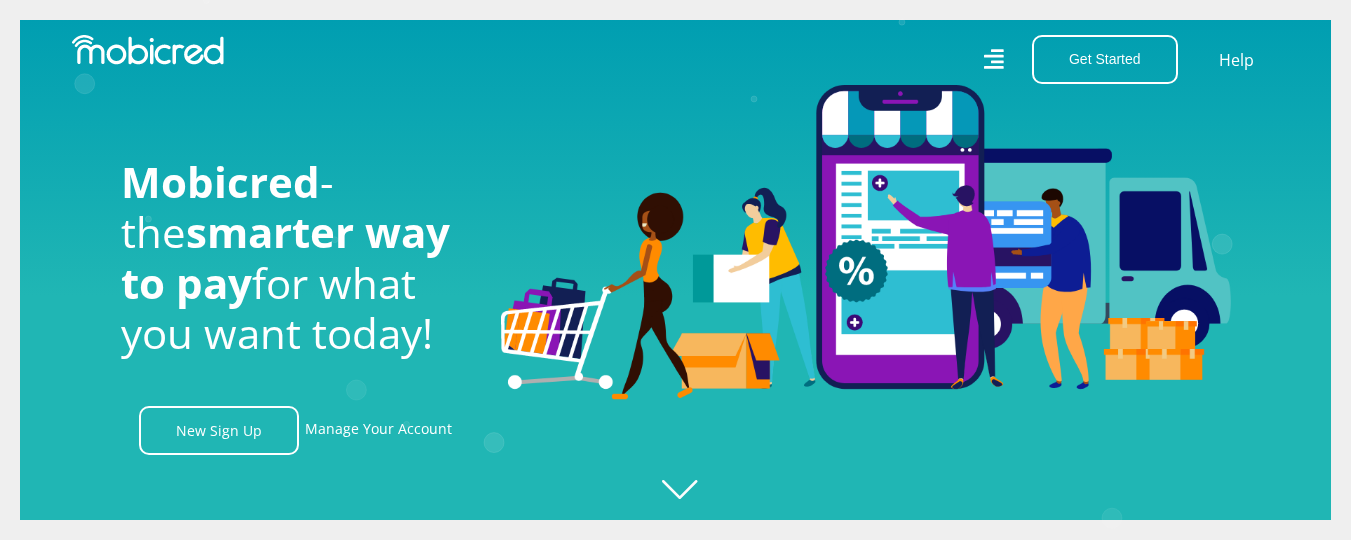 click on "Created with Raphaël 2.3.0" 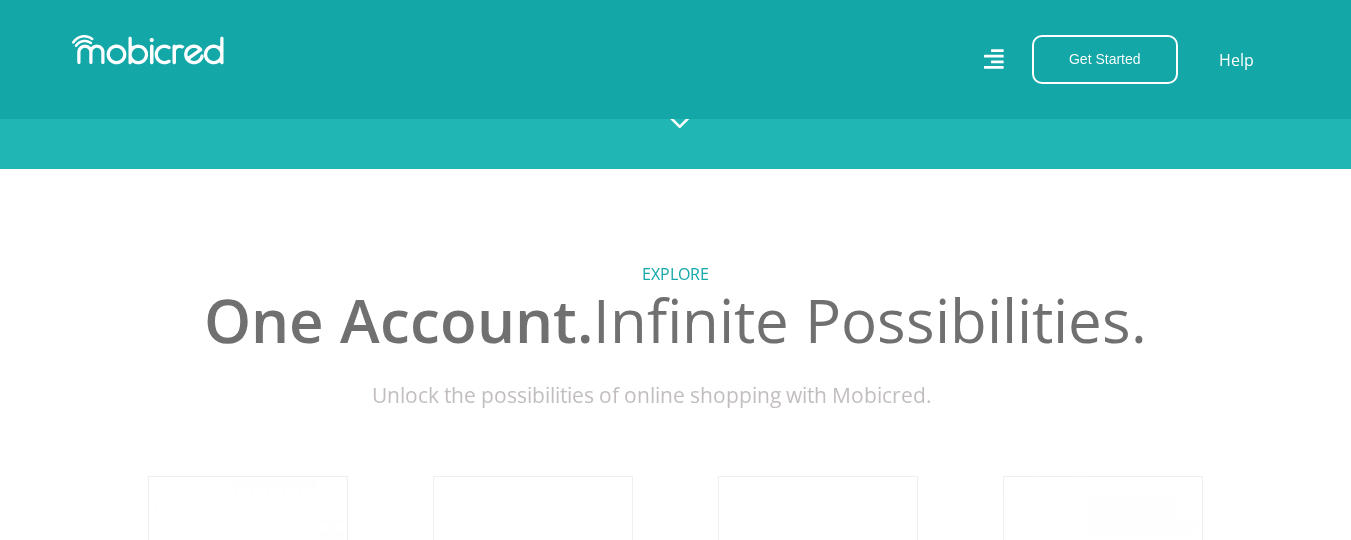 scroll, scrollTop: 500, scrollLeft: 0, axis: vertical 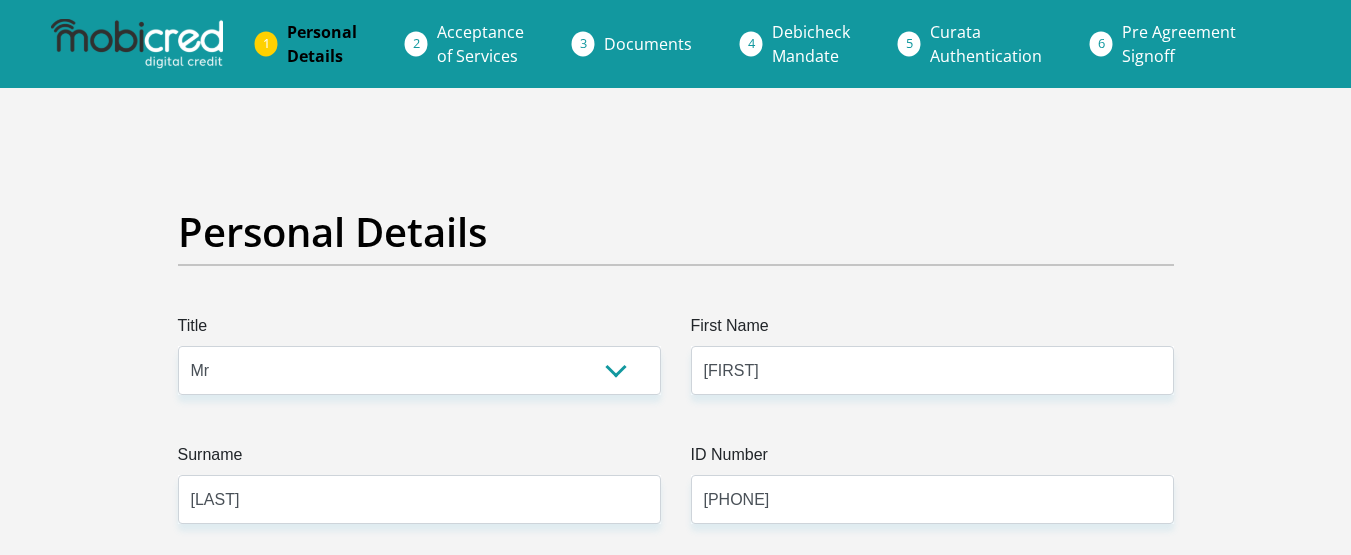 select on "Mr" 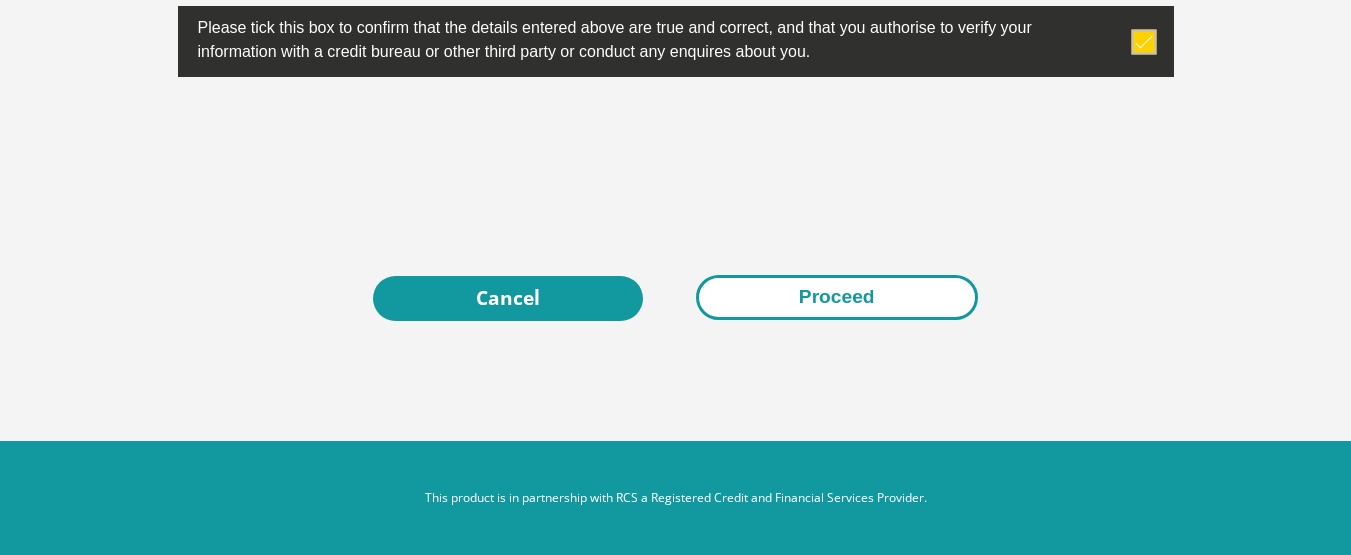 click on "Proceed" at bounding box center [837, 297] 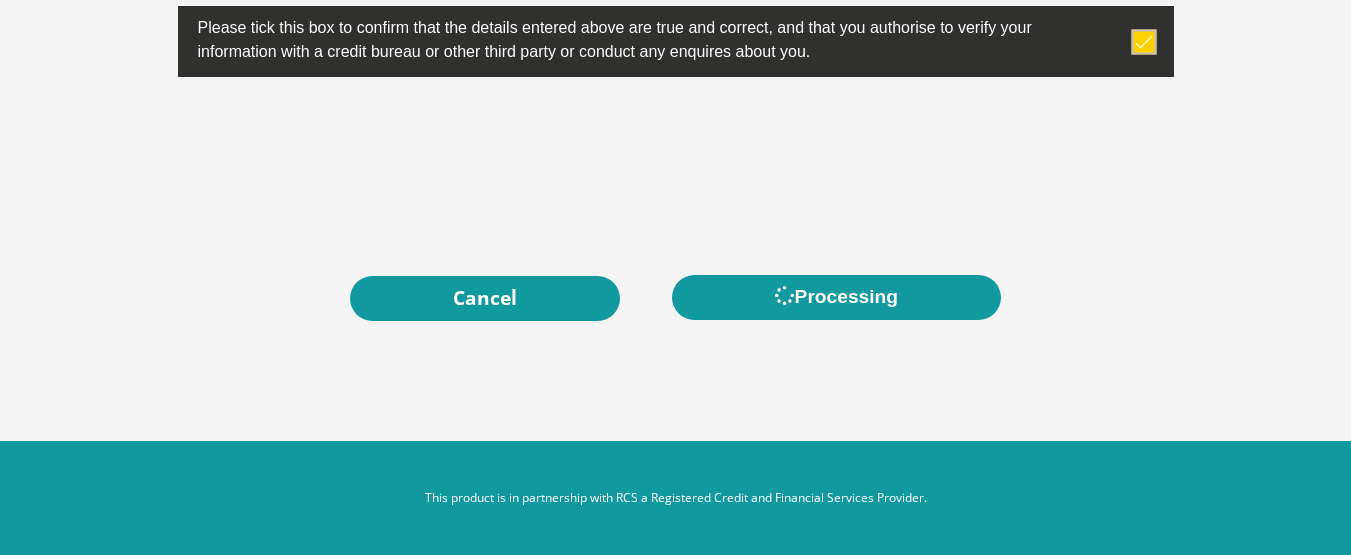 scroll, scrollTop: 0, scrollLeft: 0, axis: both 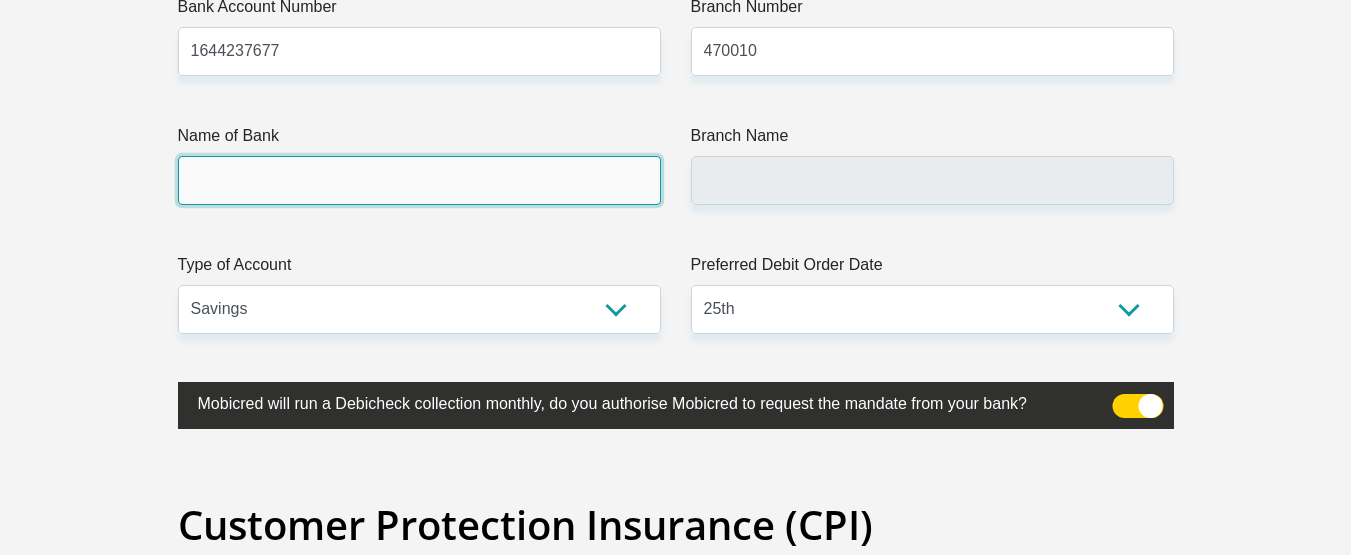 click on "Name of Bank" at bounding box center [419, 180] 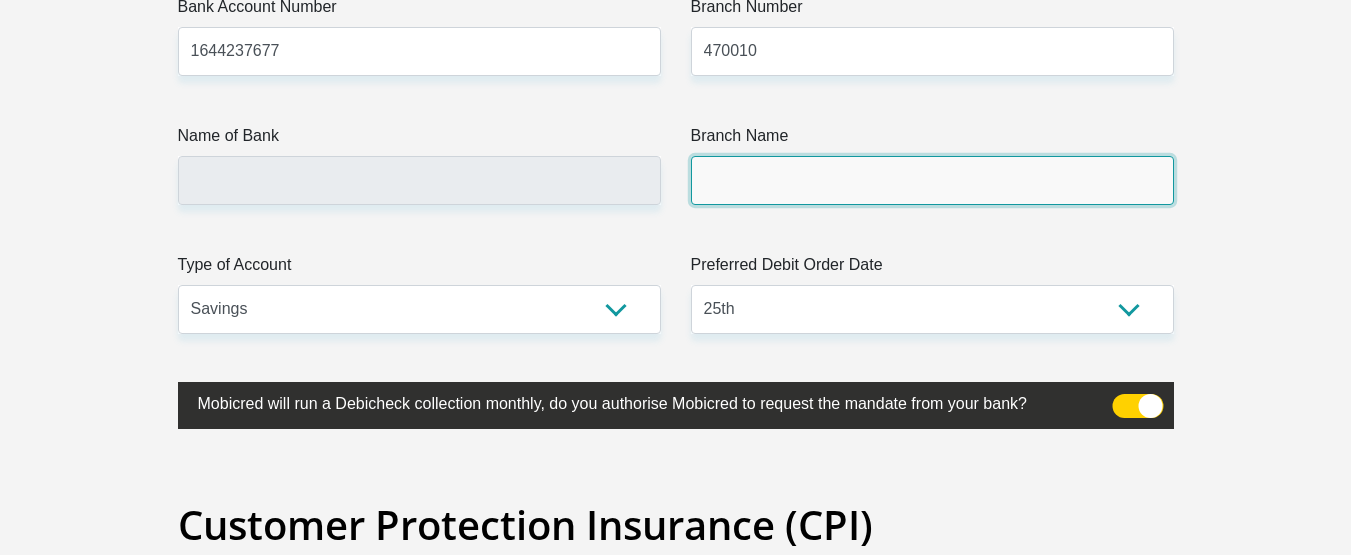 click on "Branch Name" at bounding box center (932, 180) 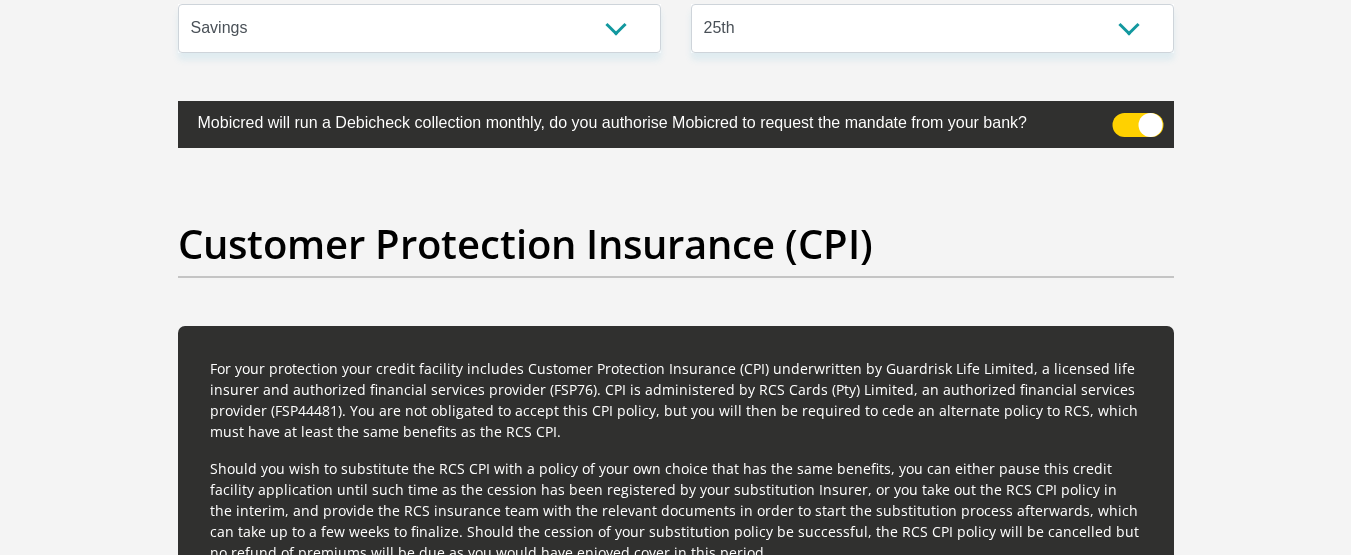 scroll, scrollTop: 4885, scrollLeft: 0, axis: vertical 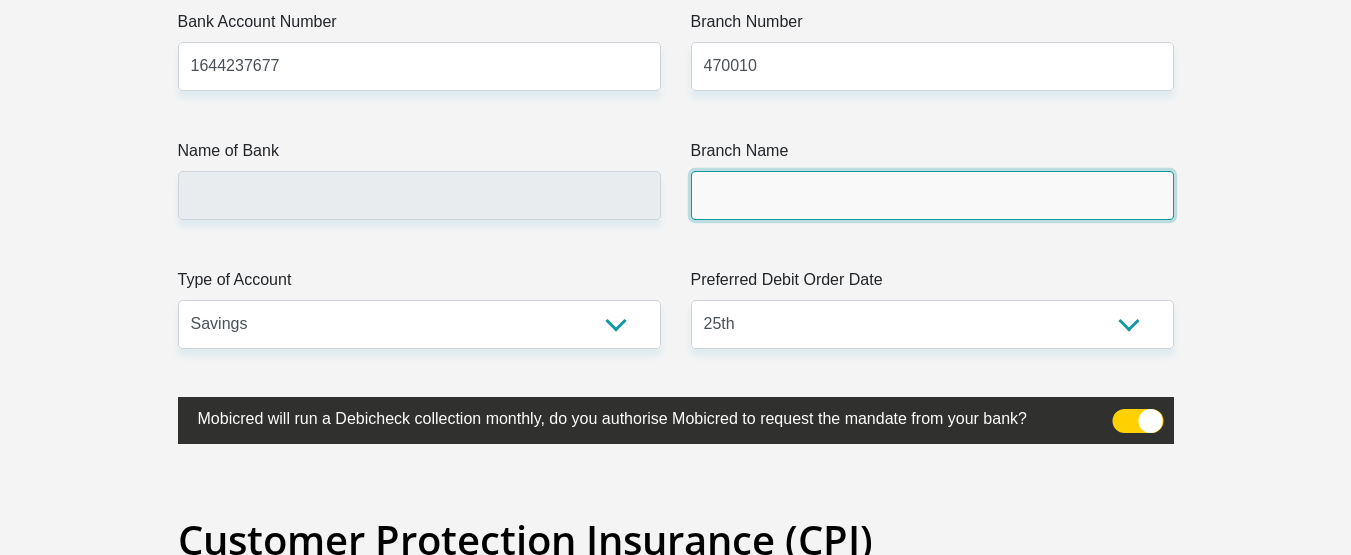 click on "Branch Name" at bounding box center (932, 195) 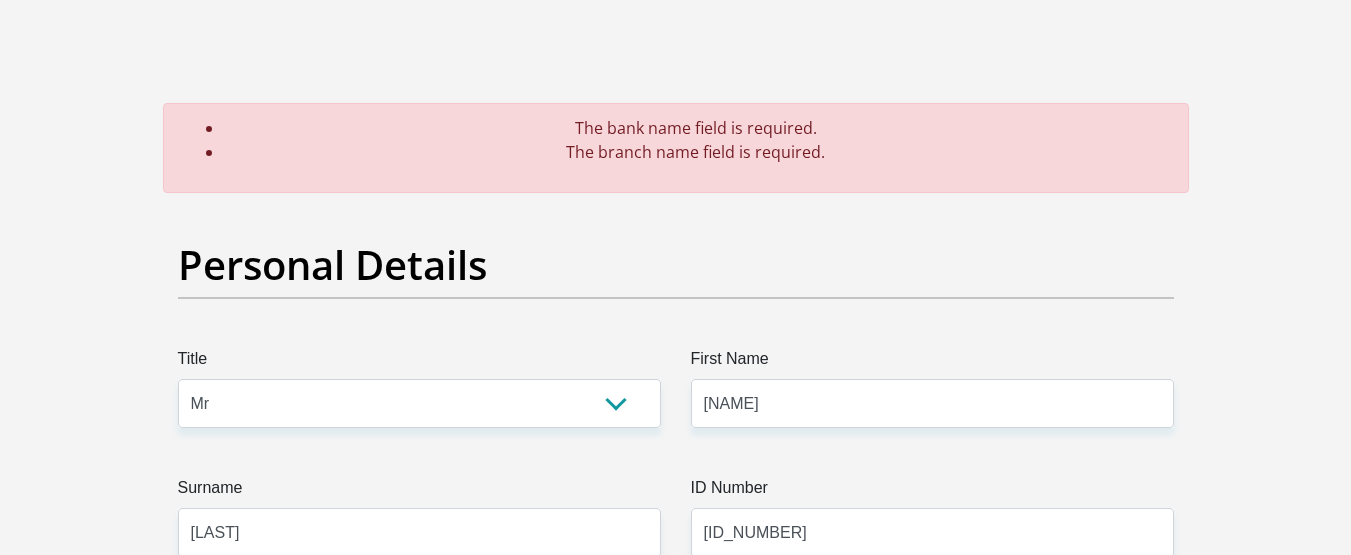 scroll, scrollTop: 0, scrollLeft: 0, axis: both 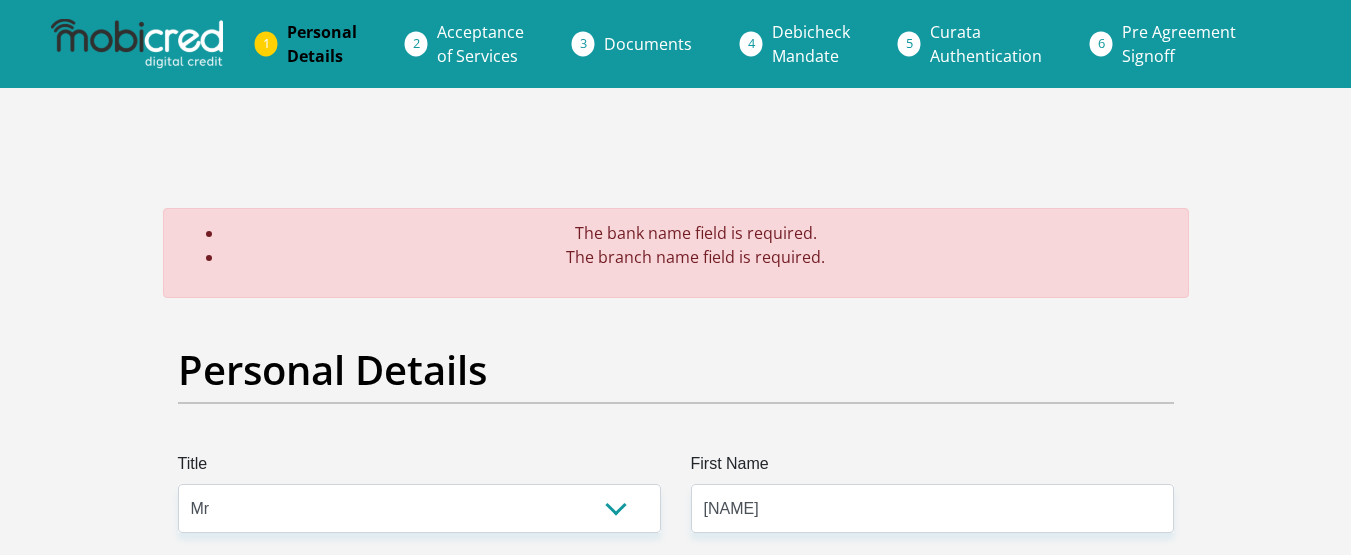 click on "Documents" at bounding box center [648, 44] 